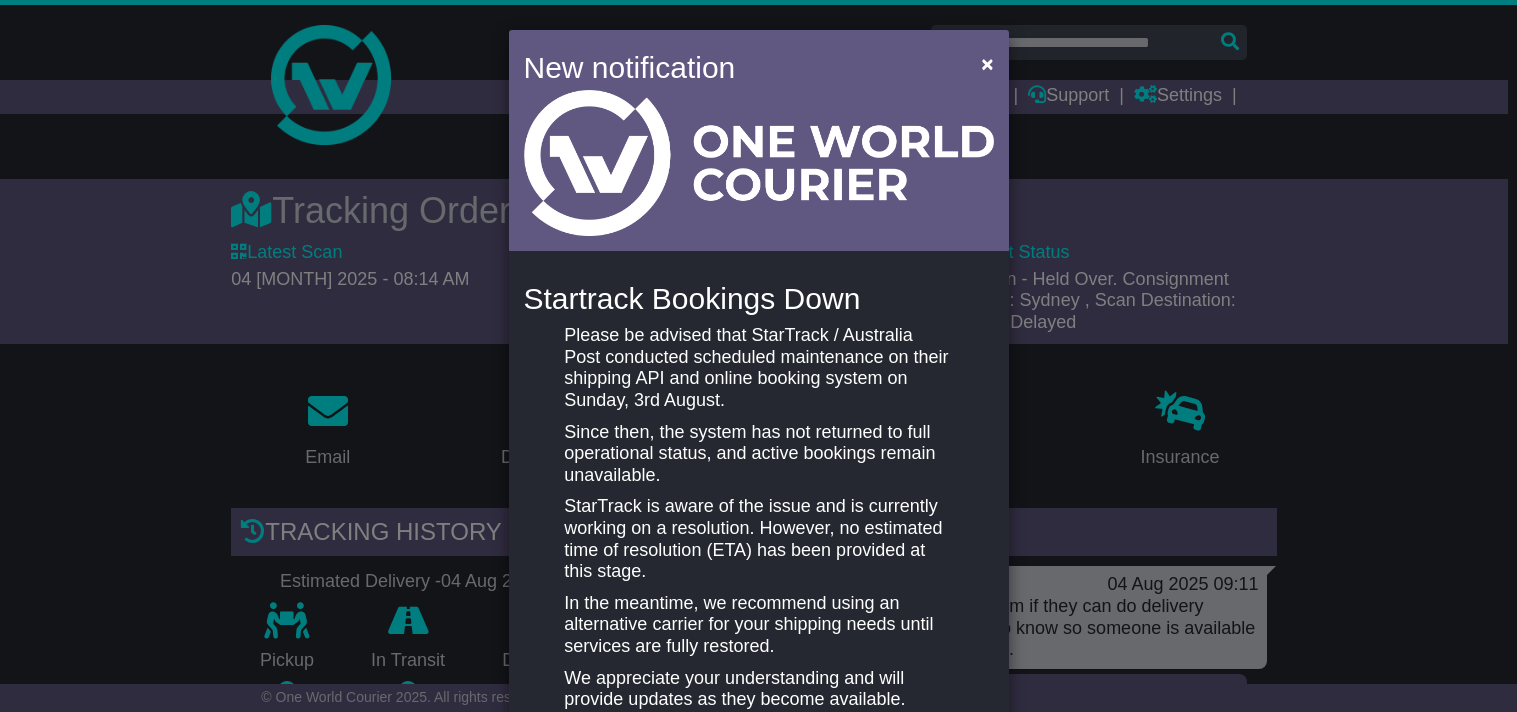 scroll, scrollTop: 333, scrollLeft: 0, axis: vertical 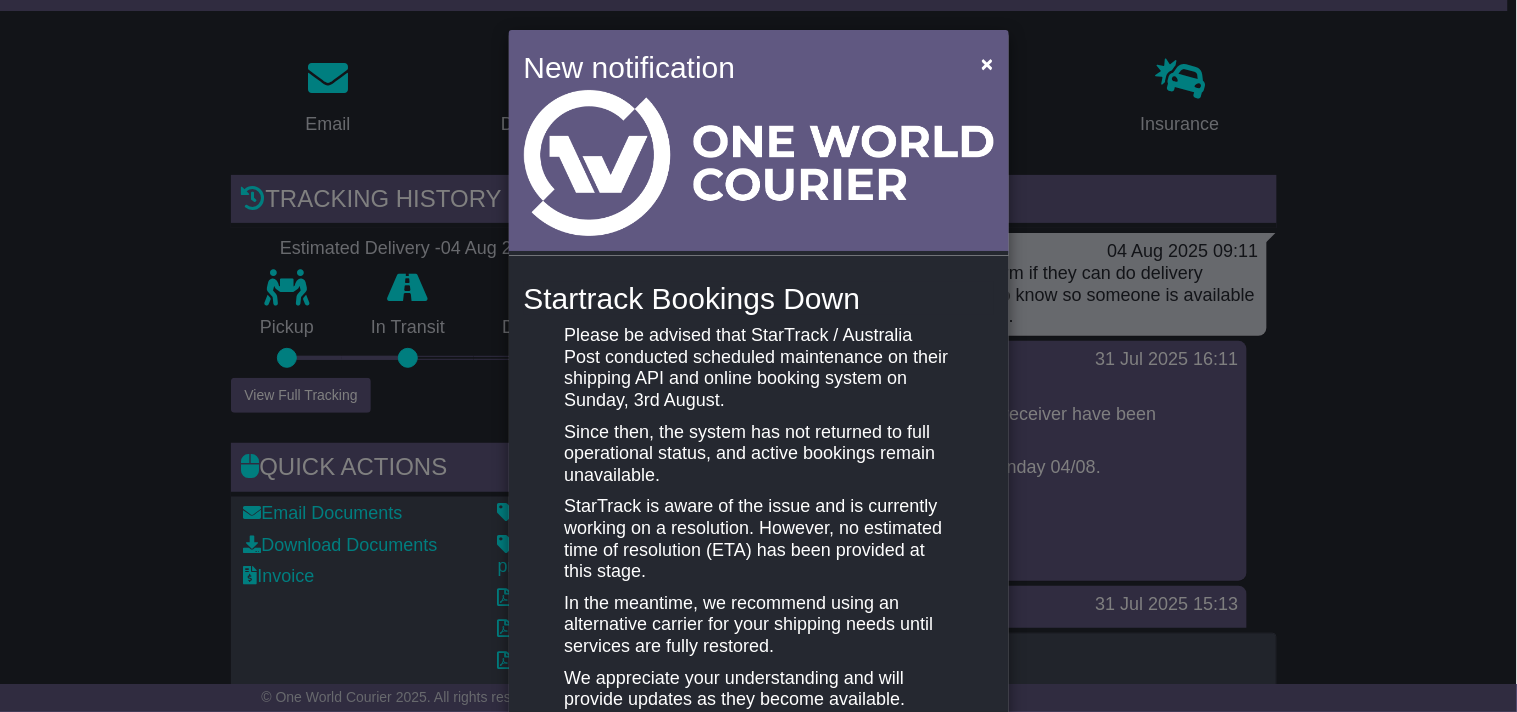 drag, startPoint x: 0, startPoint y: 205, endPoint x: 384, endPoint y: 233, distance: 385.01947 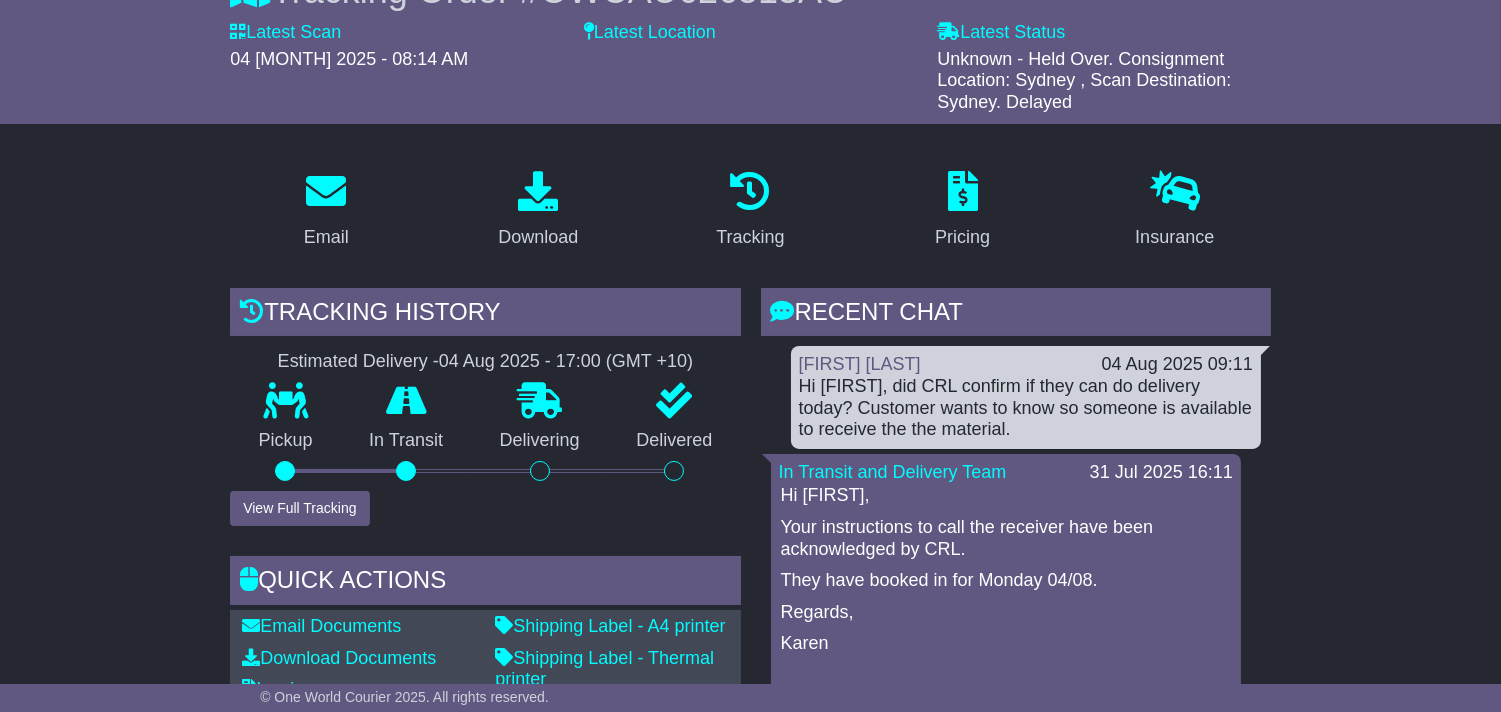 scroll, scrollTop: 0, scrollLeft: 0, axis: both 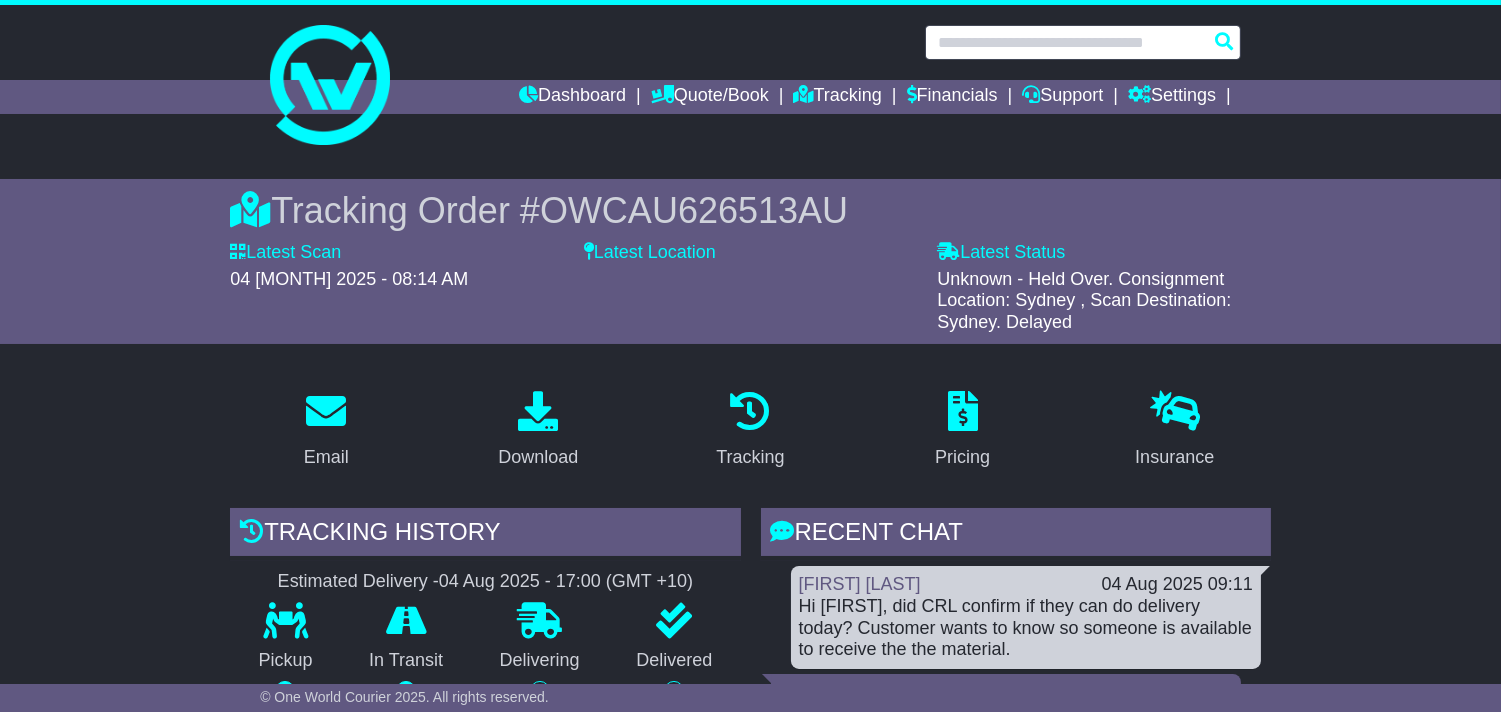 click at bounding box center [1083, 42] 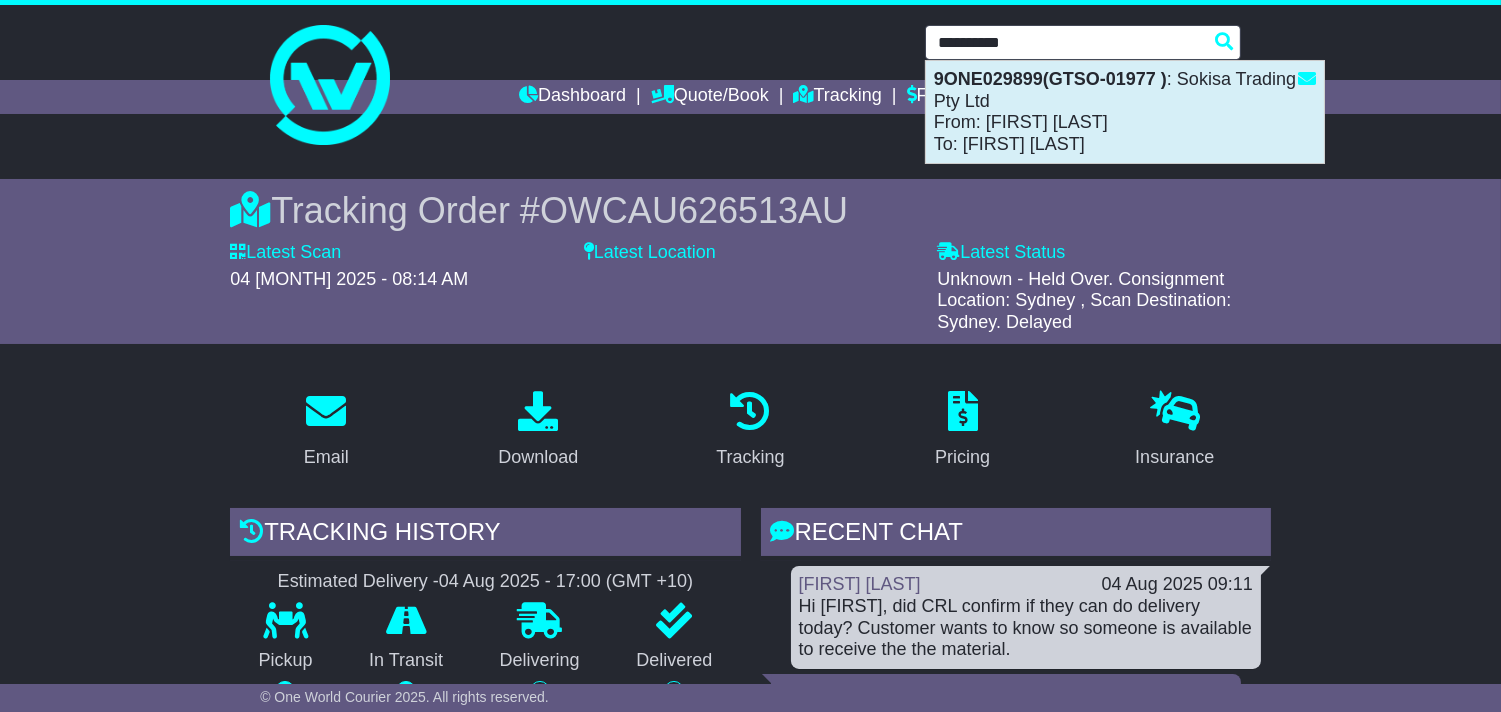 click on "9ONE029899(GTSO-01977 ) : Sokisa Trading Pty Ltd From: Jack Jason Wu To: Joel Robledo" at bounding box center (1125, 112) 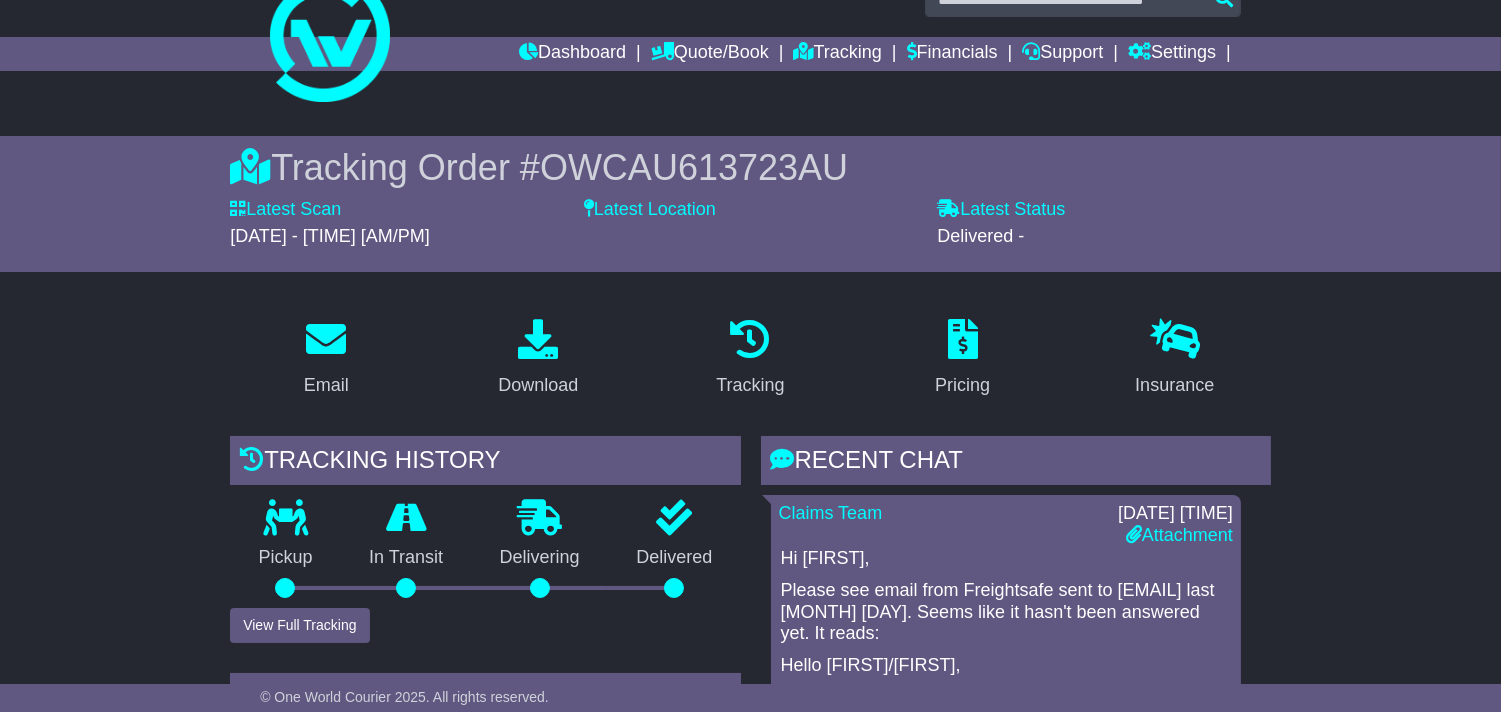 scroll, scrollTop: 222, scrollLeft: 0, axis: vertical 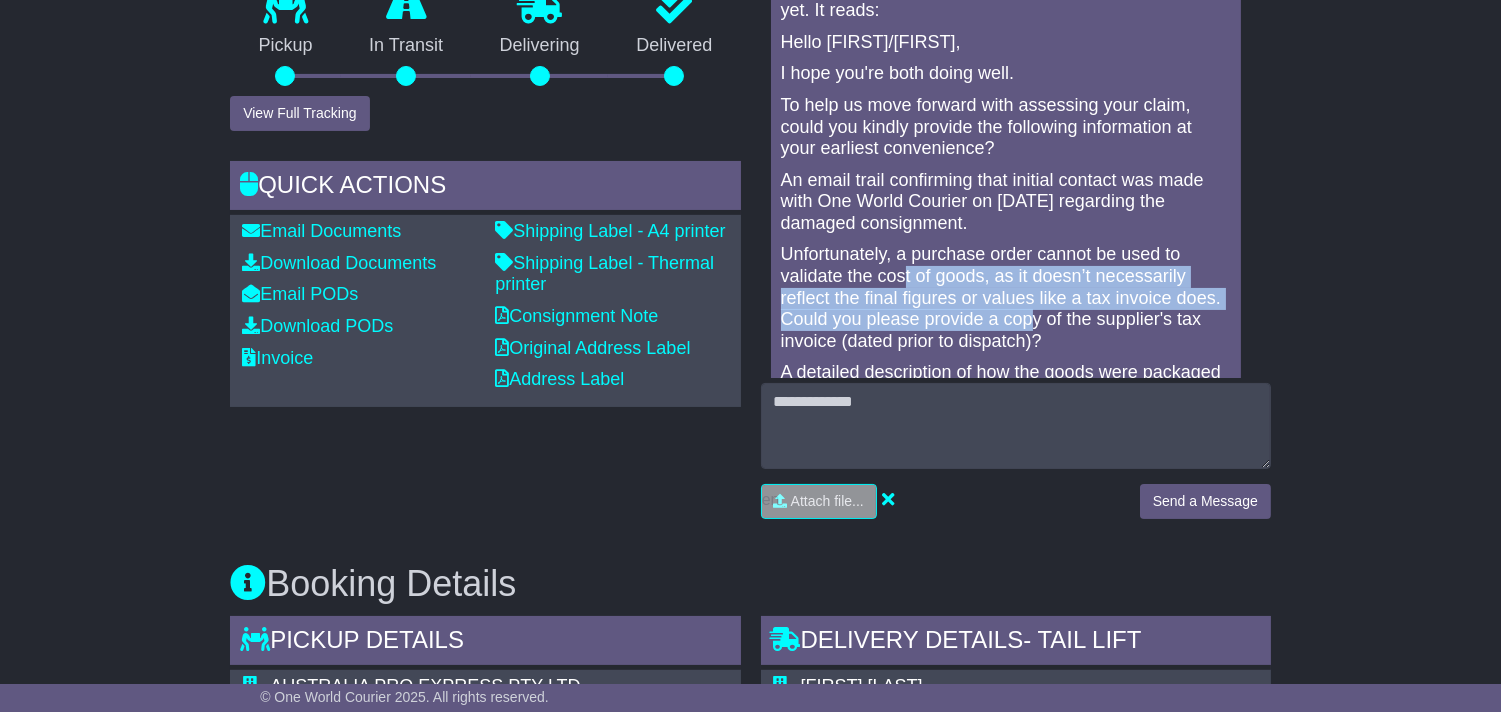 drag, startPoint x: 904, startPoint y: 263, endPoint x: 1032, endPoint y: 320, distance: 140.11781 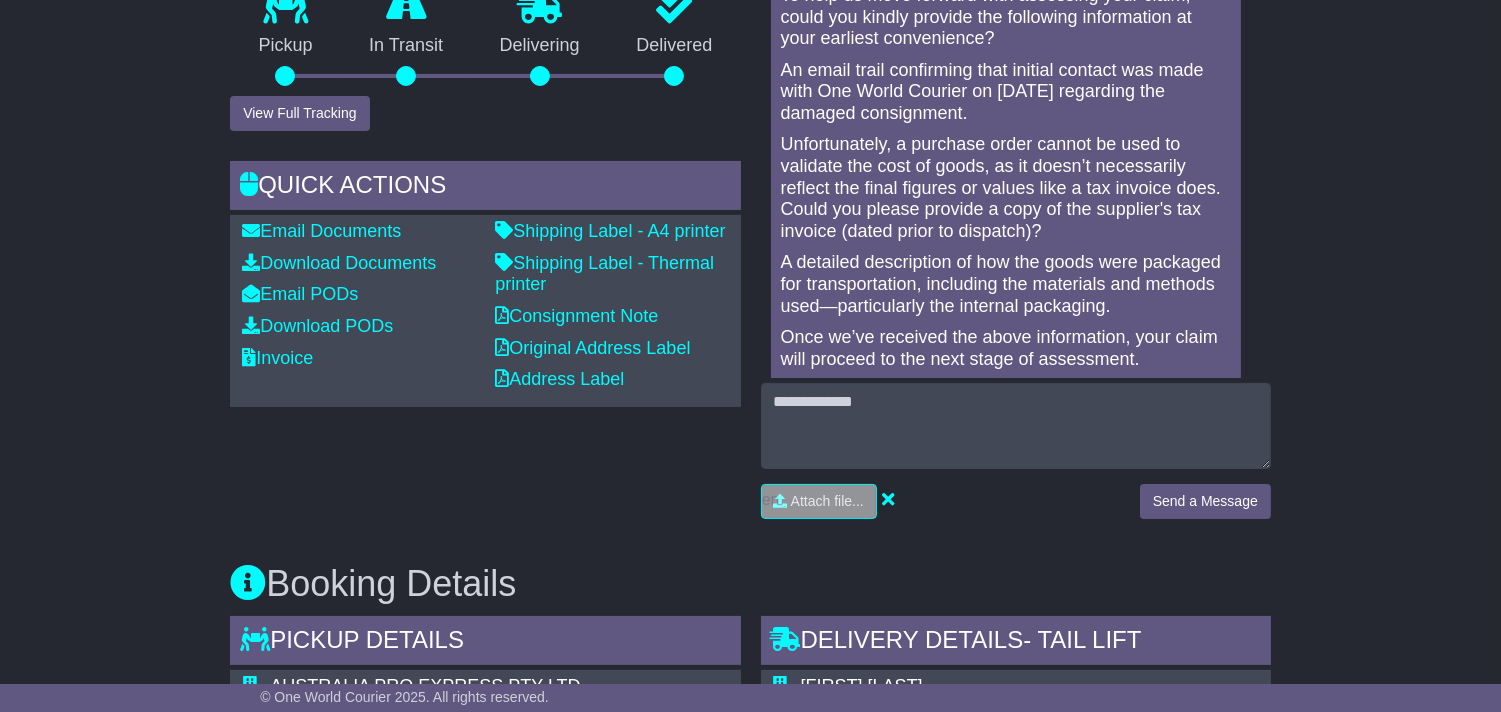scroll, scrollTop: 222, scrollLeft: 0, axis: vertical 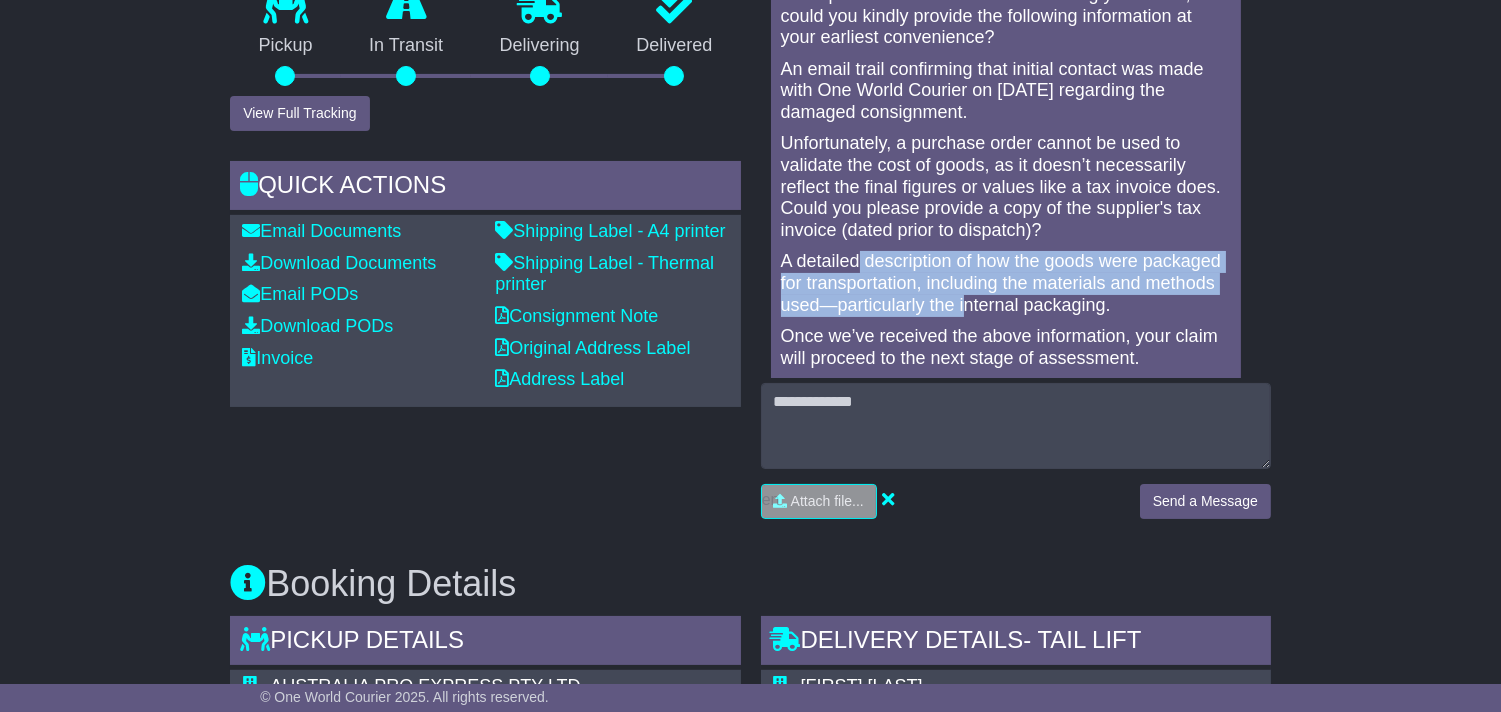 drag, startPoint x: 920, startPoint y: 276, endPoint x: 963, endPoint y: 294, distance: 46.615448 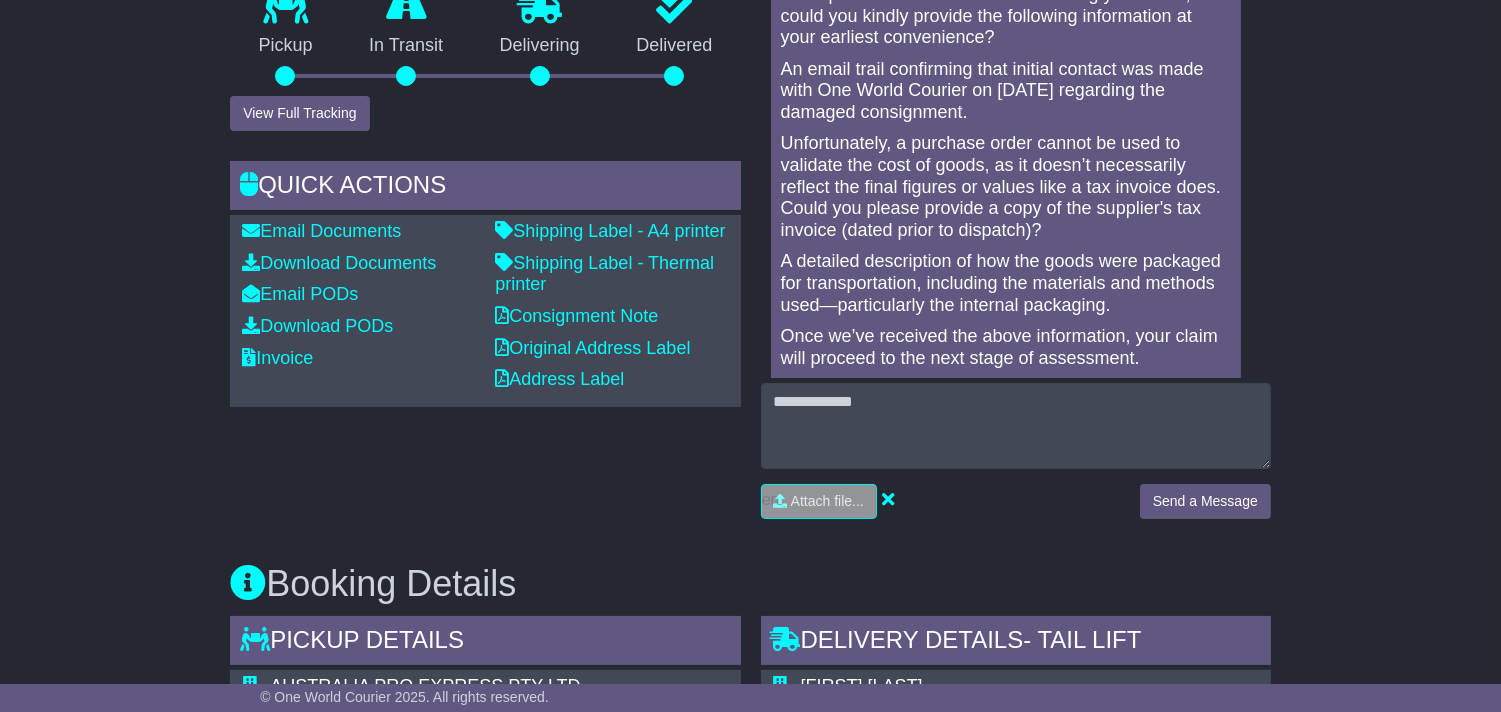 scroll, scrollTop: 111, scrollLeft: 0, axis: vertical 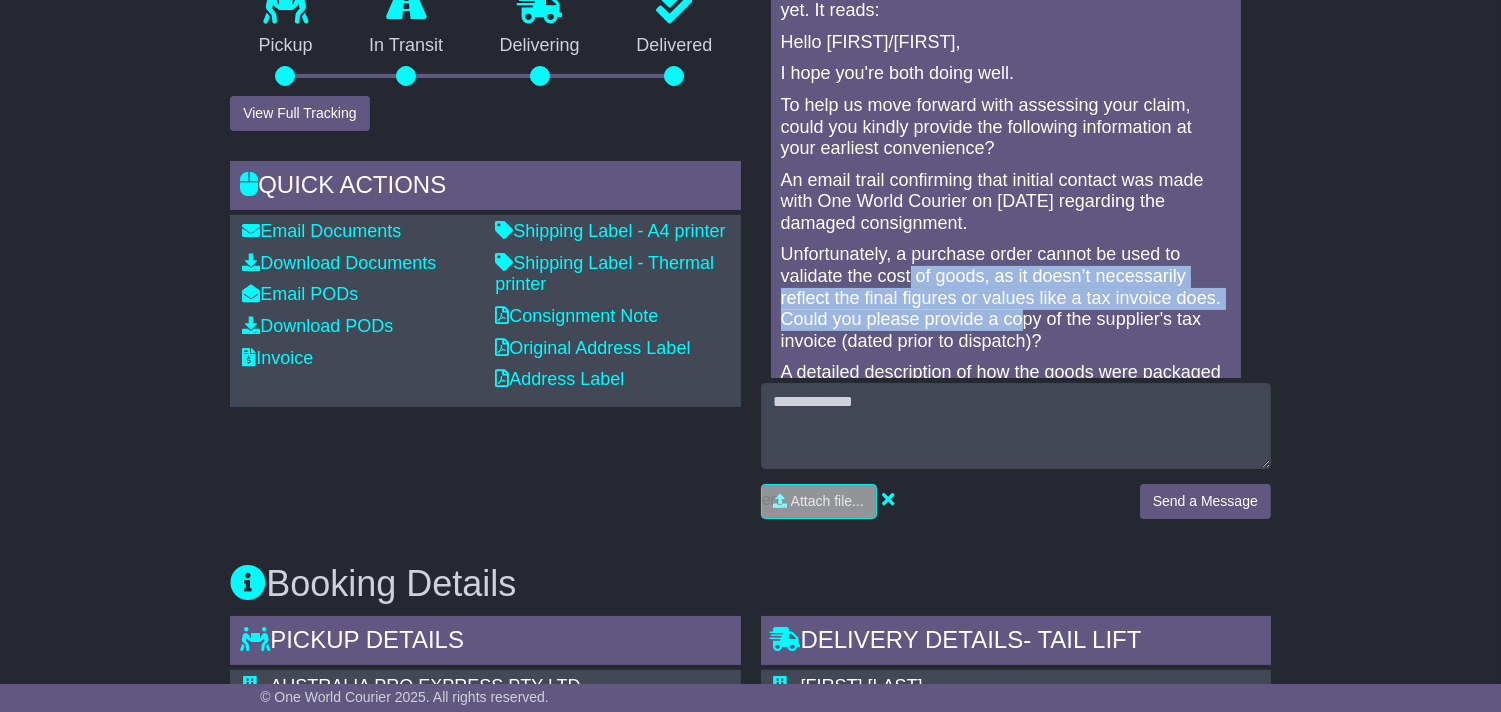 drag, startPoint x: 912, startPoint y: 280, endPoint x: 1020, endPoint y: 315, distance: 113.52973 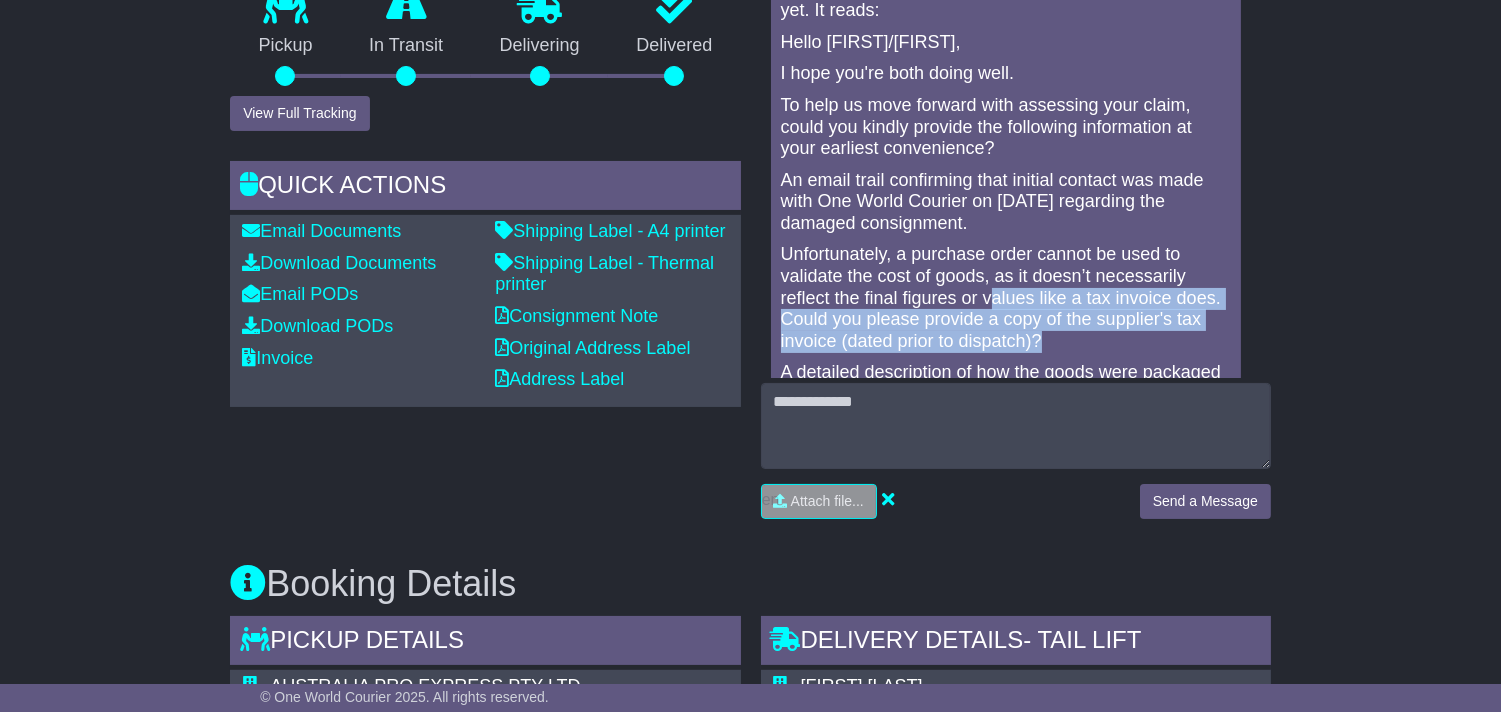 drag, startPoint x: 987, startPoint y: 300, endPoint x: 1054, endPoint y: 330, distance: 73.409805 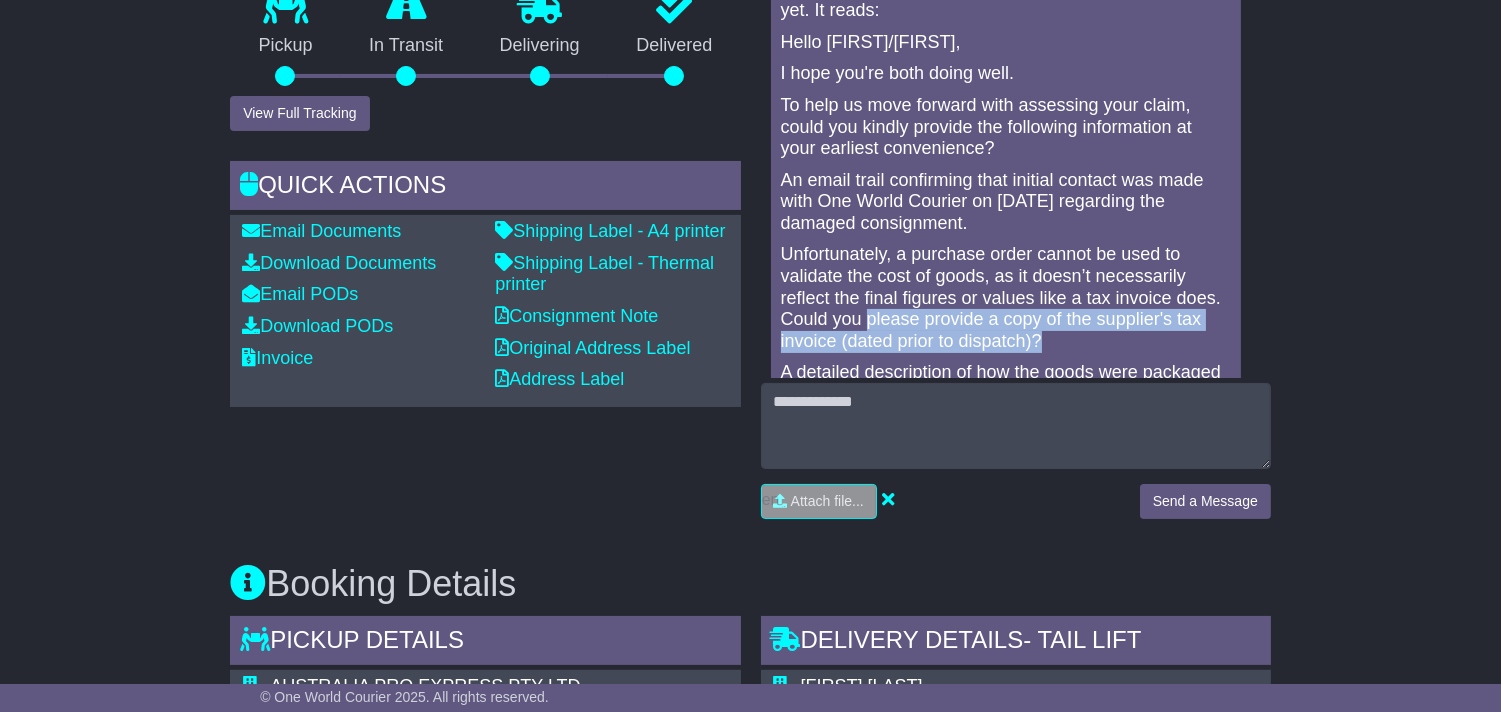 drag, startPoint x: 918, startPoint y: 317, endPoint x: 1060, endPoint y: 344, distance: 144.54411 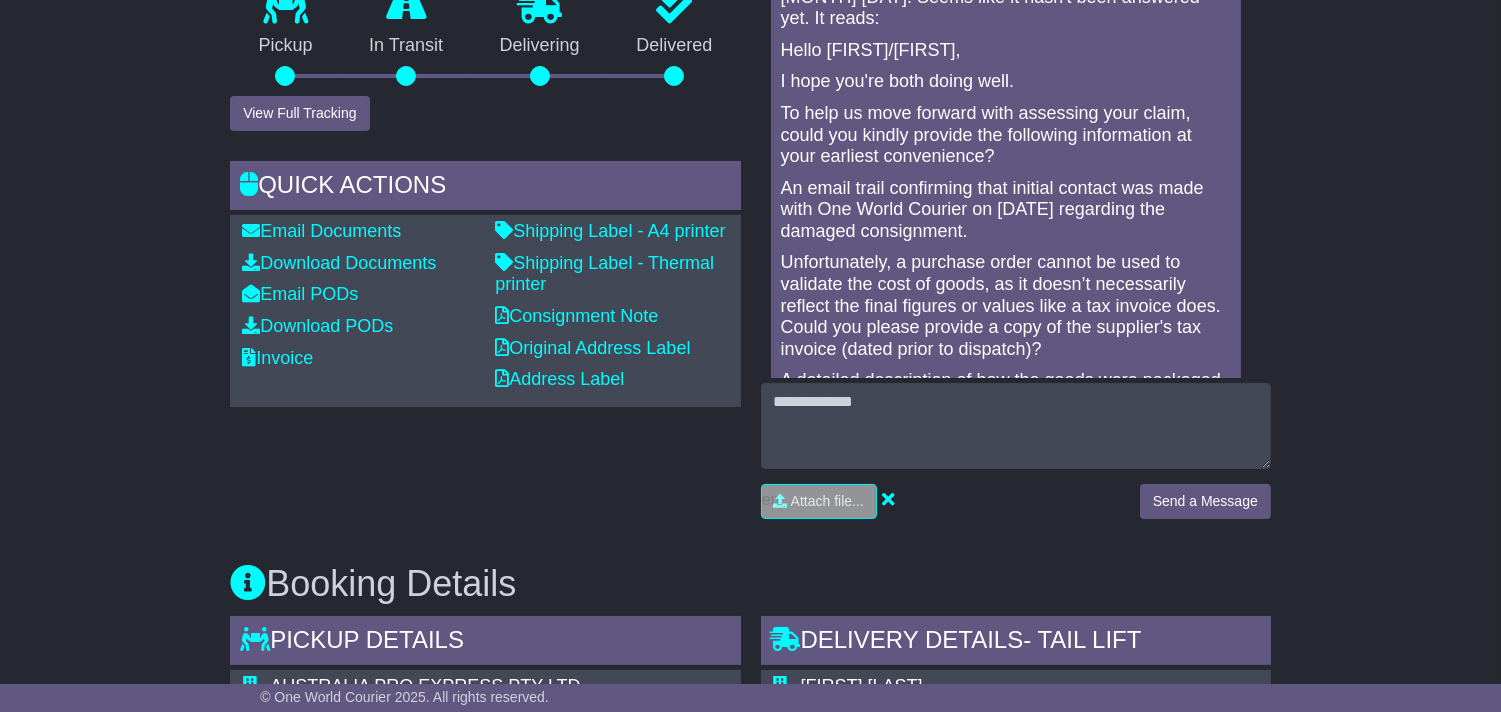 scroll, scrollTop: 0, scrollLeft: 0, axis: both 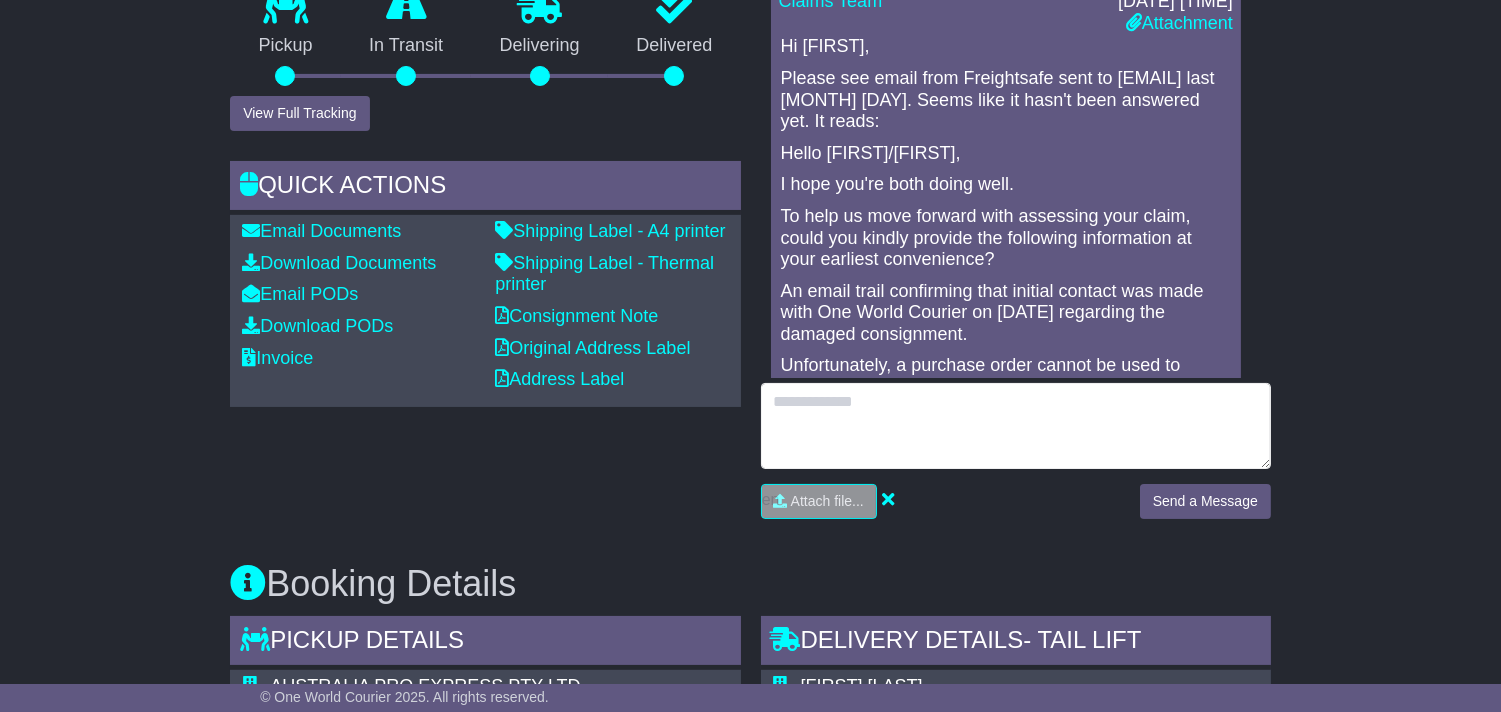 click at bounding box center (1016, 426) 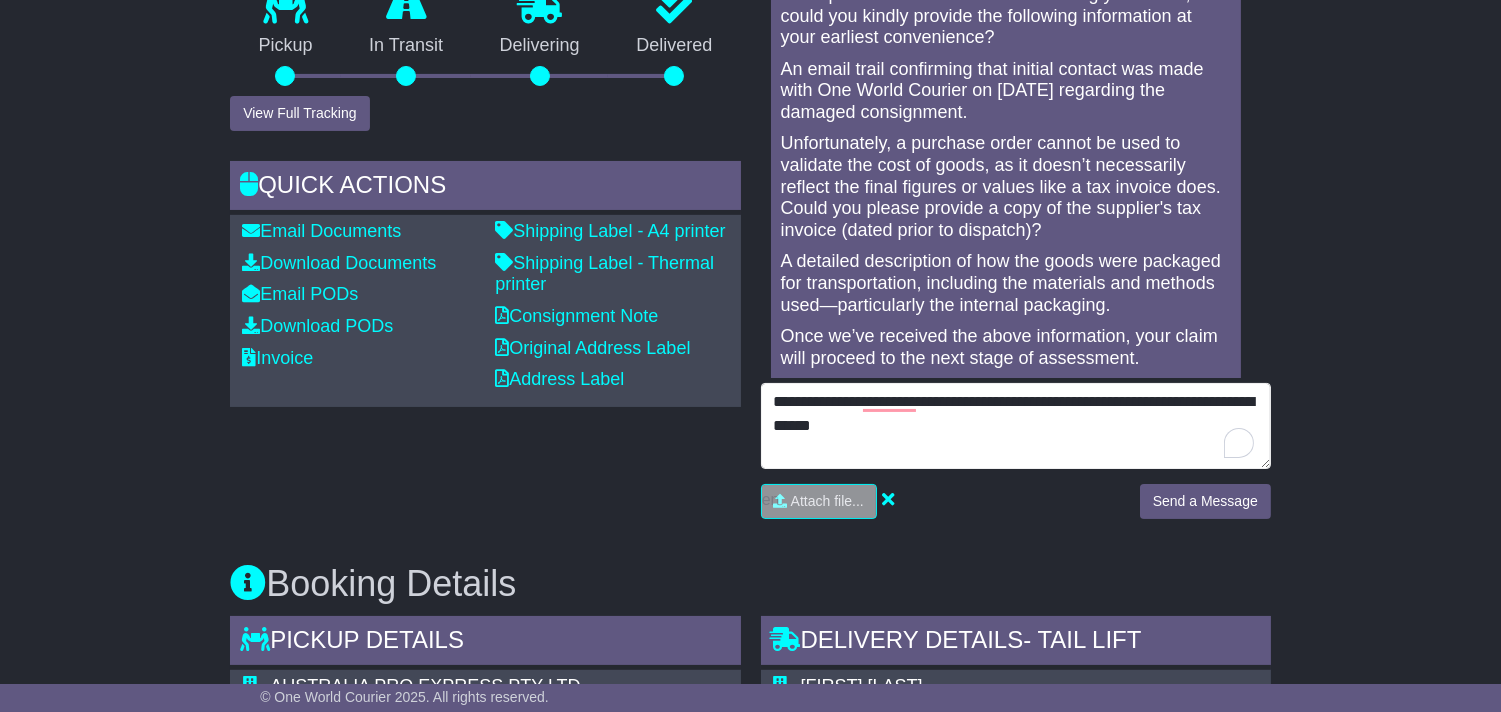 scroll, scrollTop: 333, scrollLeft: 0, axis: vertical 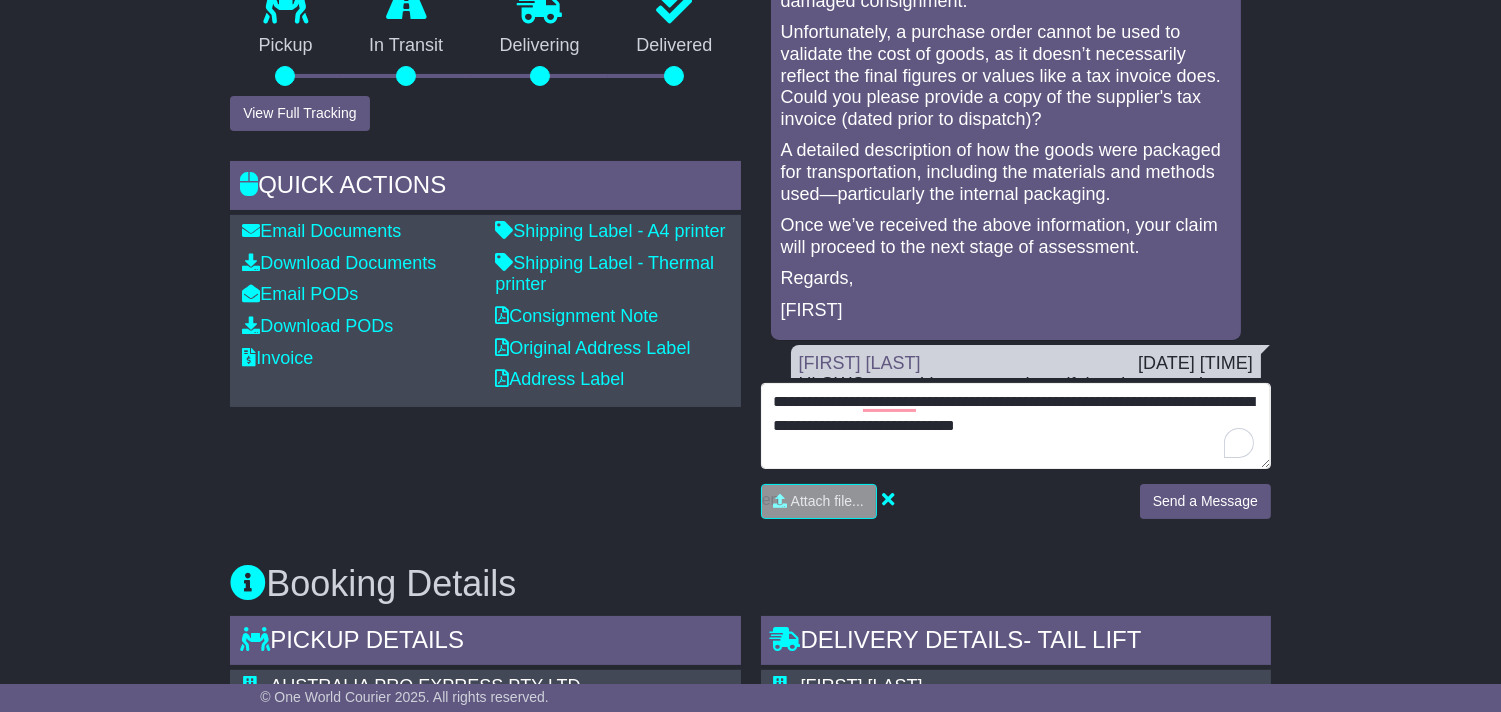 type on "**********" 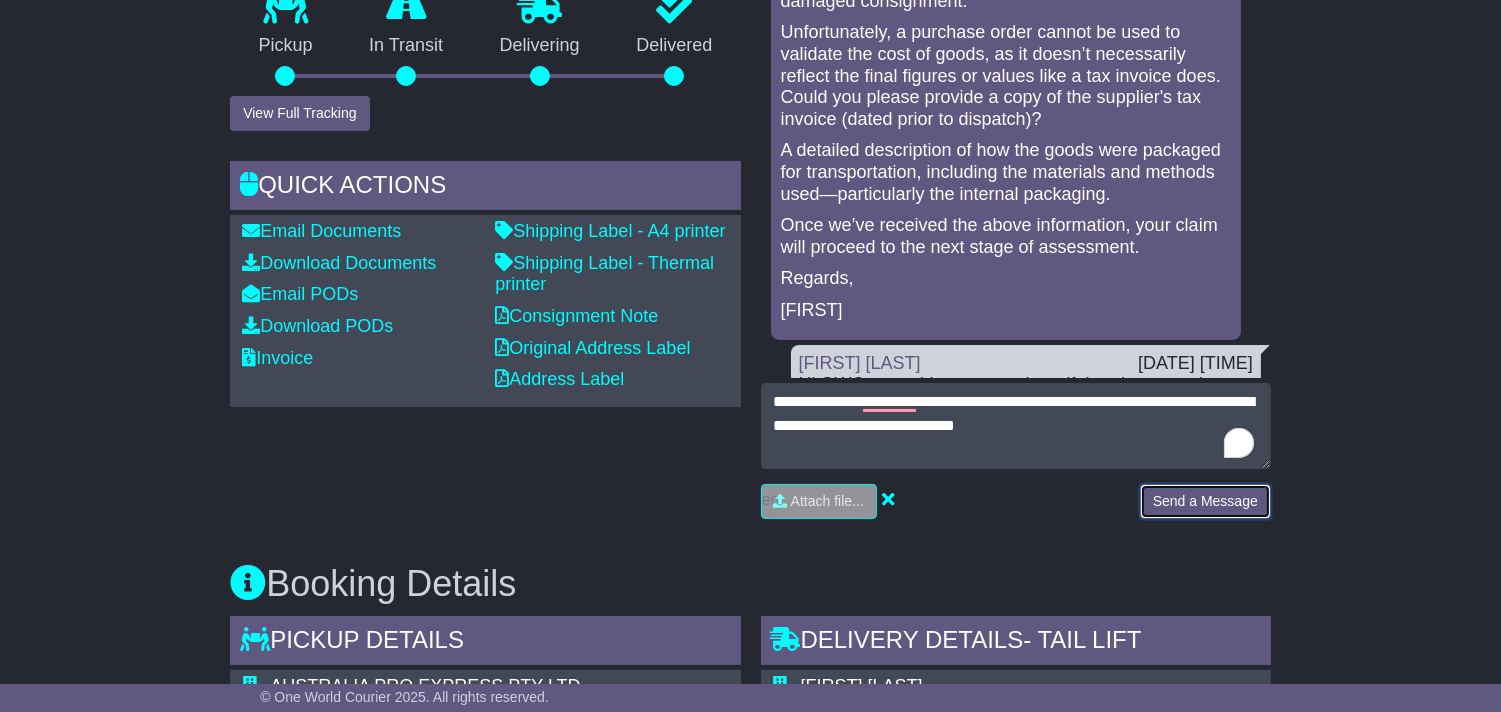 drag, startPoint x: 1186, startPoint y: 502, endPoint x: 1238, endPoint y: 481, distance: 56.0803 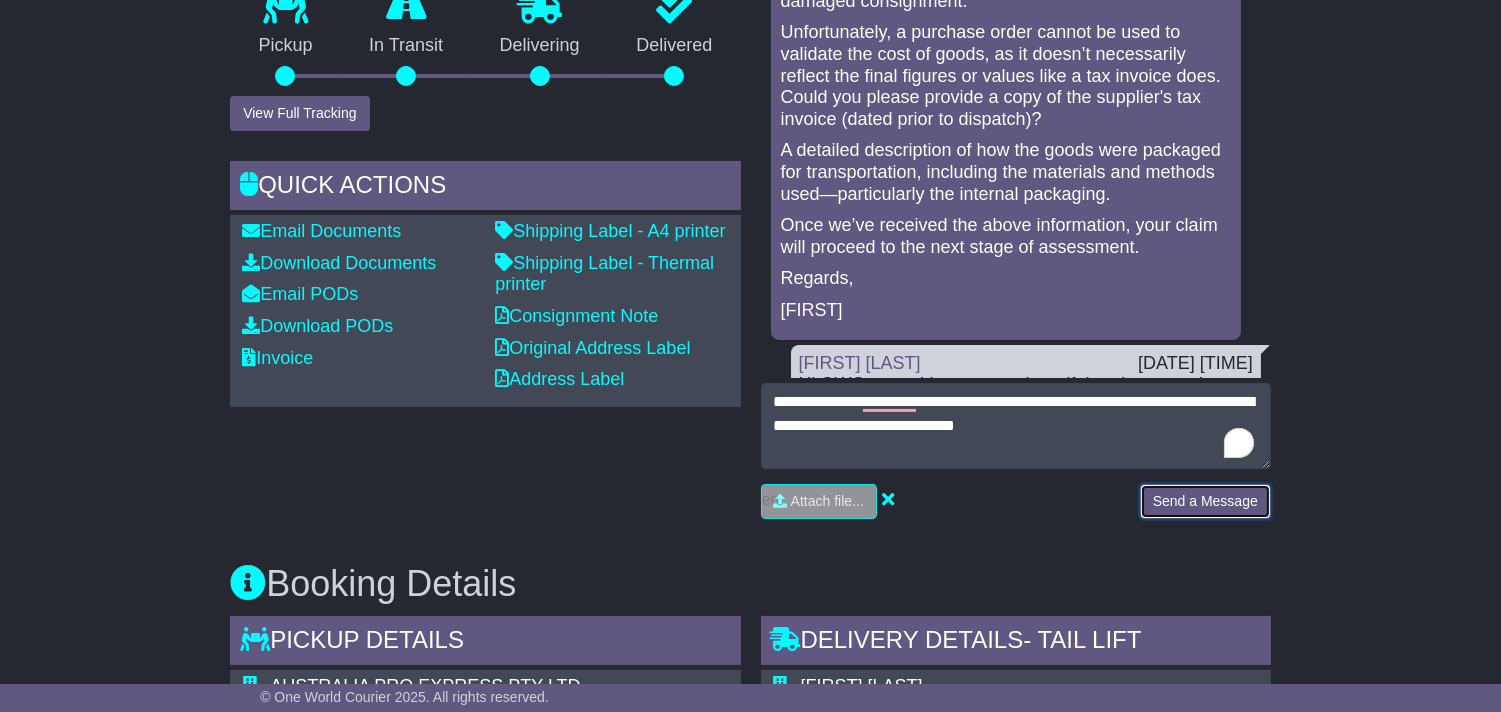 click on "Send a Message" at bounding box center [1205, 501] 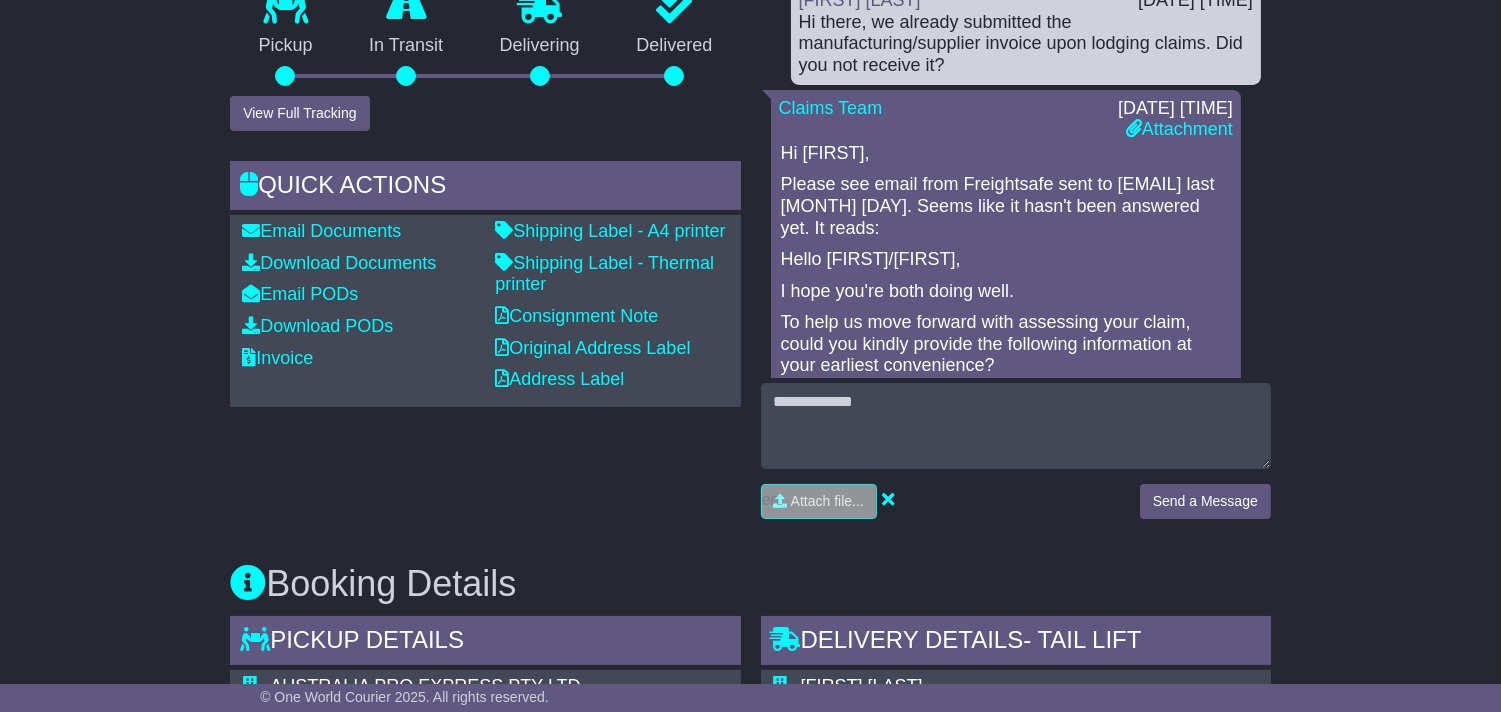 scroll, scrollTop: 0, scrollLeft: 0, axis: both 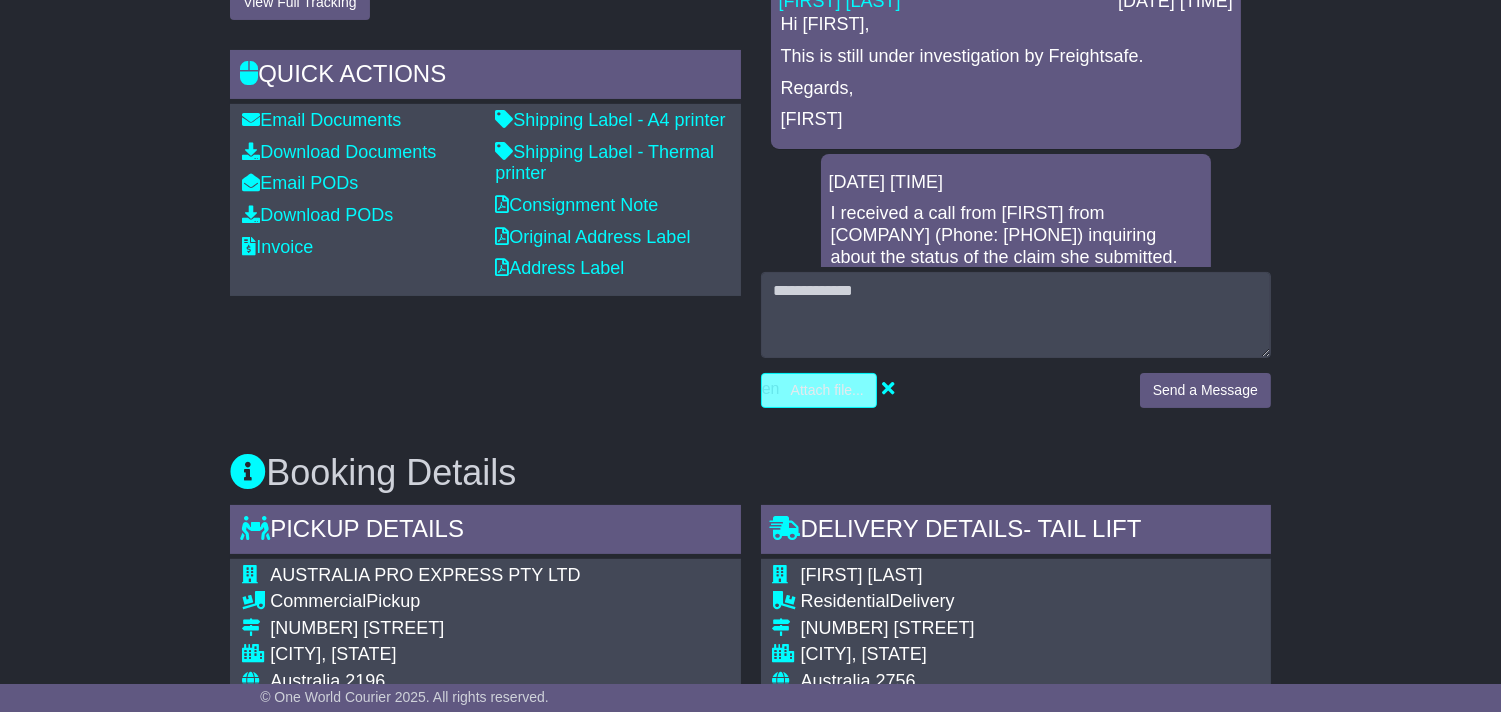 click at bounding box center (724, 390) 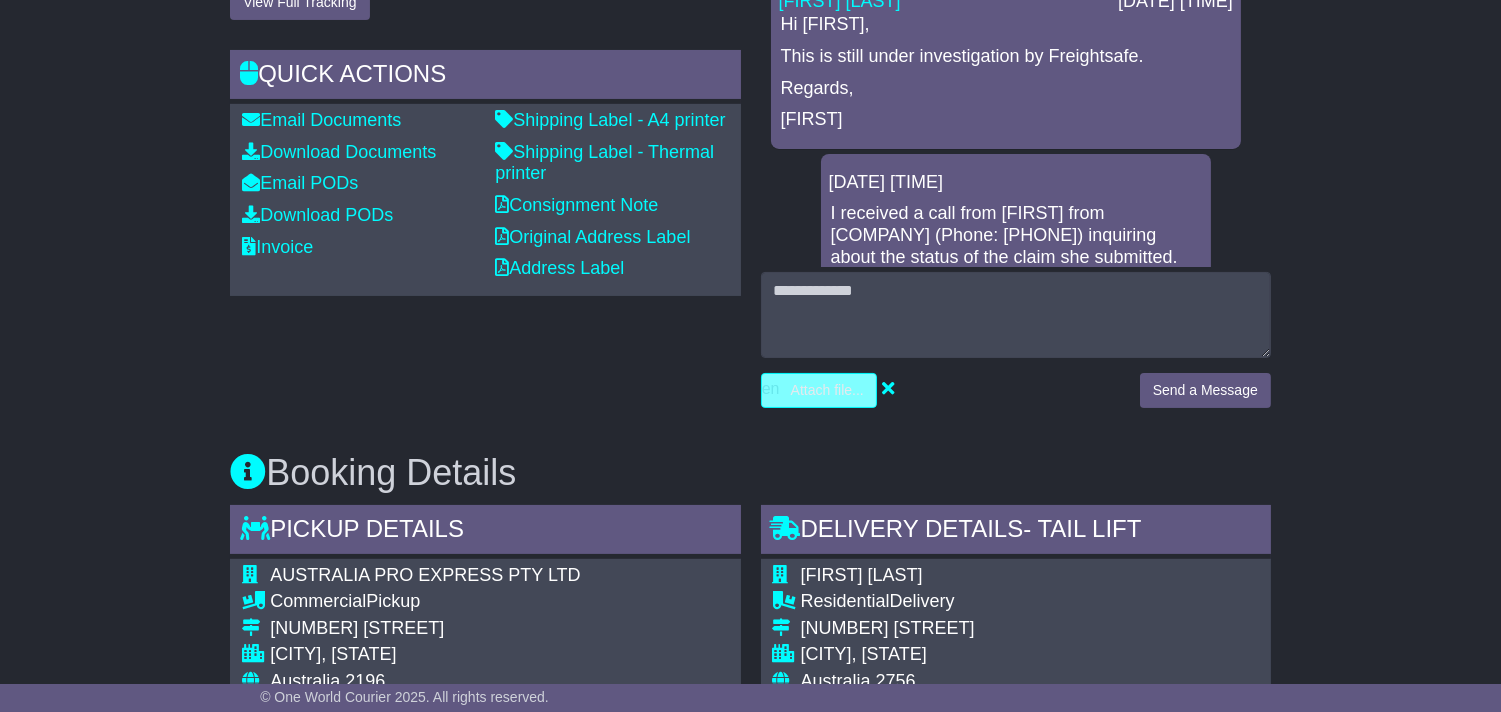 type on "**********" 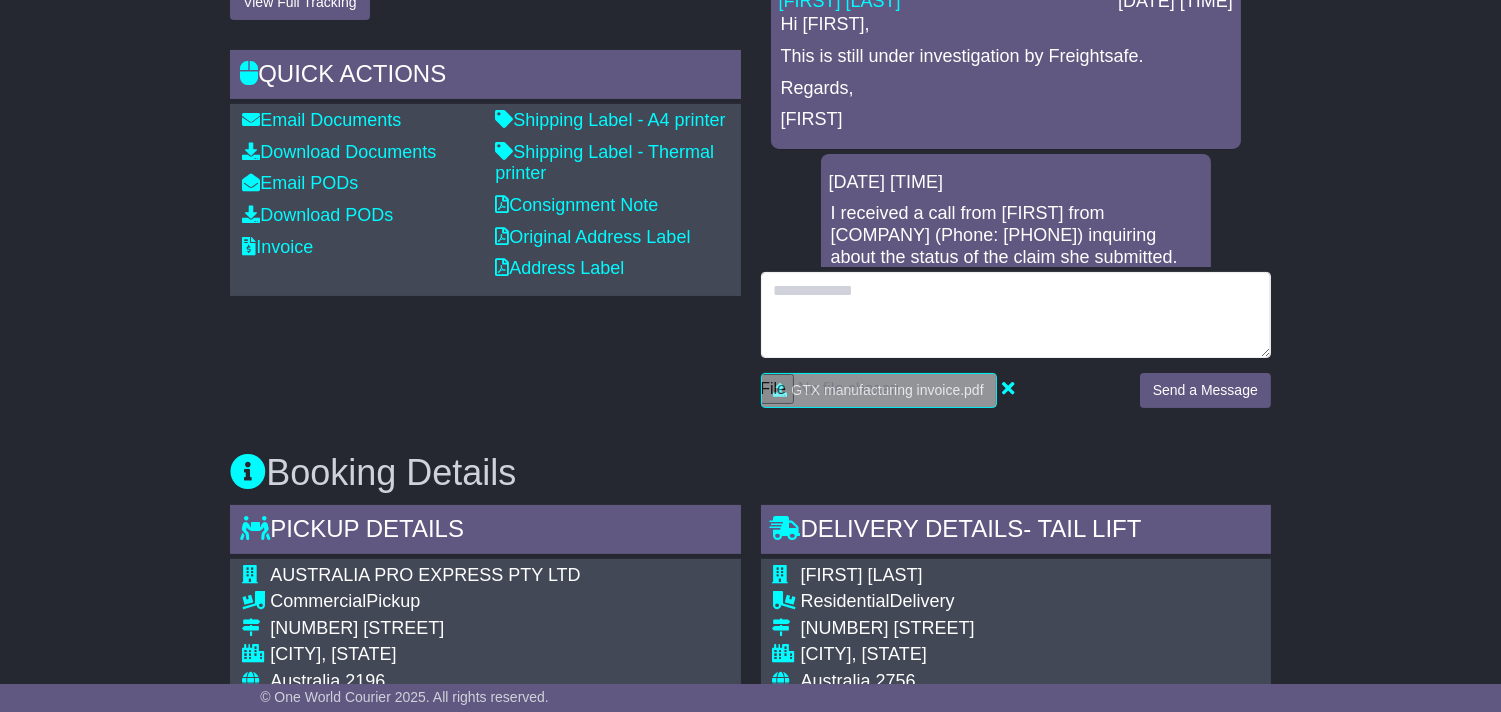 click at bounding box center [1016, 315] 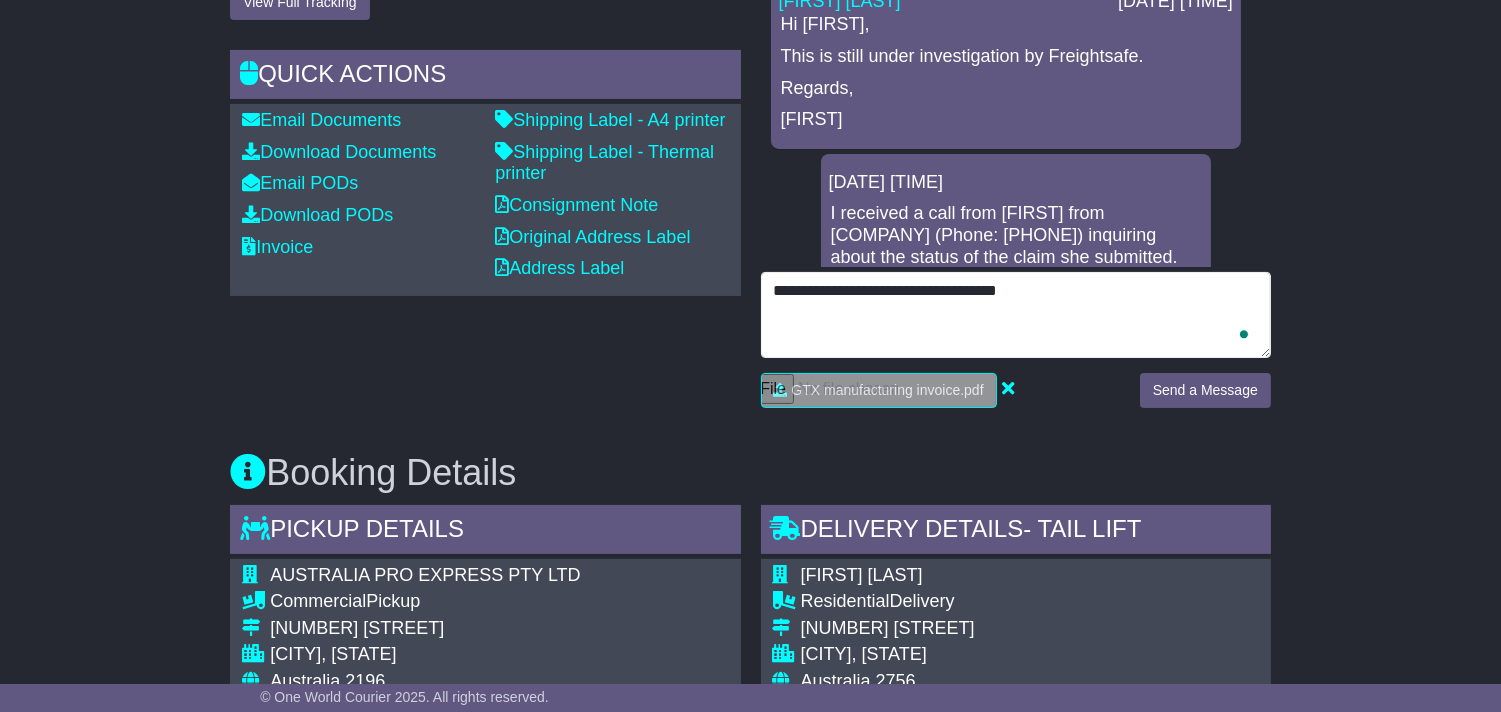 type on "**********" 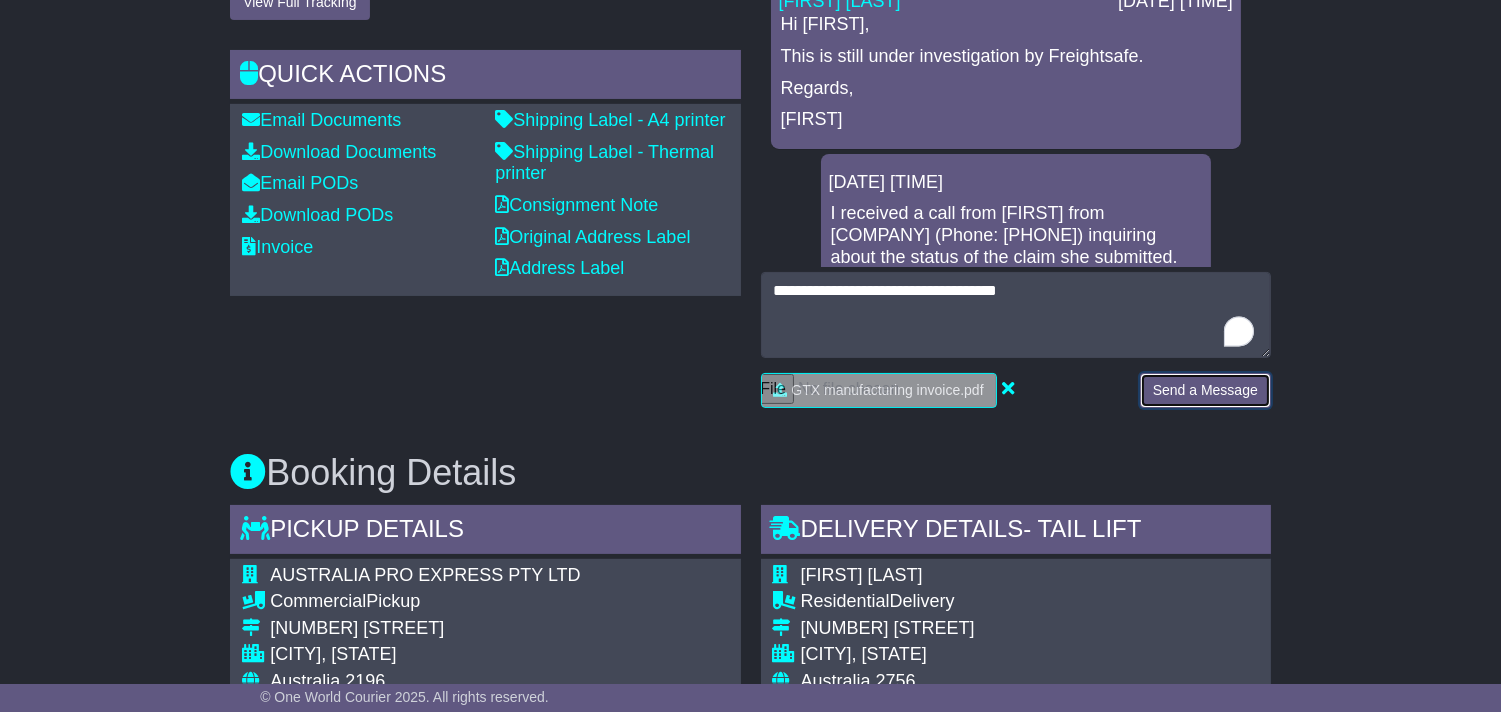 click on "Send a Message" at bounding box center [1205, 390] 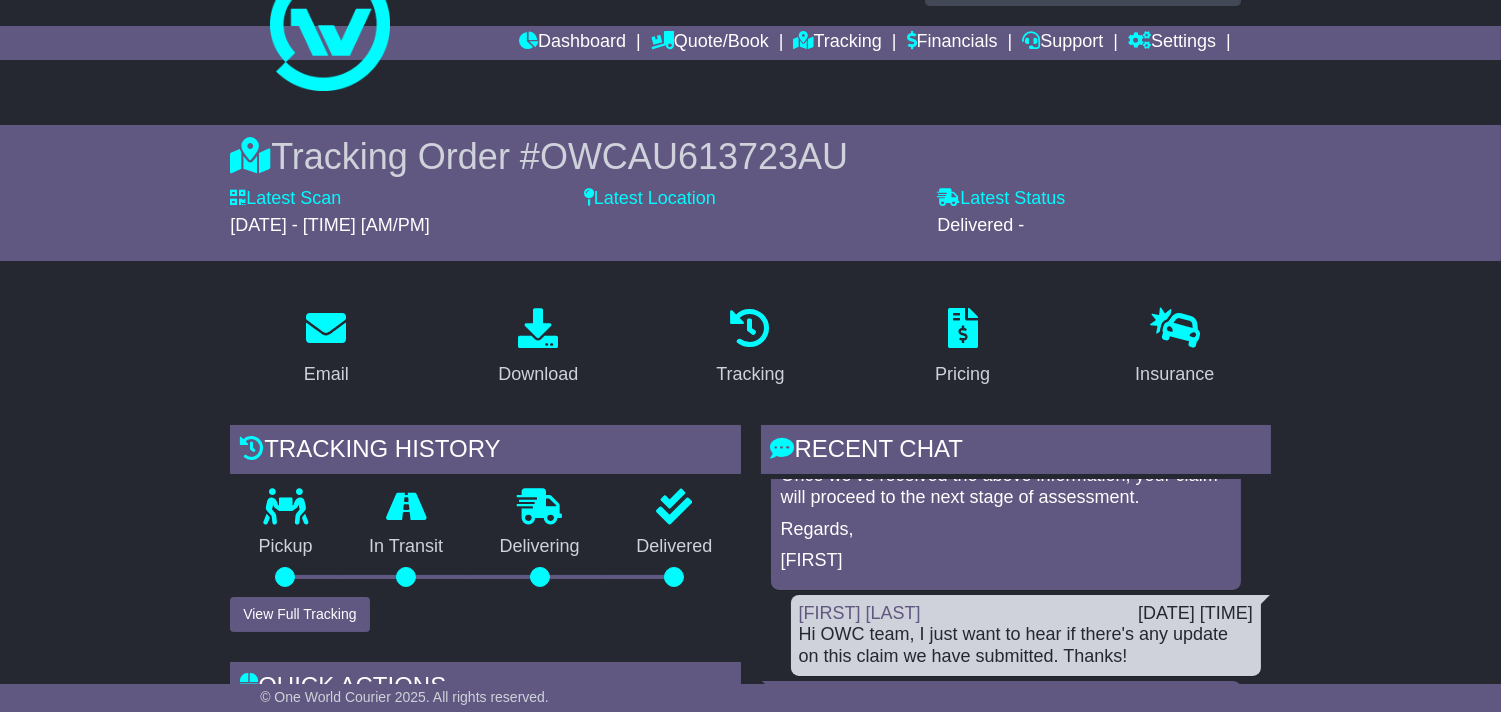 scroll, scrollTop: 0, scrollLeft: 0, axis: both 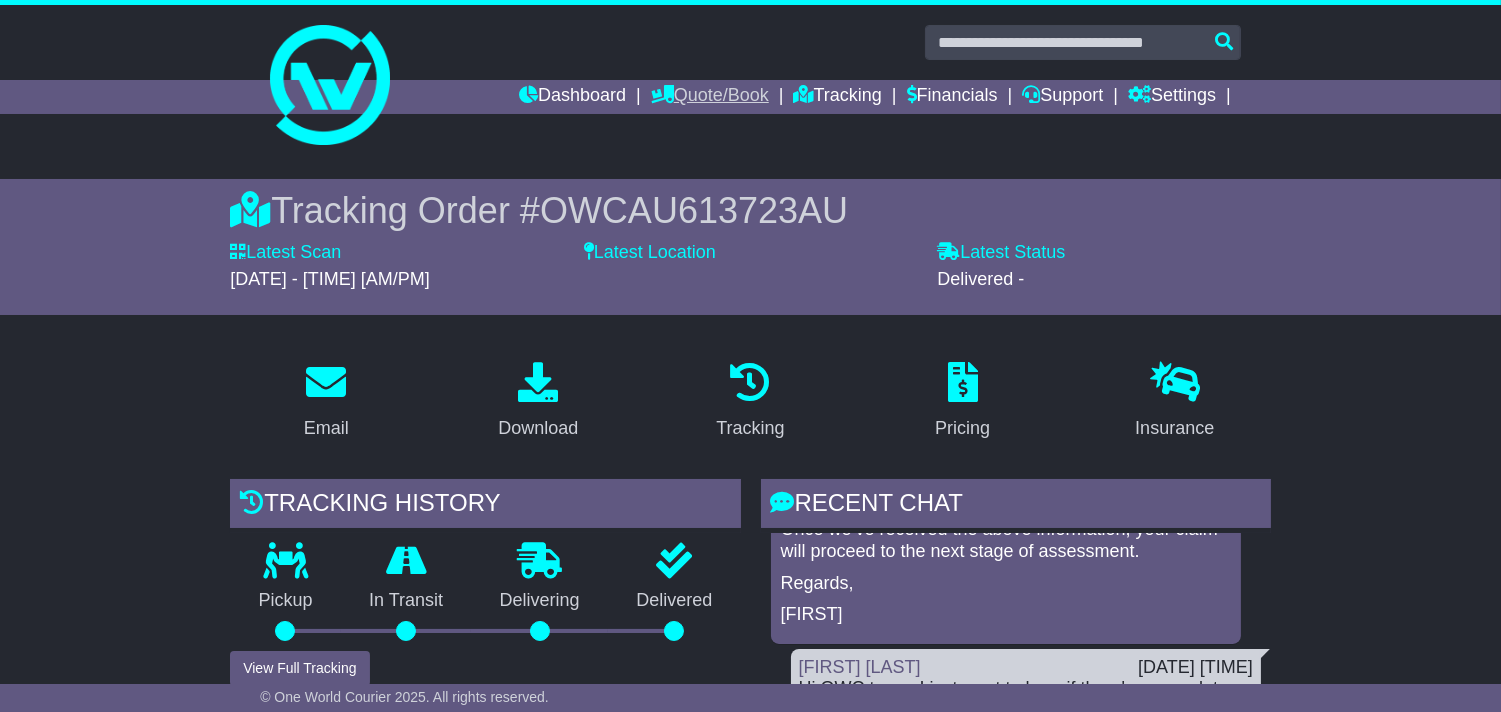 click on "Quote/Book" at bounding box center (710, 97) 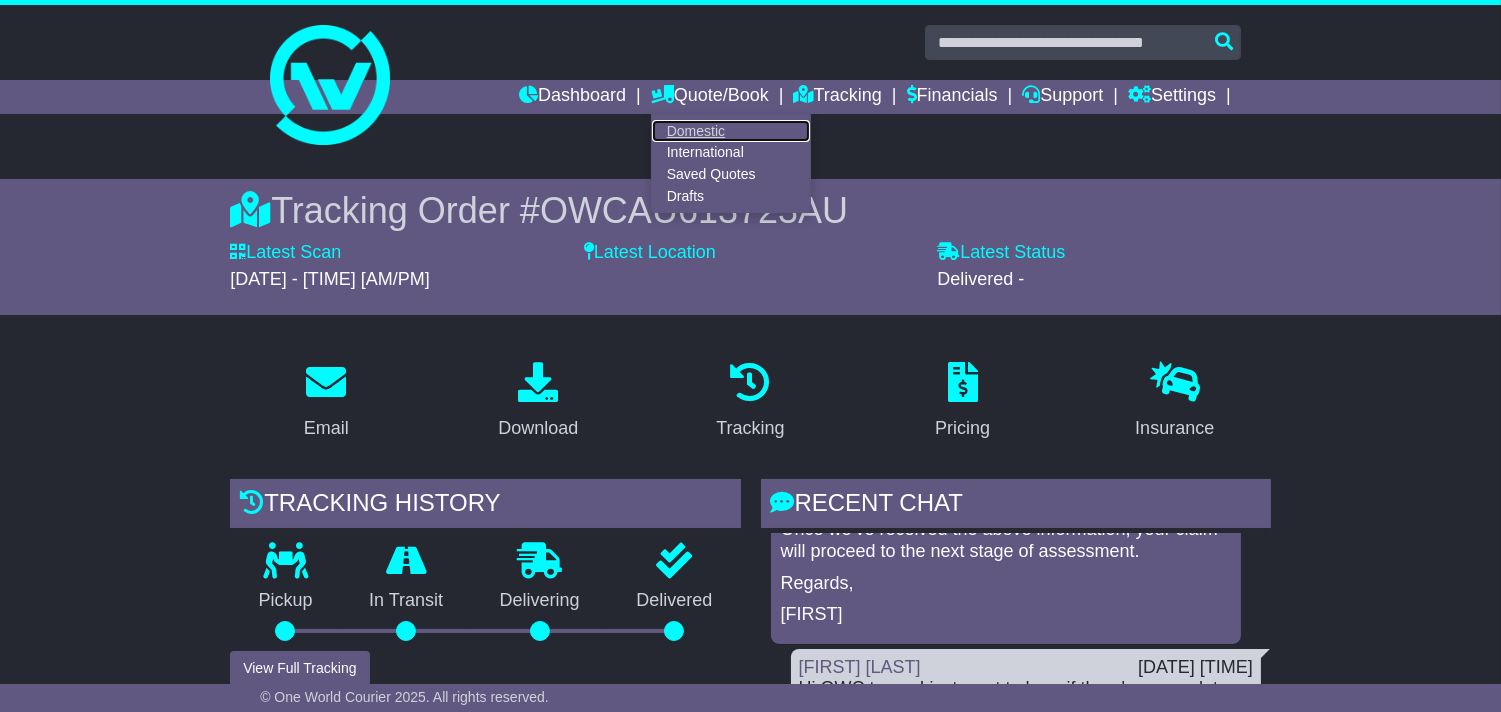 click on "Domestic" at bounding box center (731, 131) 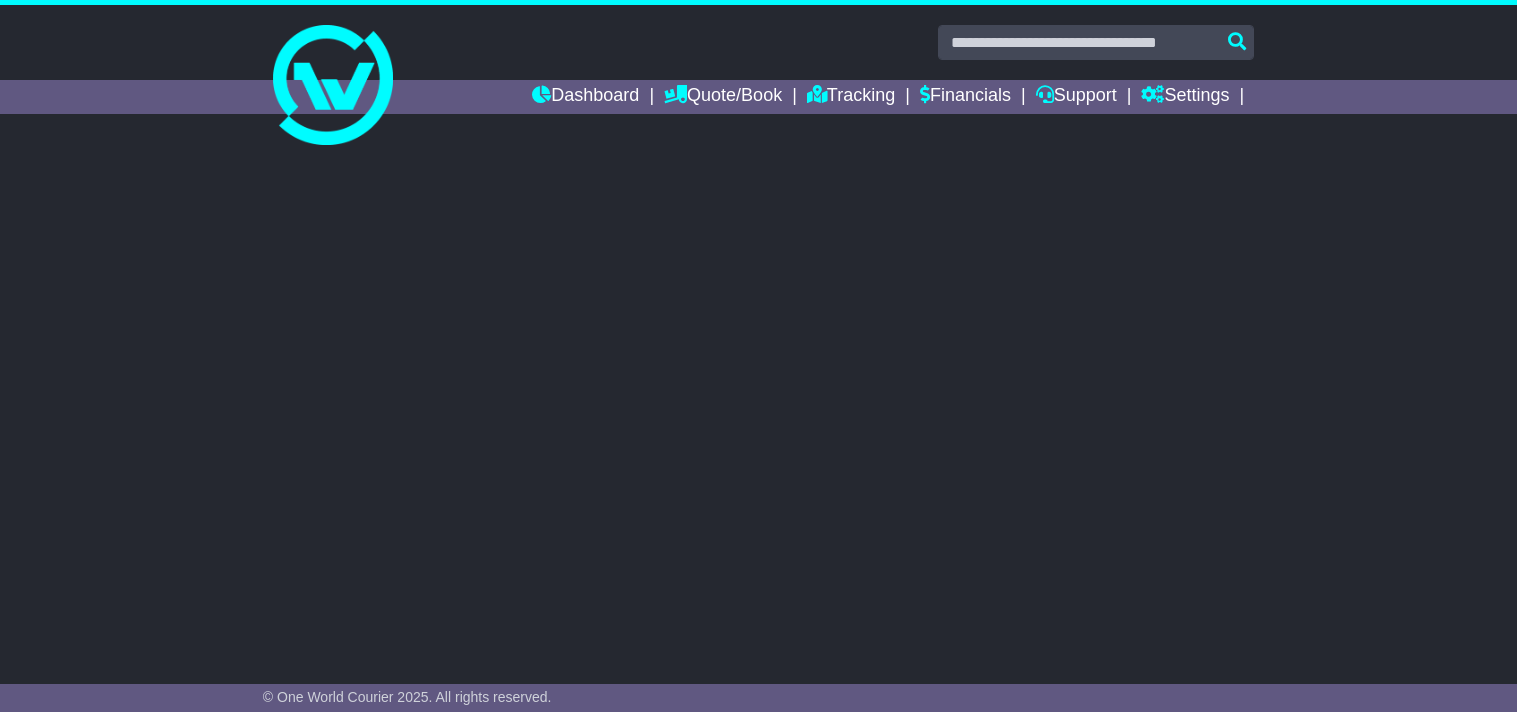 scroll, scrollTop: 0, scrollLeft: 0, axis: both 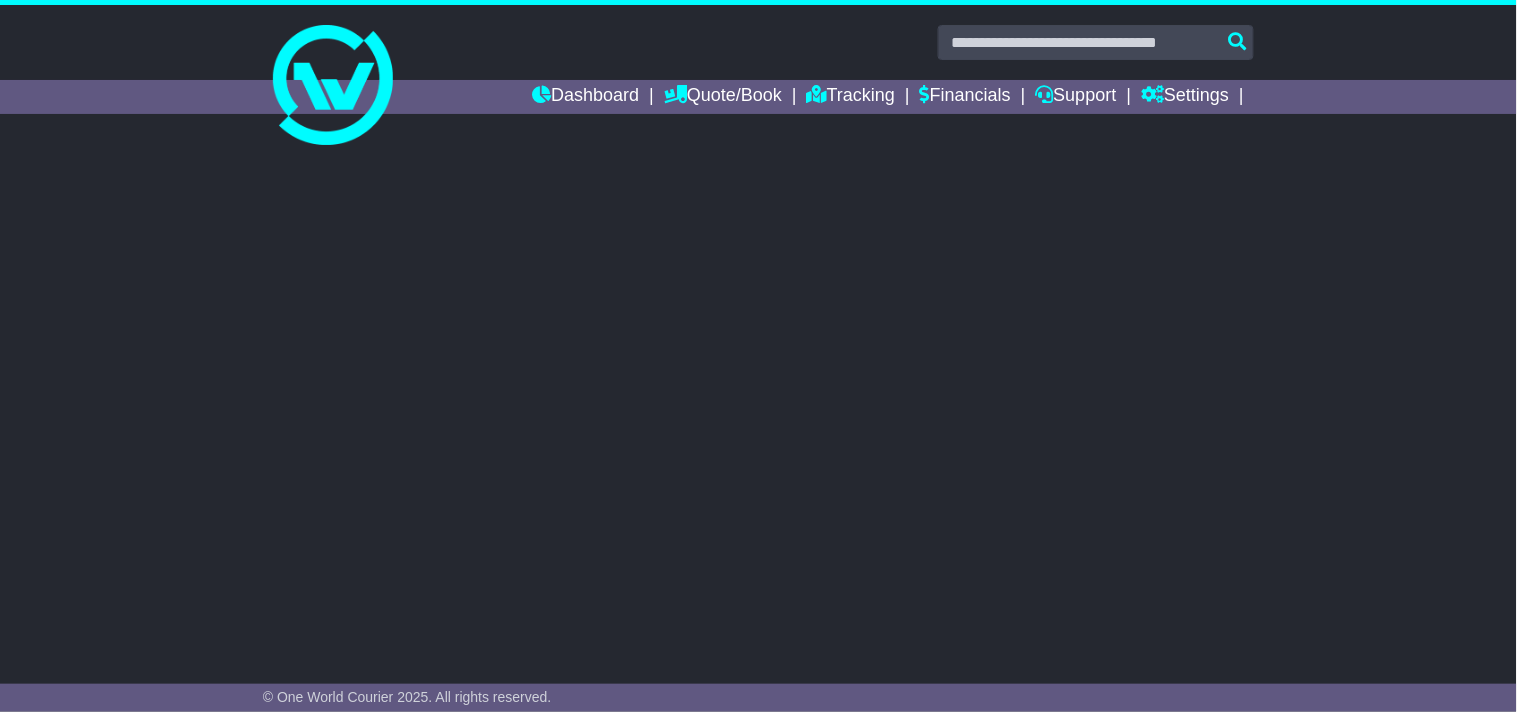 click at bounding box center [758, 42] 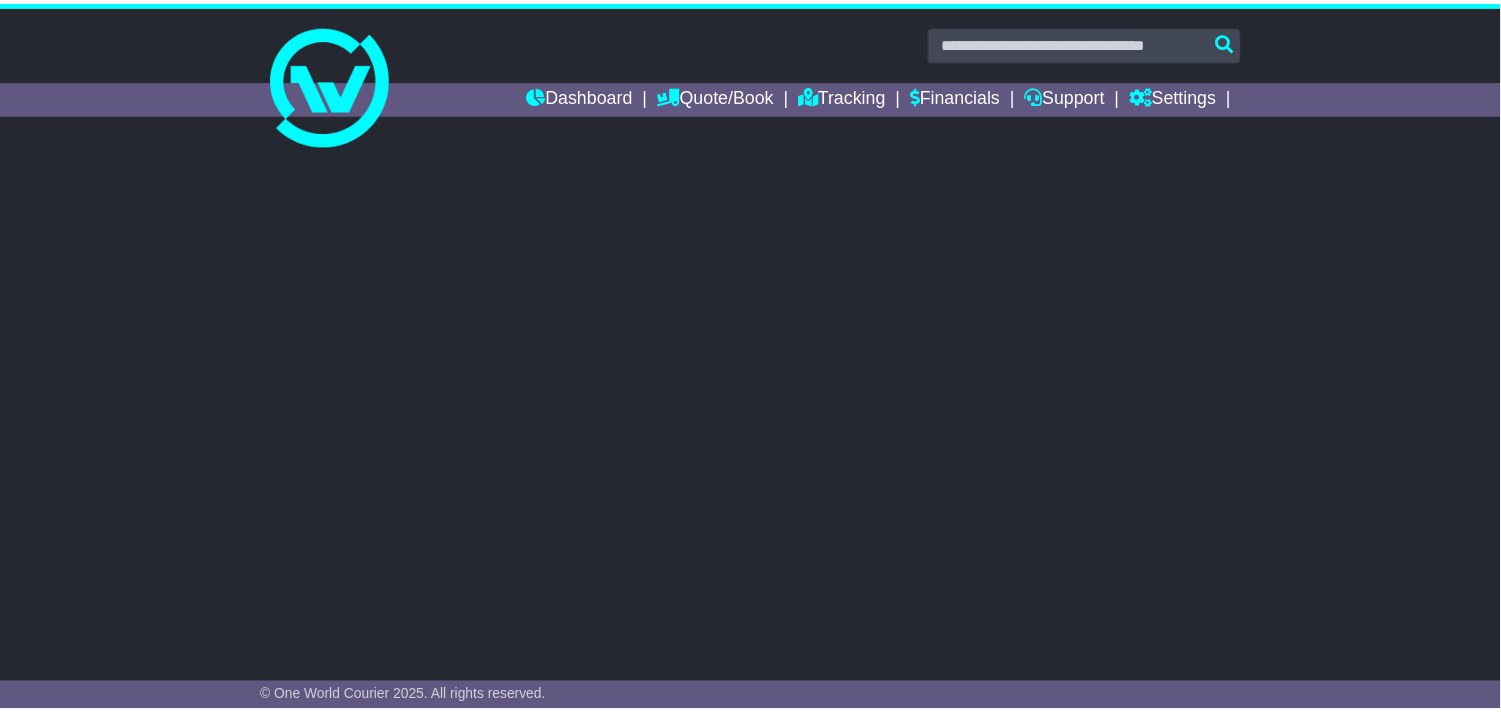 scroll, scrollTop: 0, scrollLeft: 0, axis: both 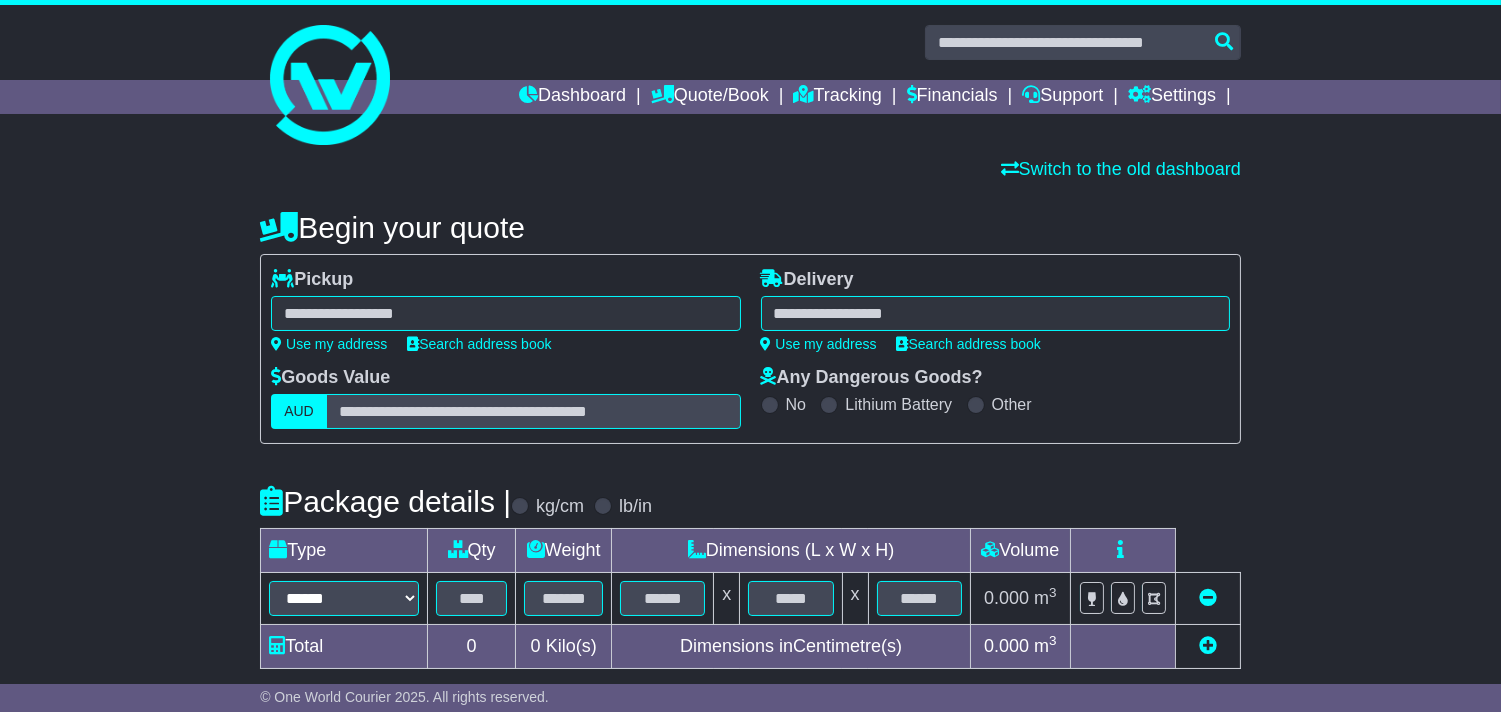 click at bounding box center (505, 313) 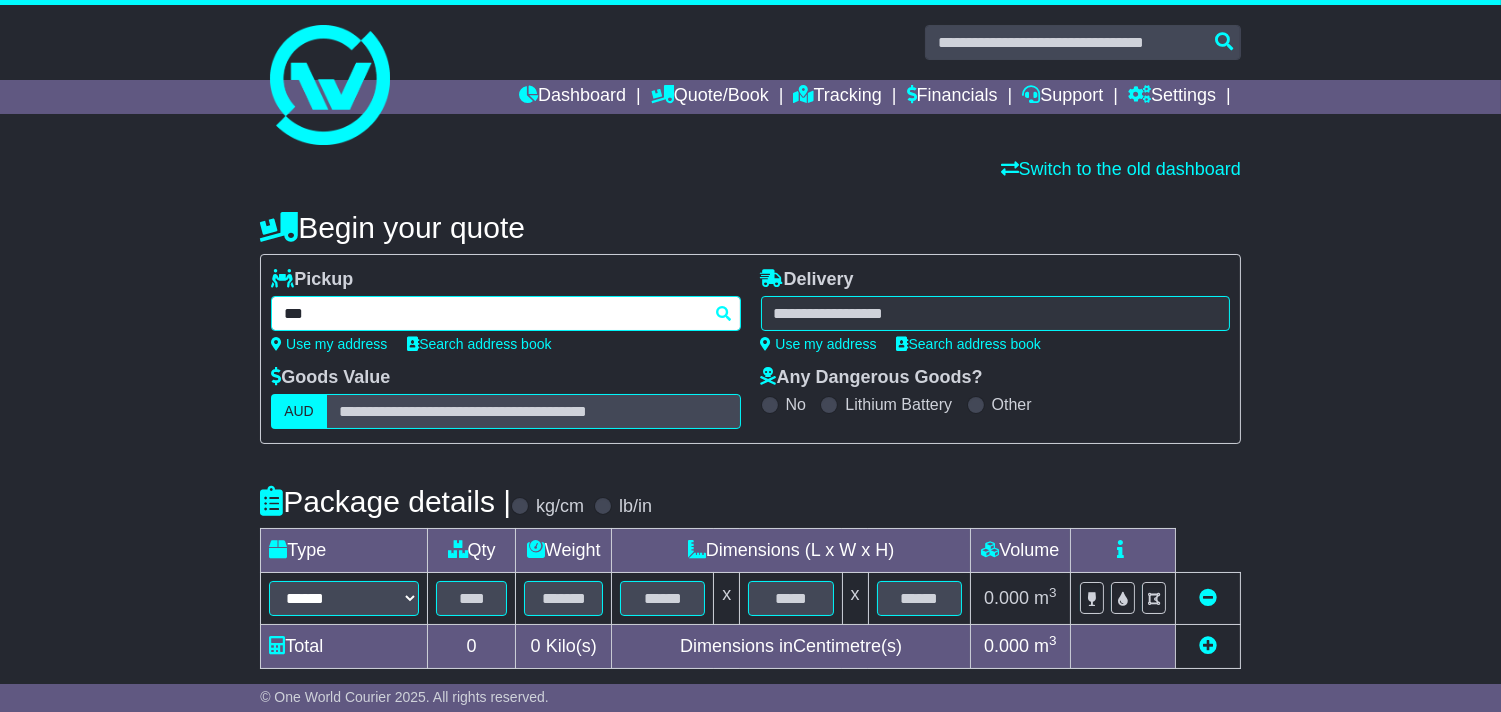 type on "****" 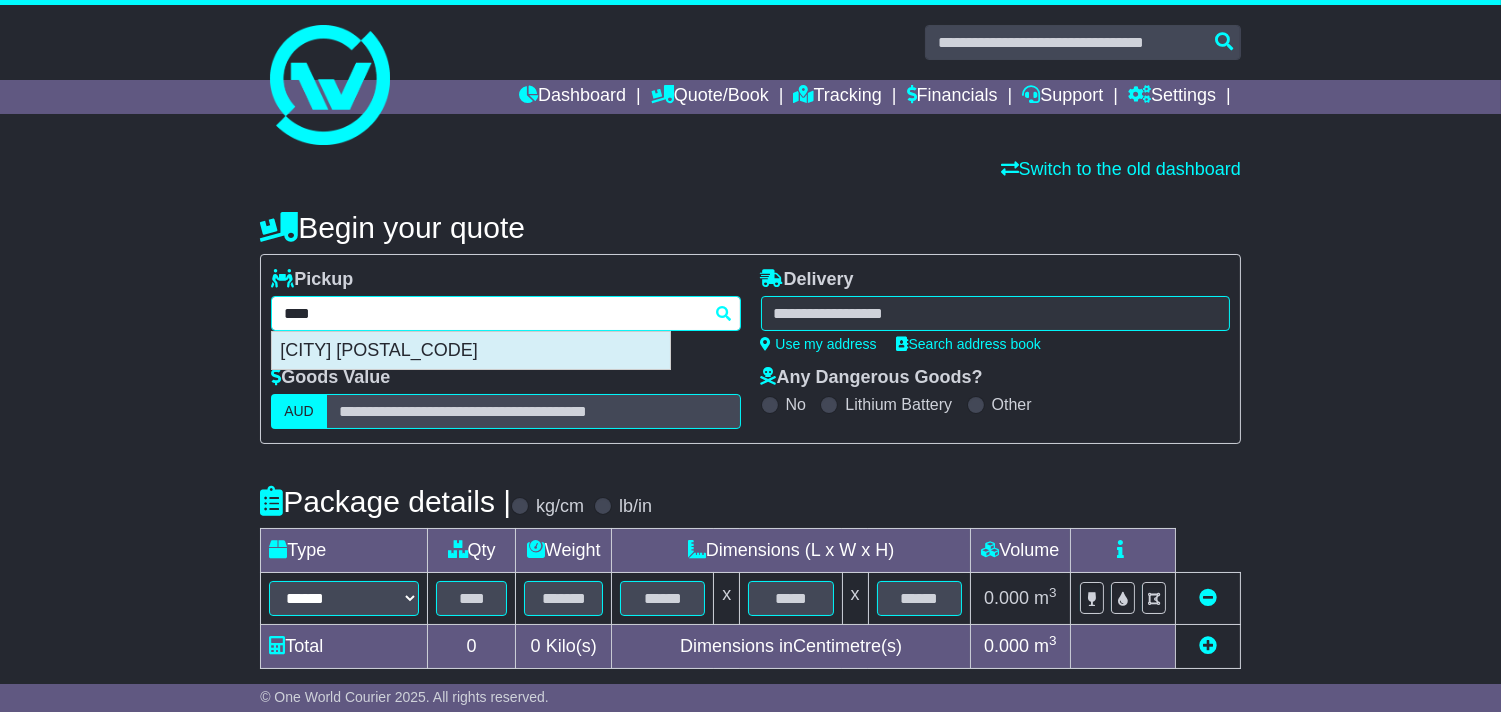 click on "MELBOURNE AIRPORT 3045" at bounding box center (471, 351) 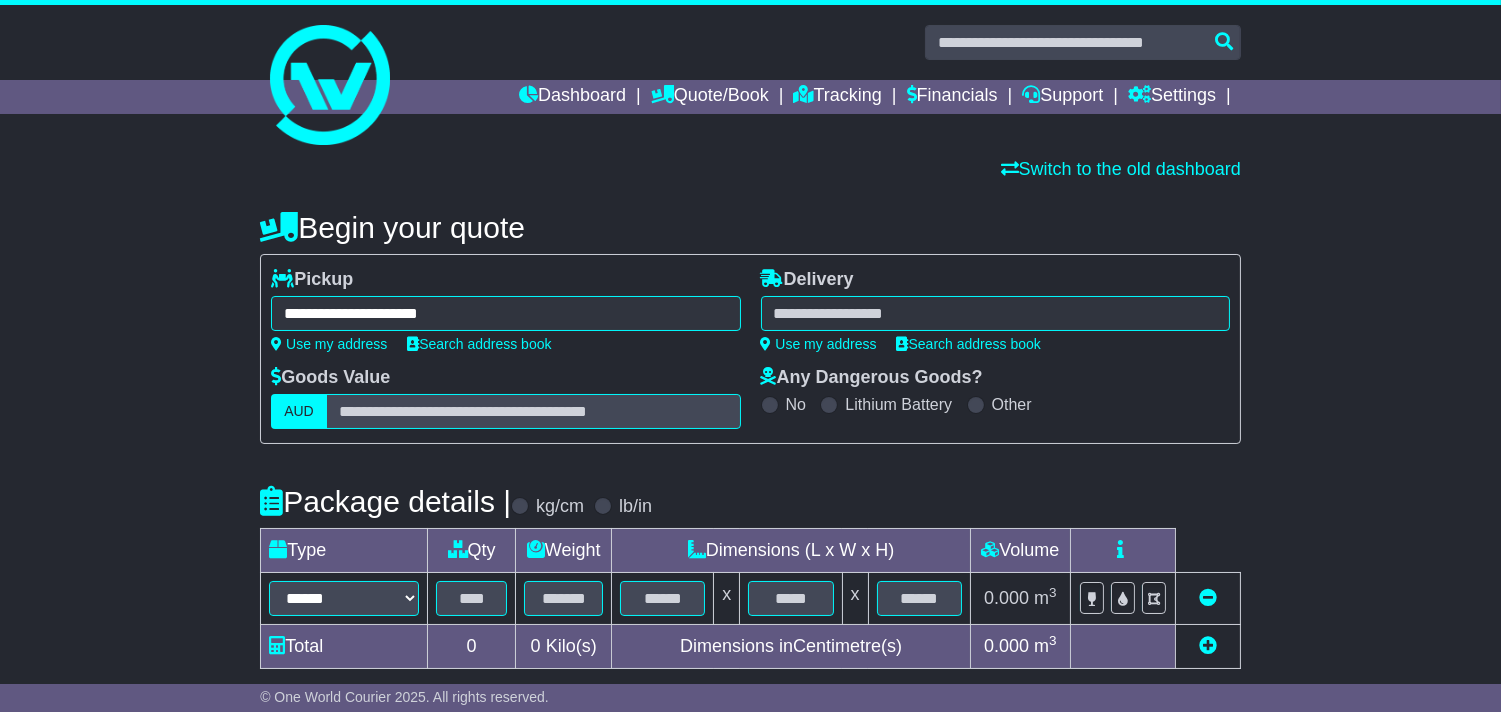 type on "**********" 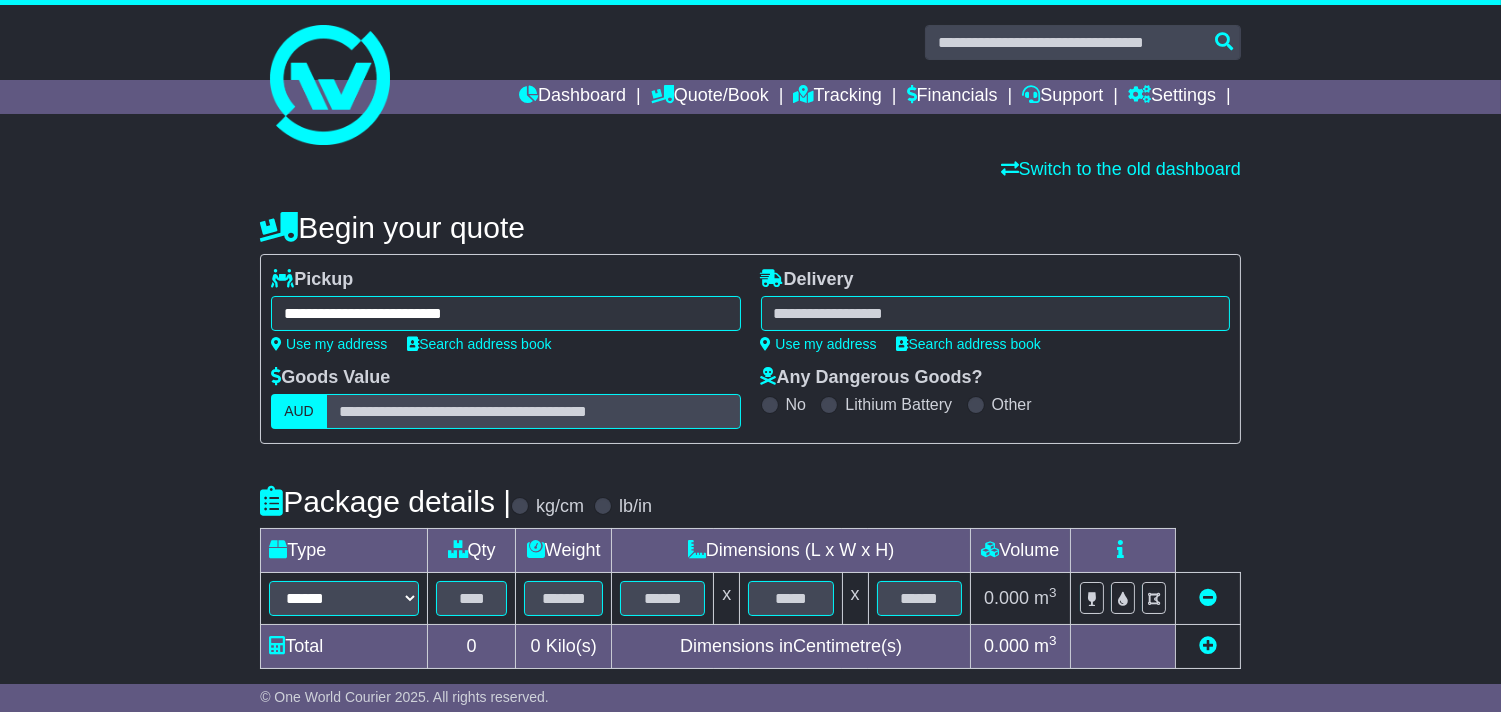 click at bounding box center [995, 313] 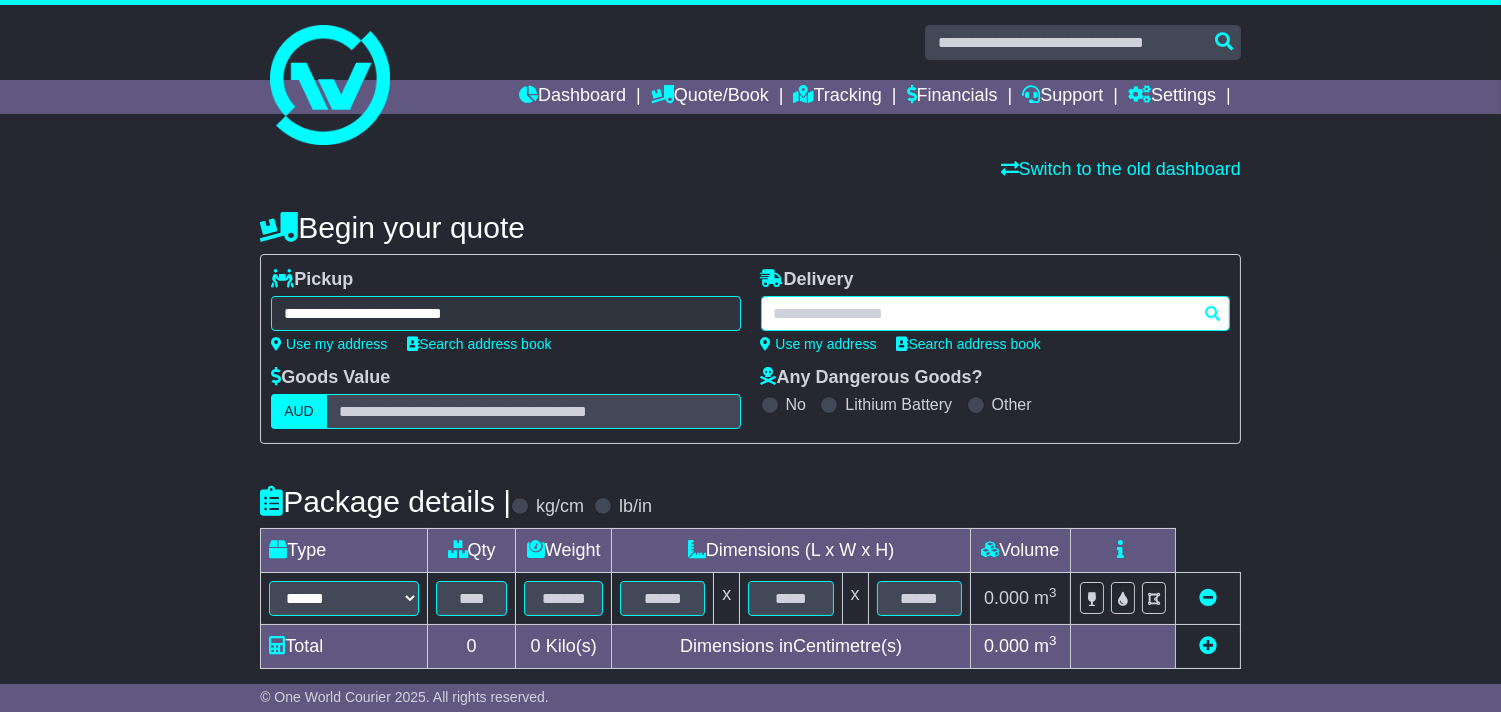 click at bounding box center (995, 313) 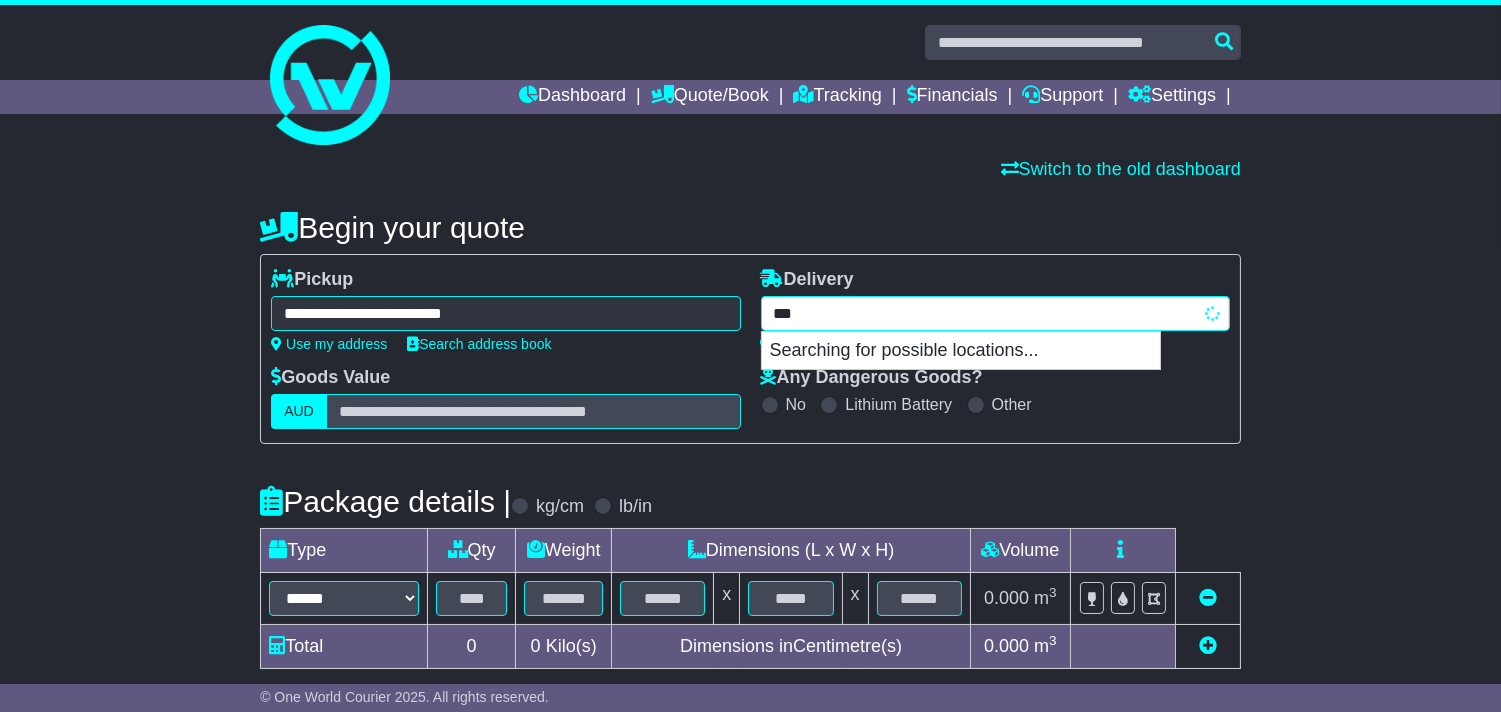type on "****" 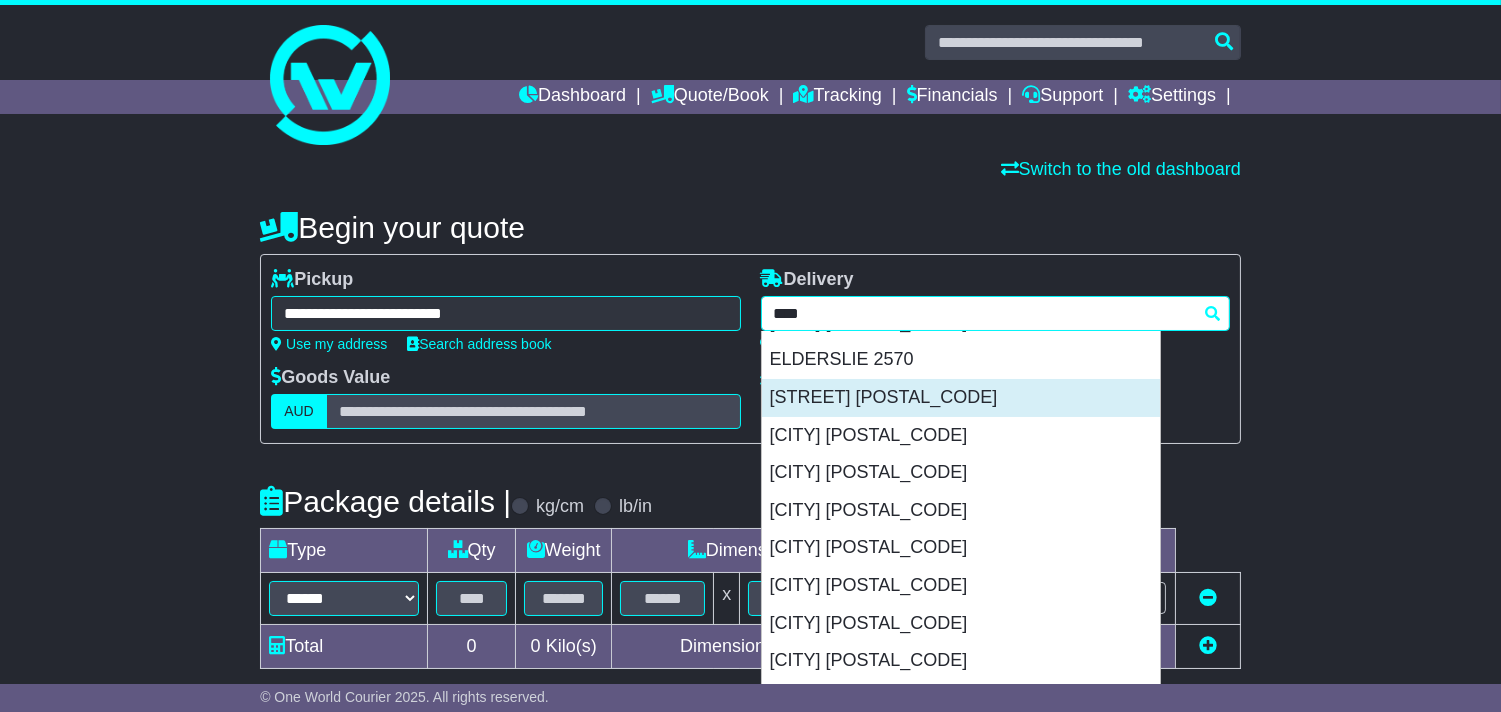 scroll, scrollTop: 328, scrollLeft: 0, axis: vertical 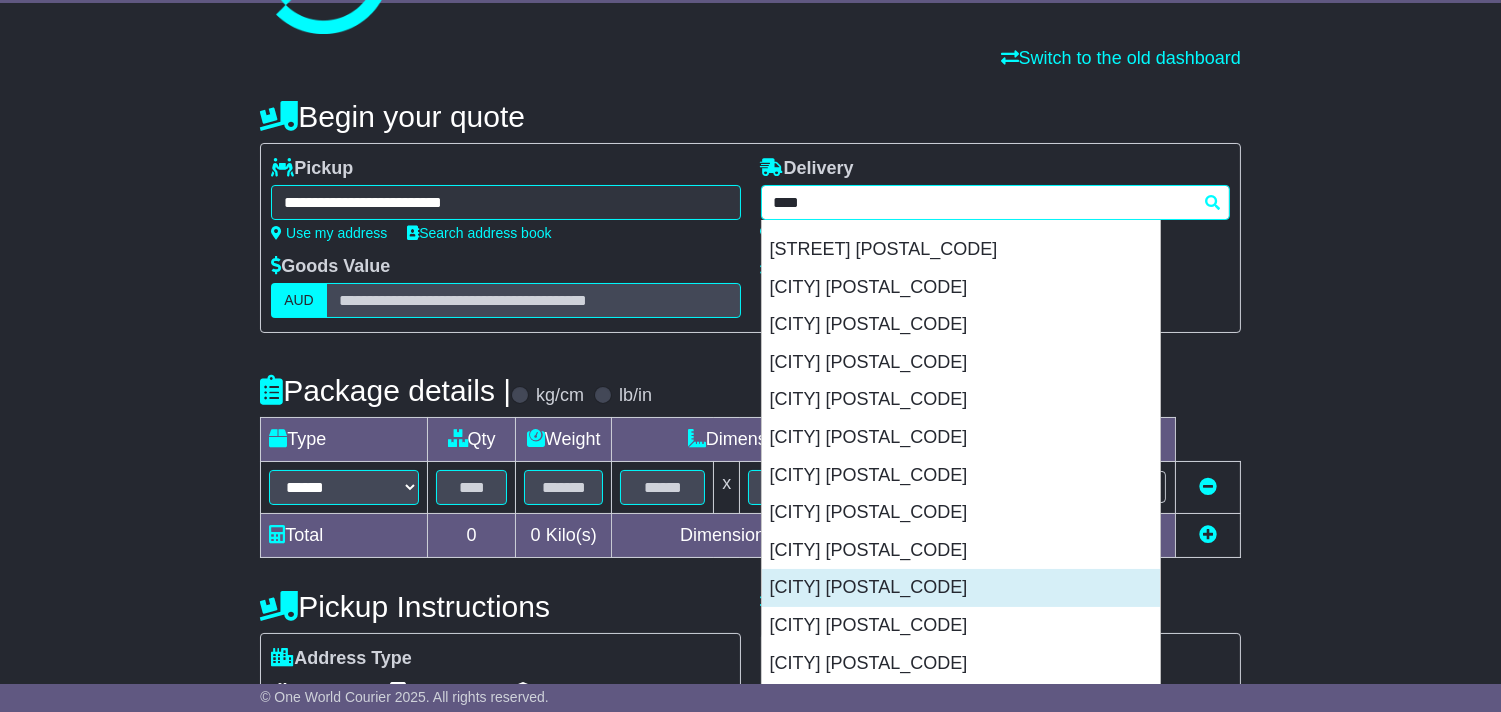 click on "SPRING FARM 2570" at bounding box center (961, 588) 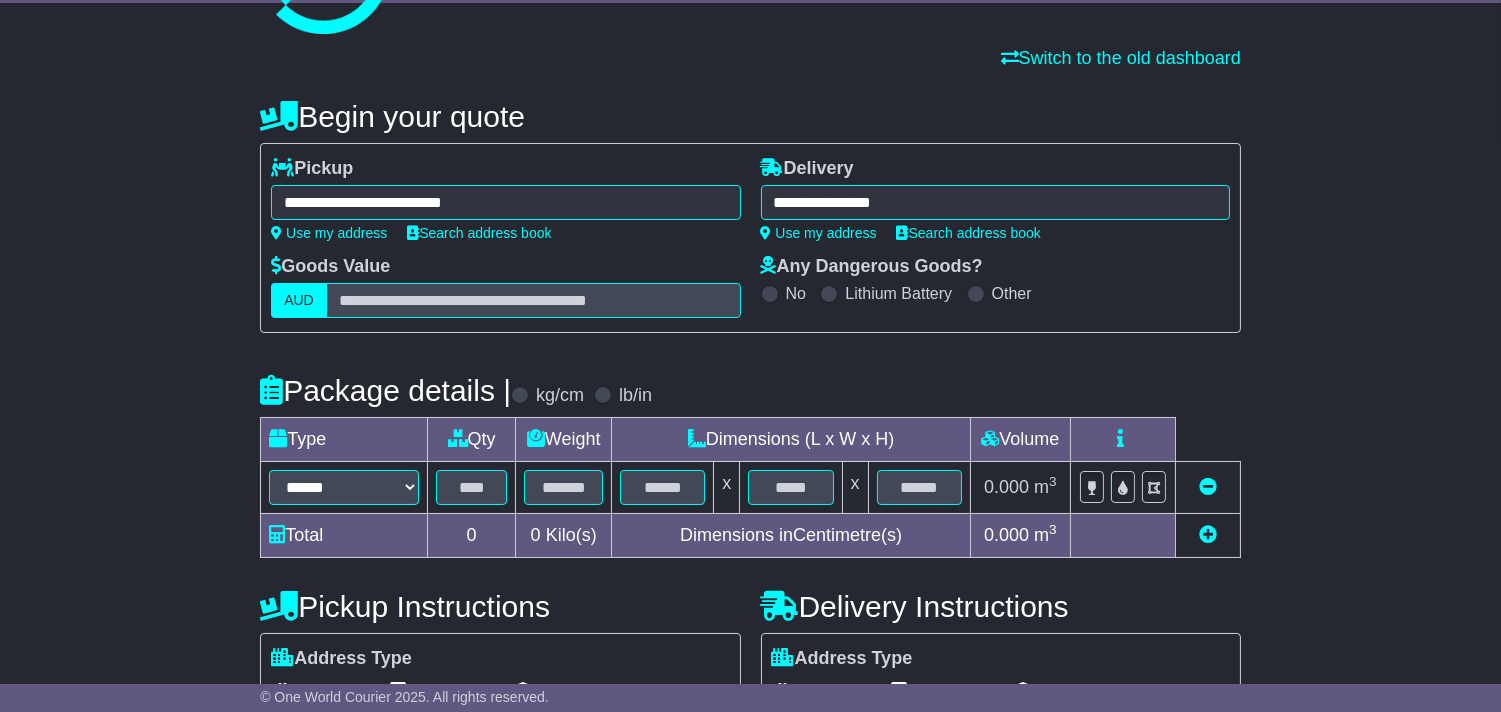 type on "**********" 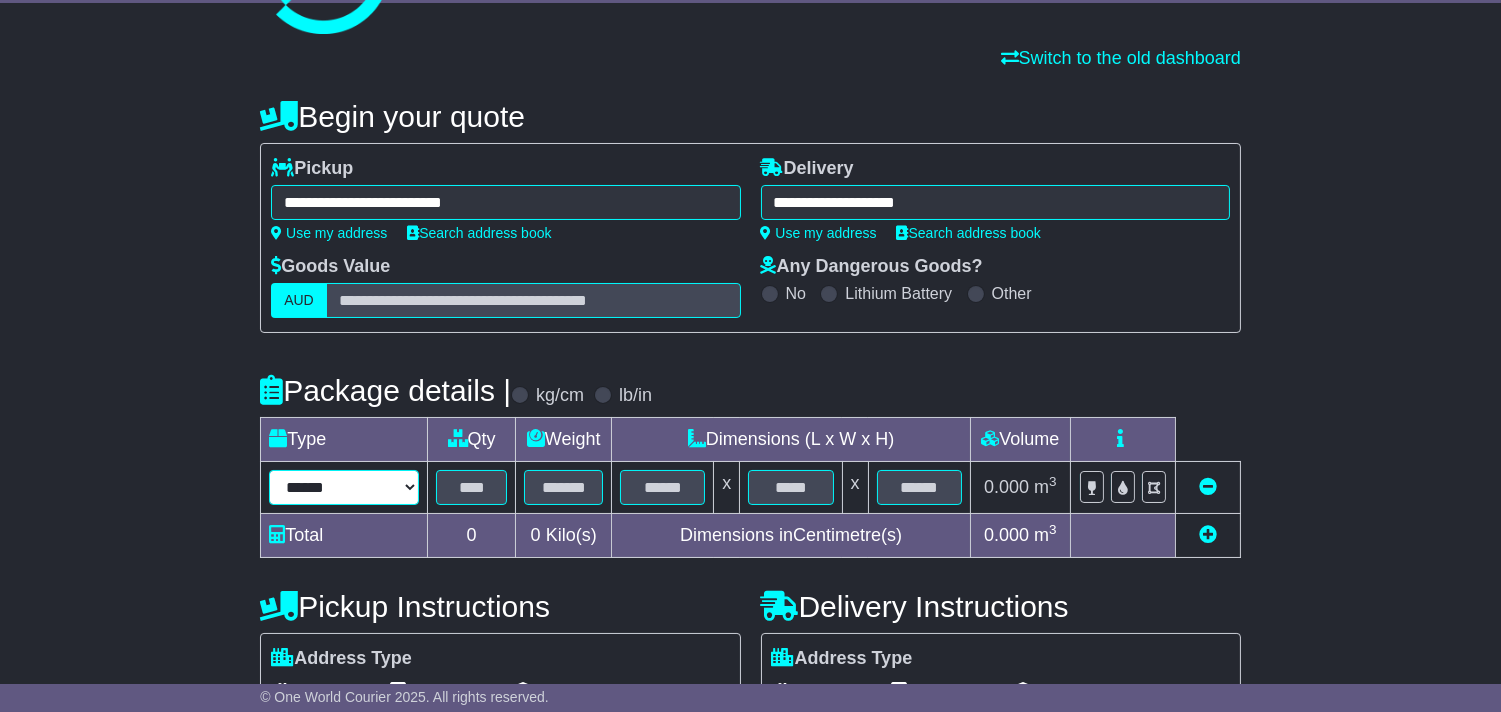 click on "****** ****** *** ******** ***** **** **** ****** *** *******" at bounding box center (344, 487) 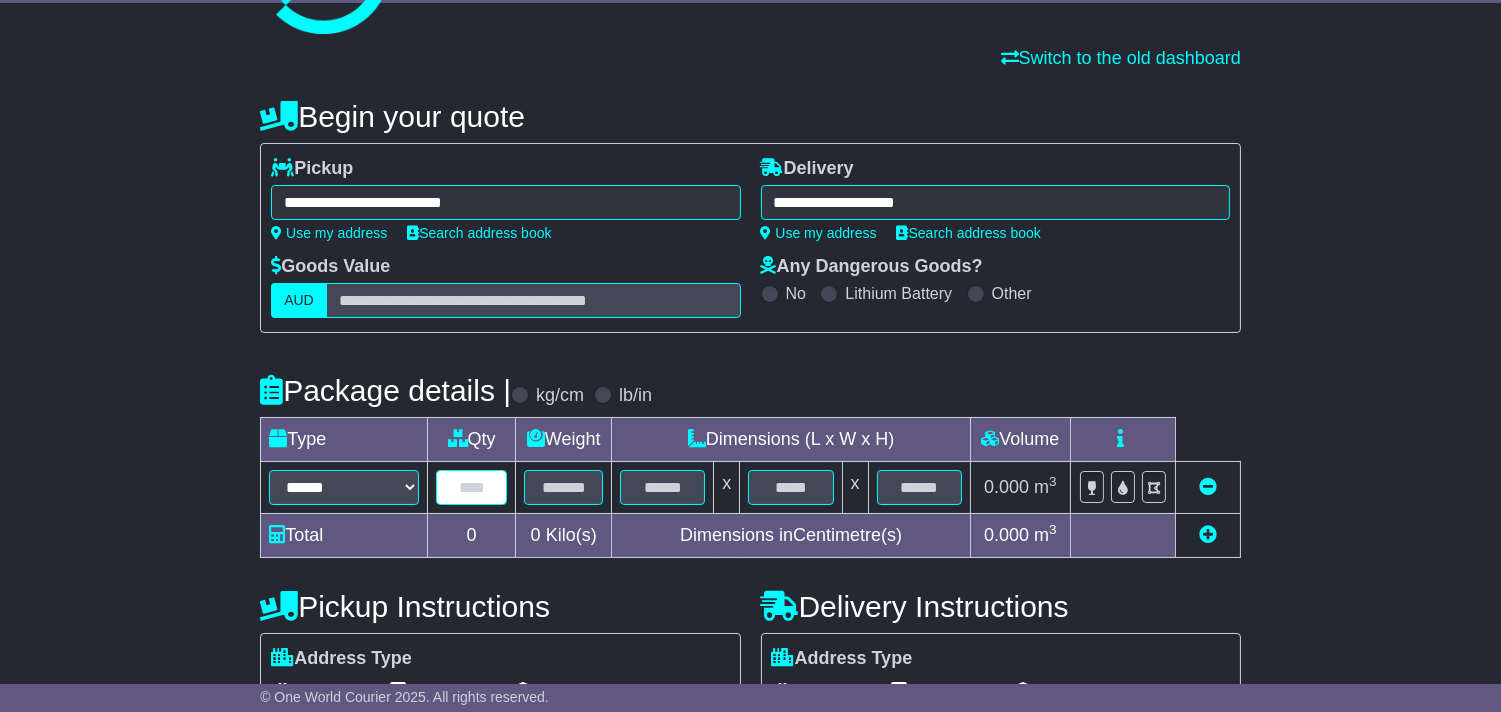 click at bounding box center (471, 487) 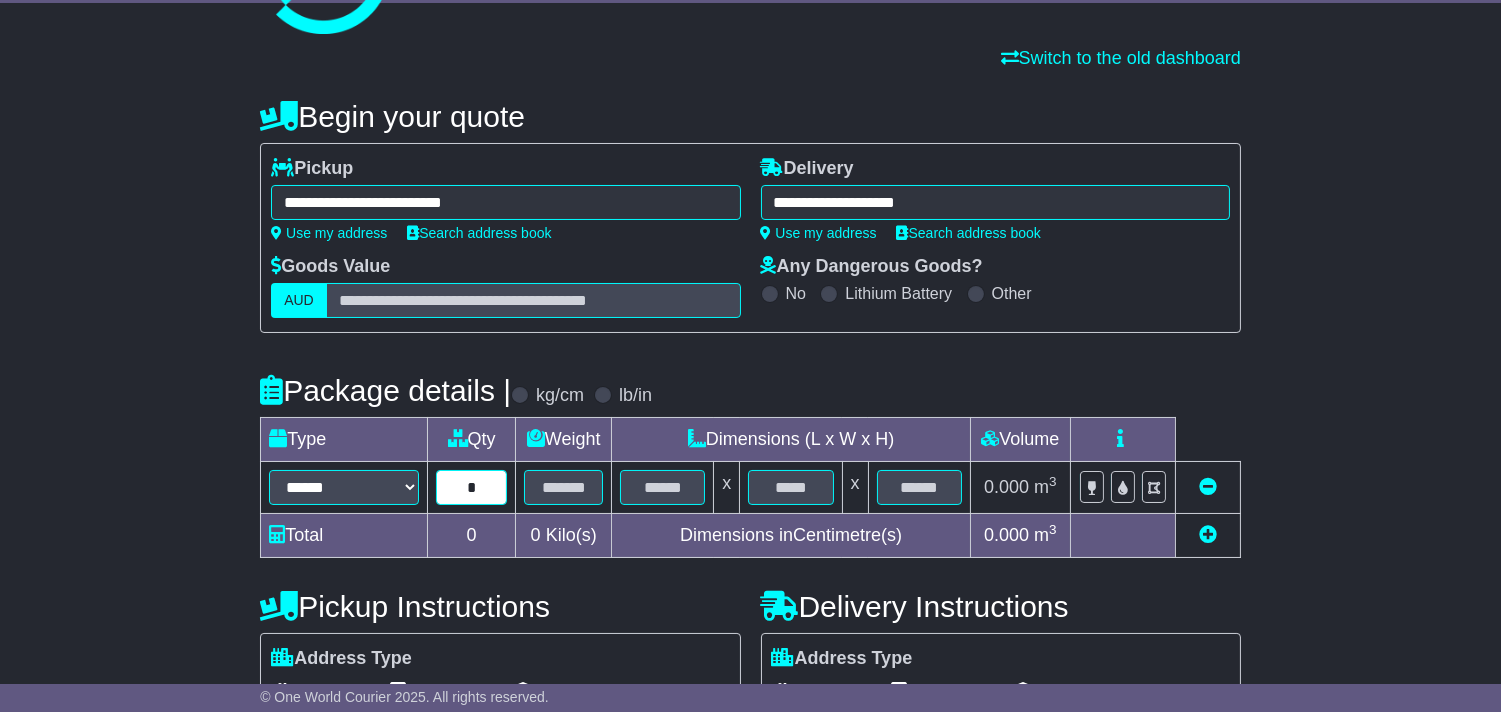 type on "*" 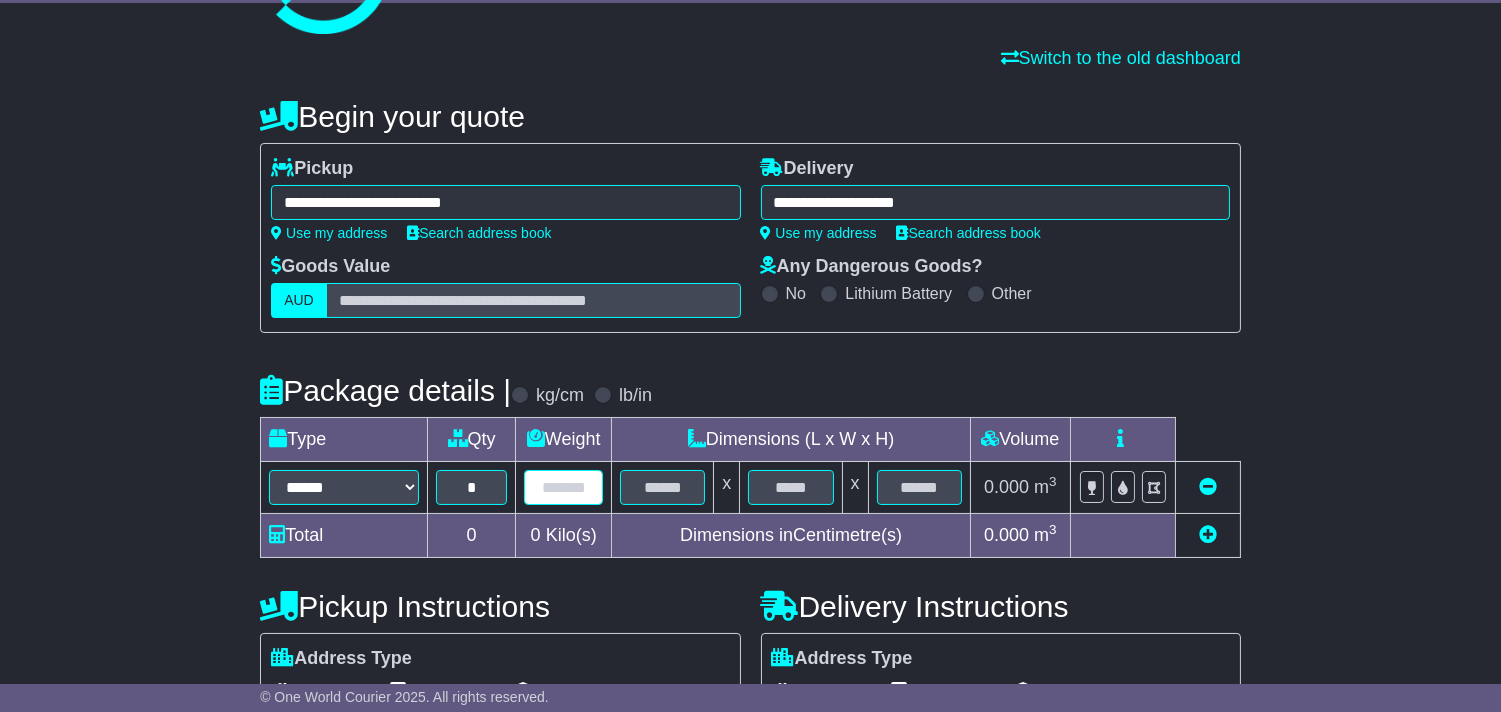 click at bounding box center [563, 487] 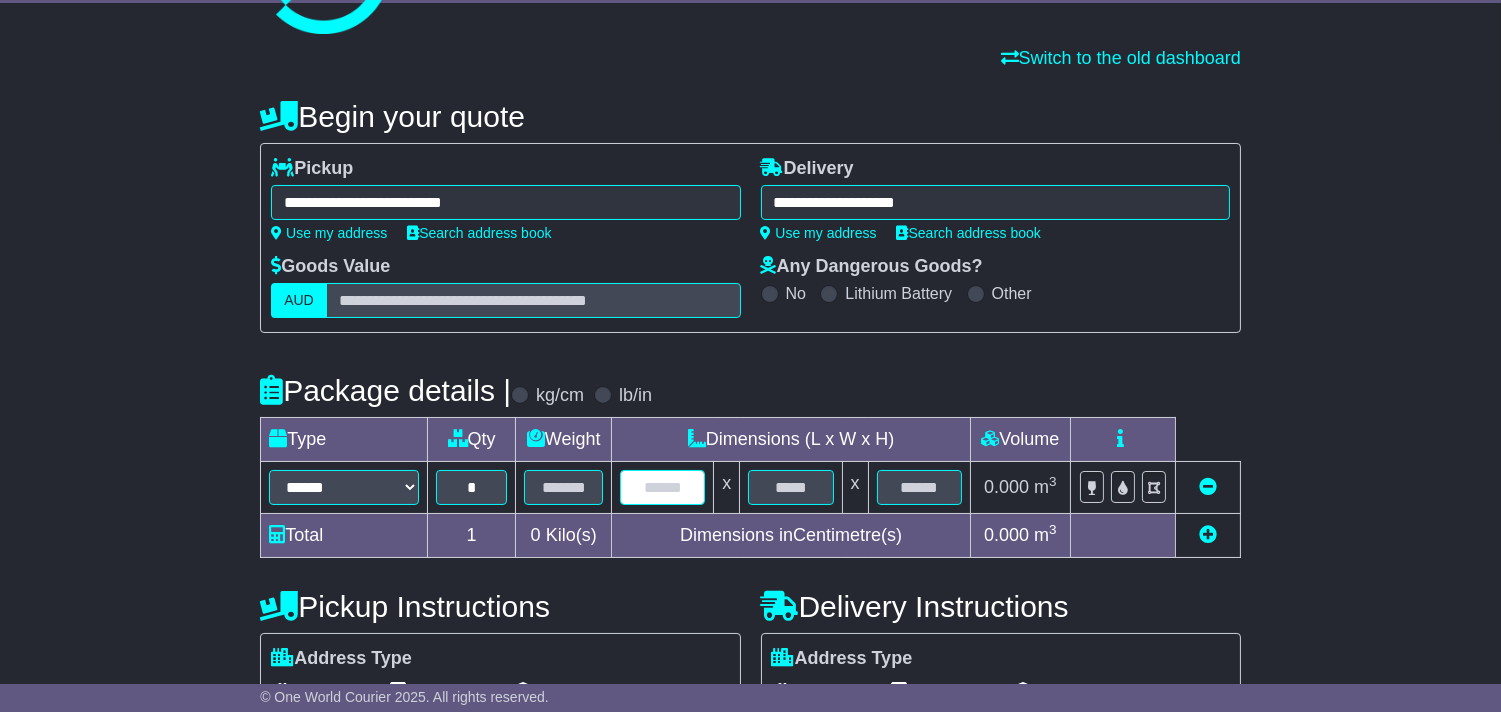 click at bounding box center (662, 487) 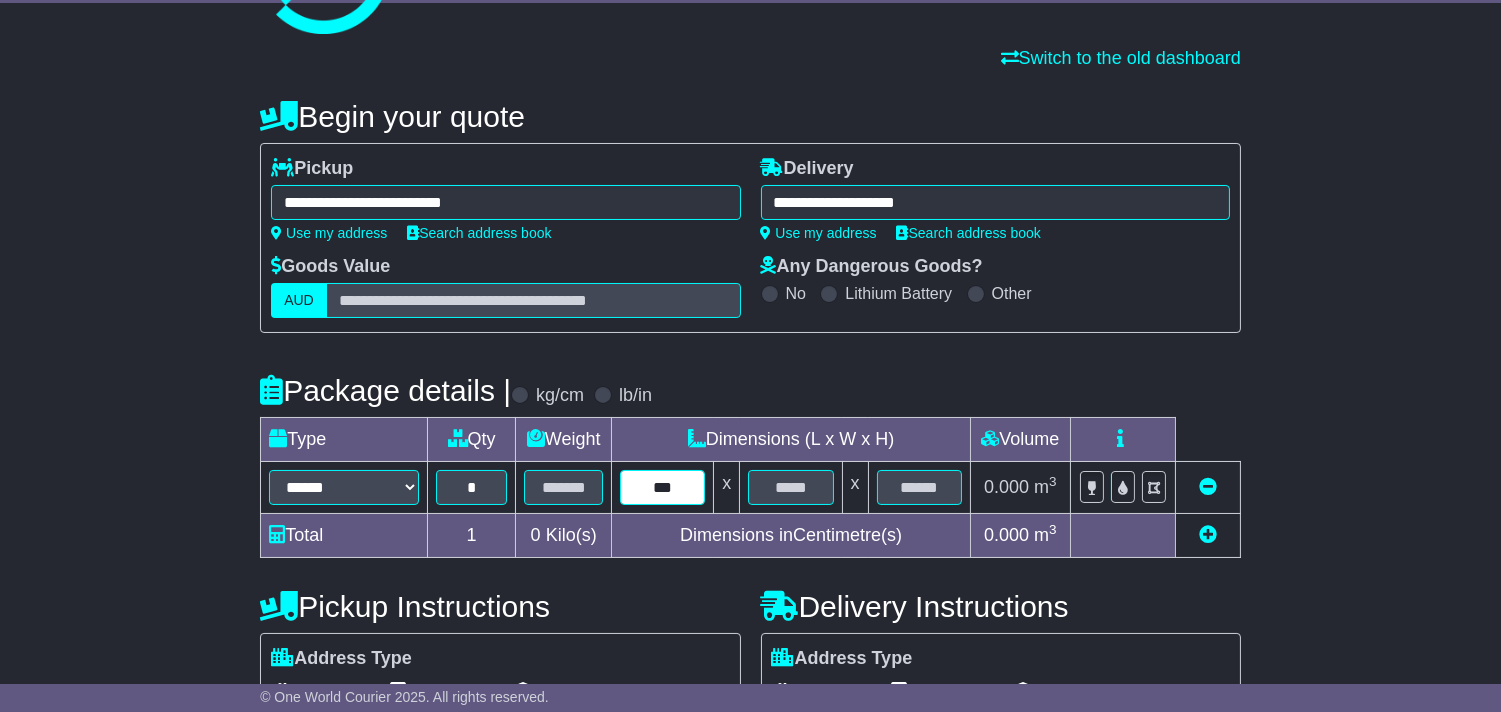 type on "***" 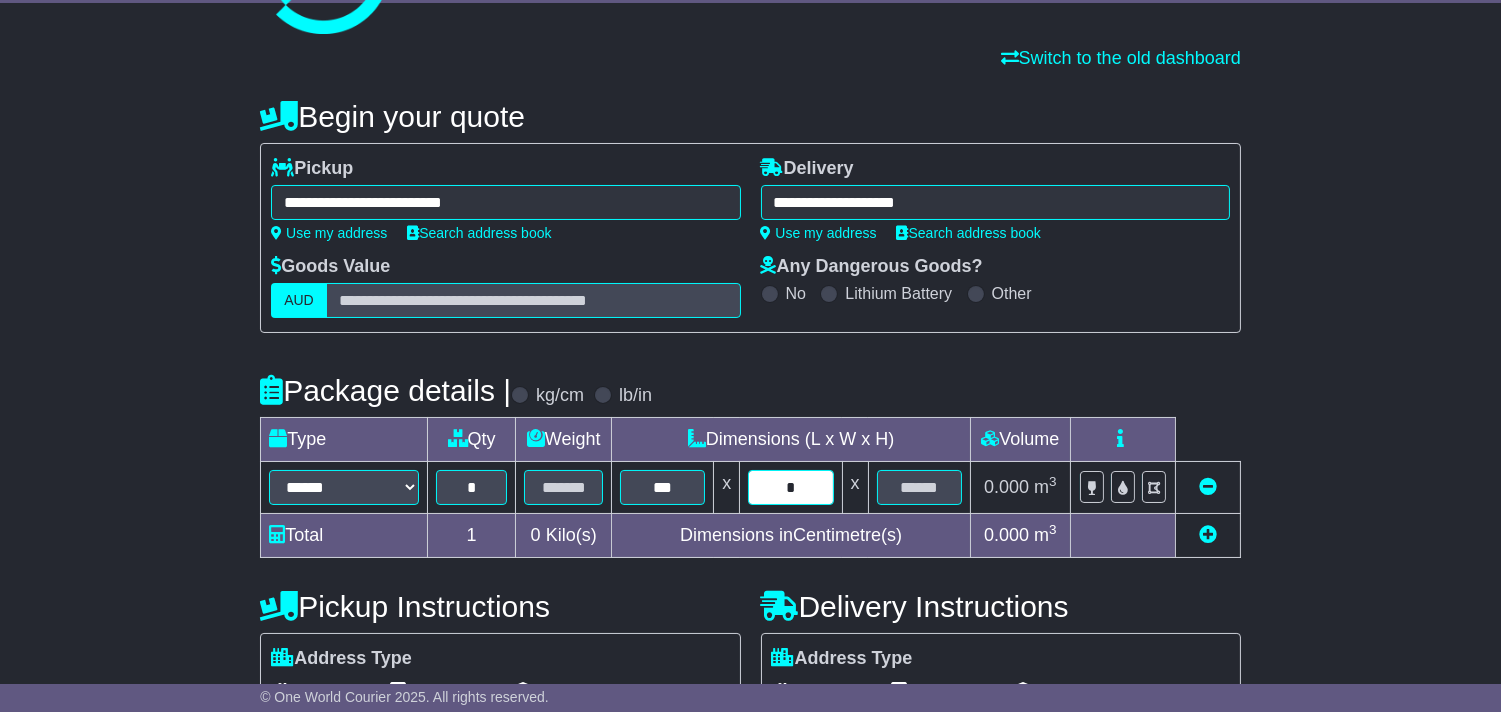 click on "*" at bounding box center [790, 487] 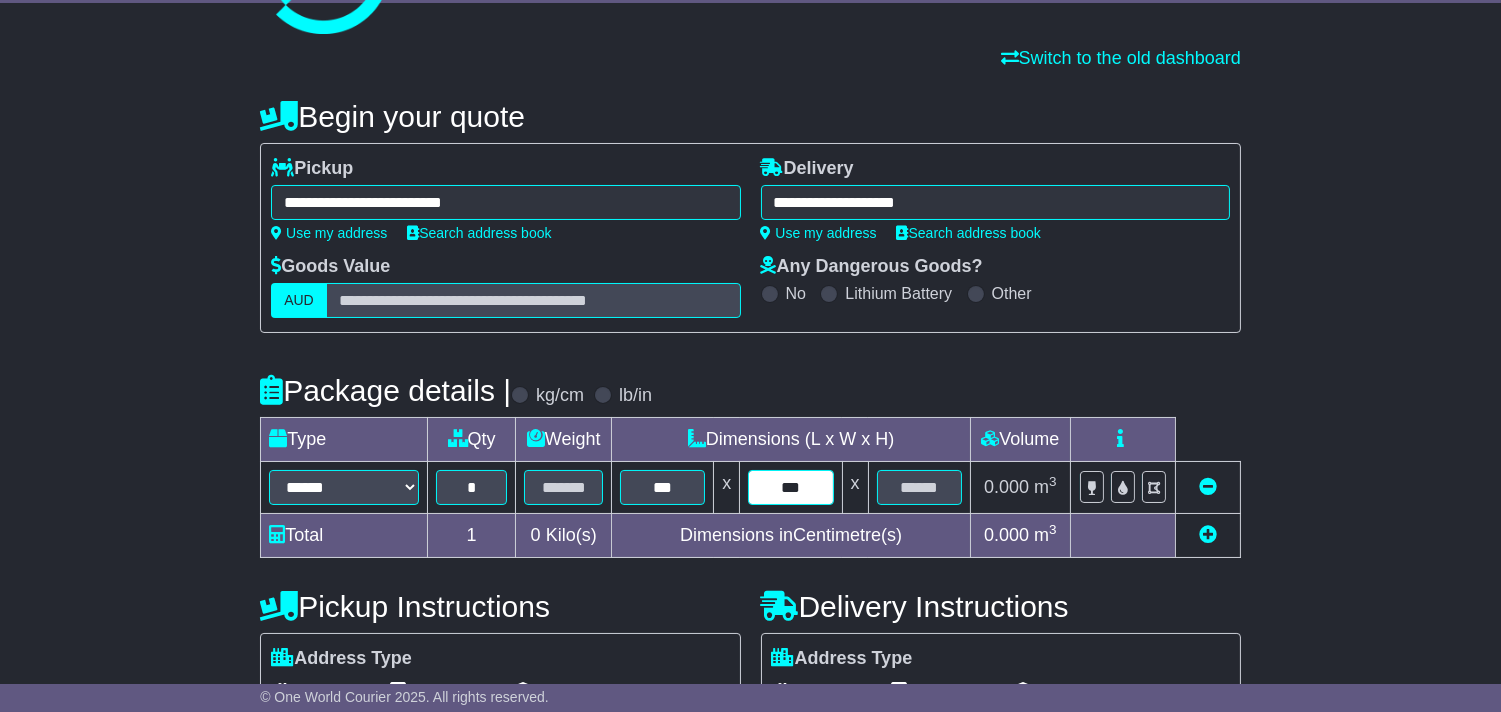 type on "***" 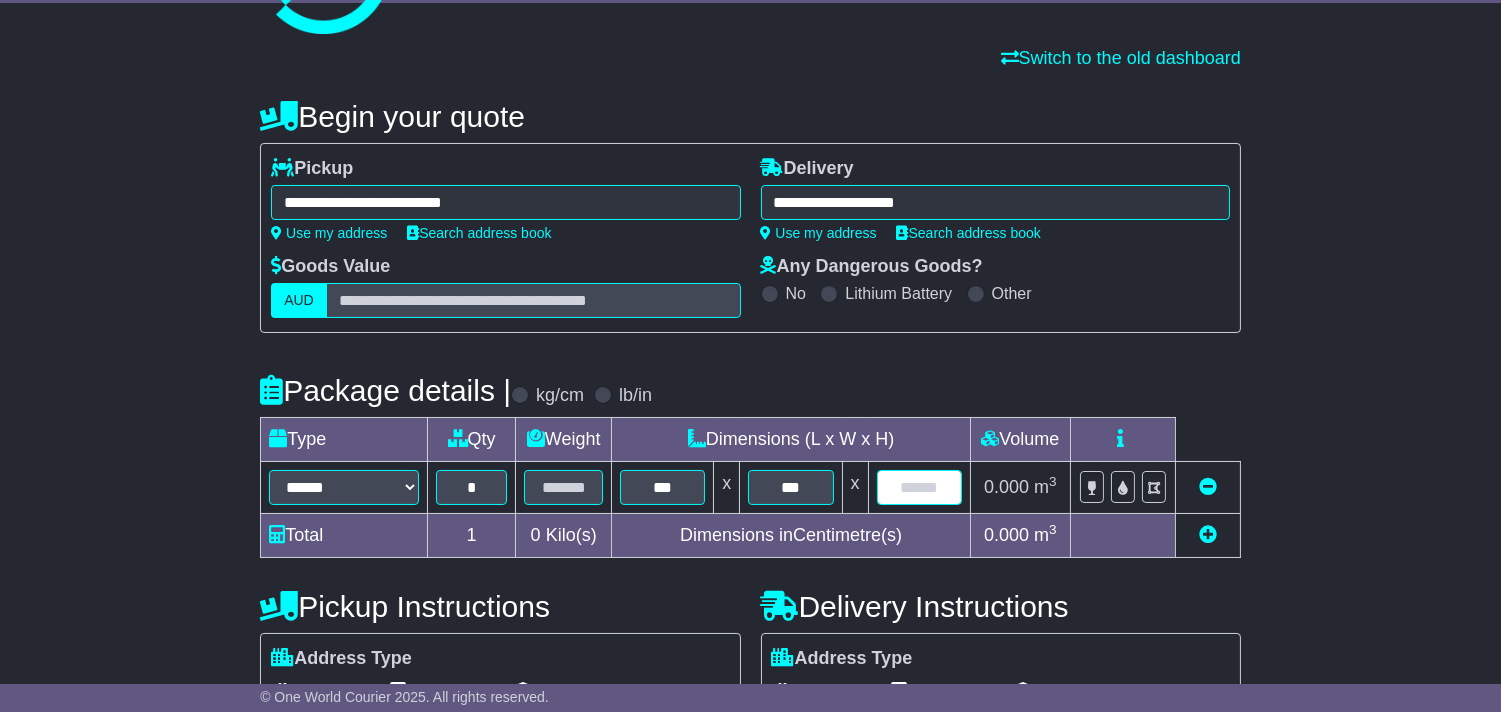 click at bounding box center [919, 487] 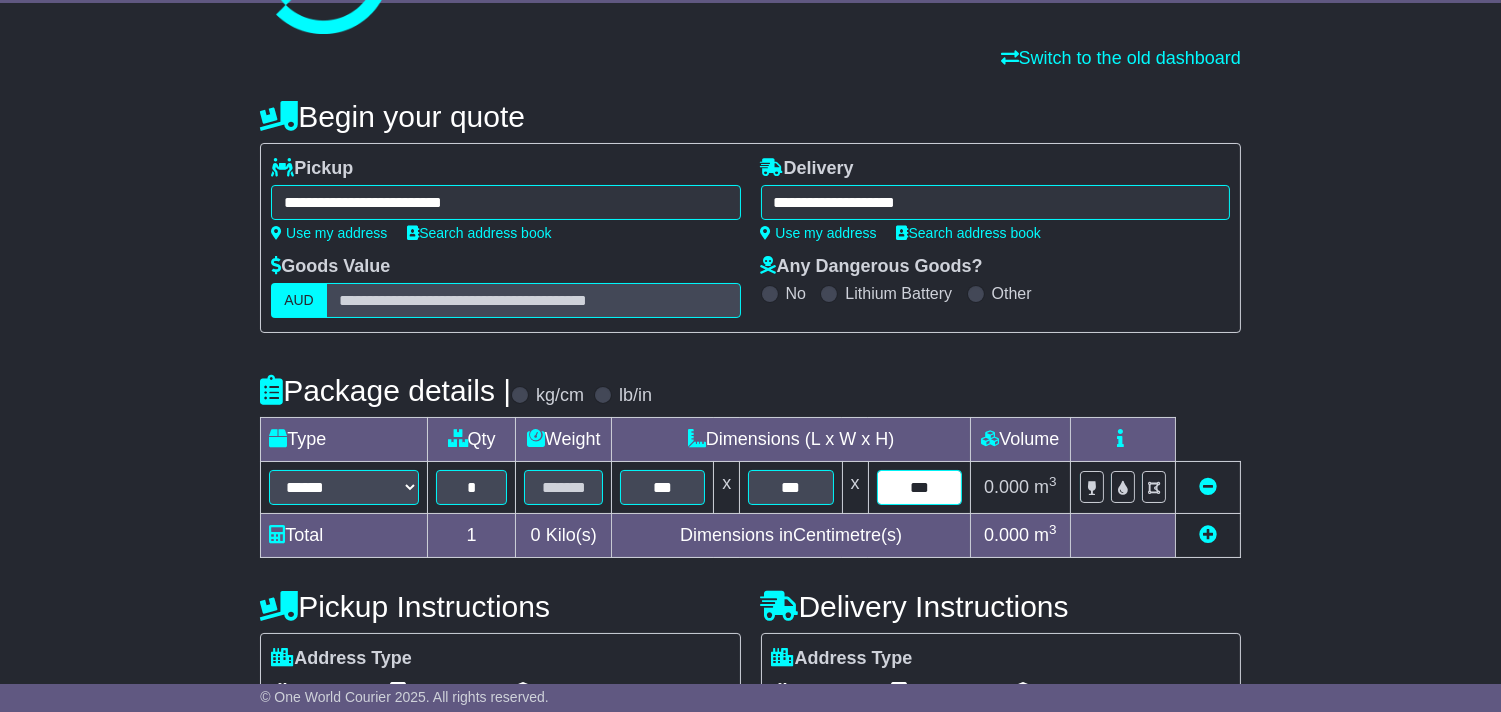 type on "***" 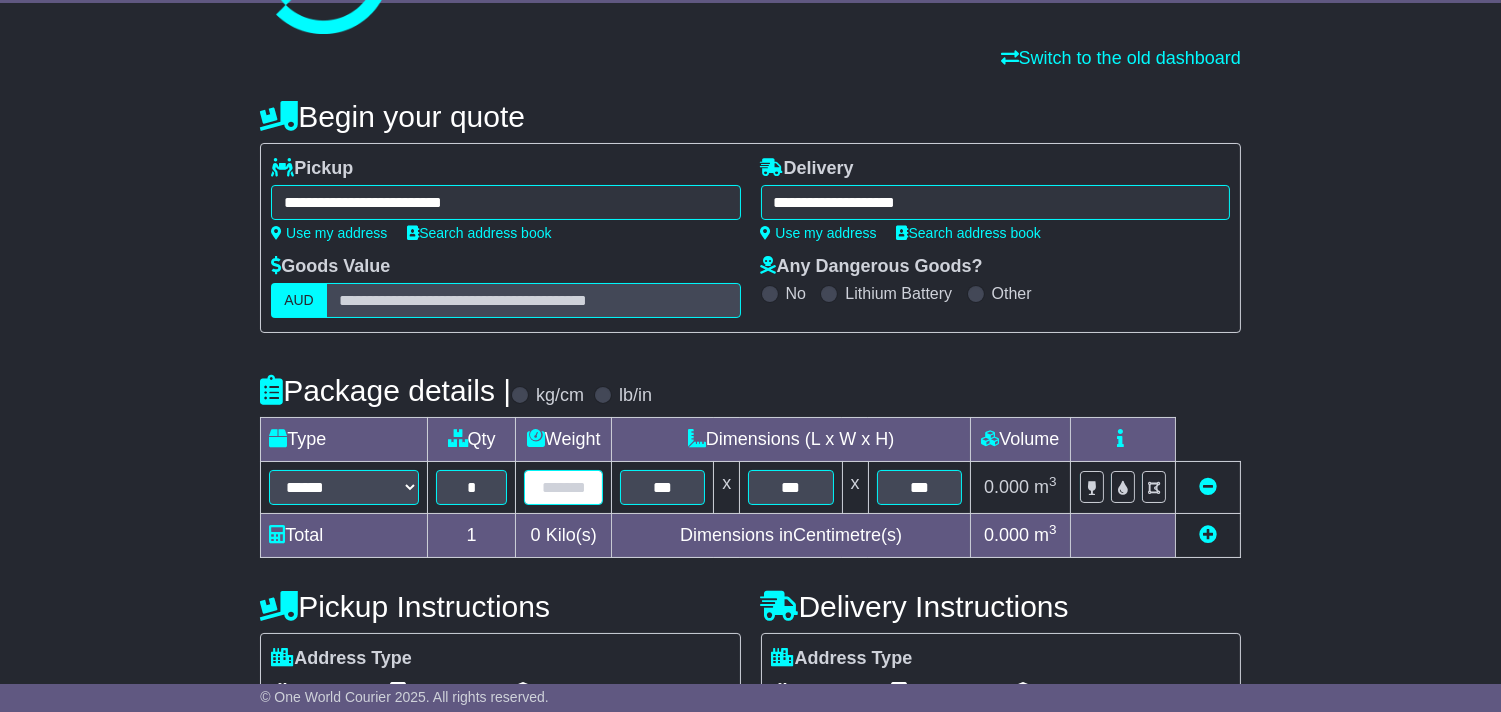 click at bounding box center (563, 487) 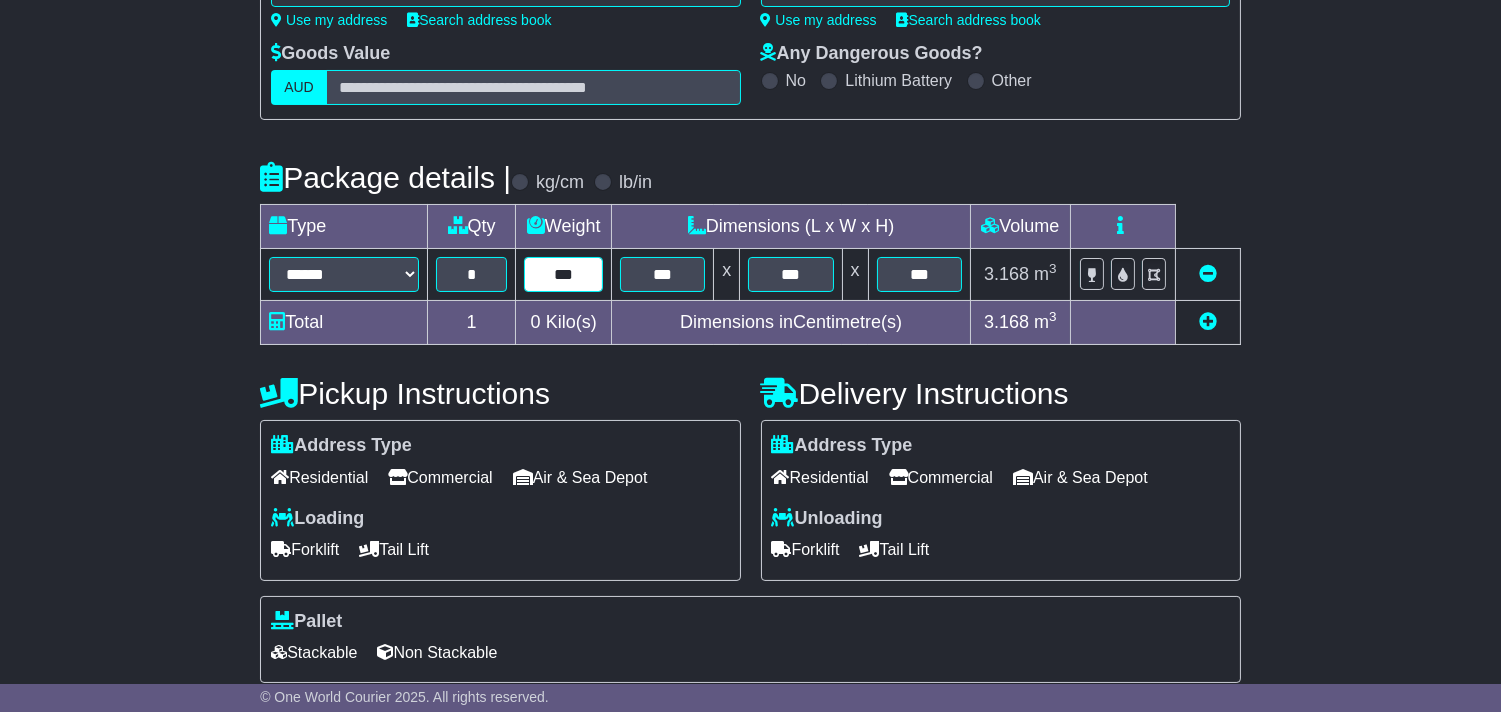 scroll, scrollTop: 333, scrollLeft: 0, axis: vertical 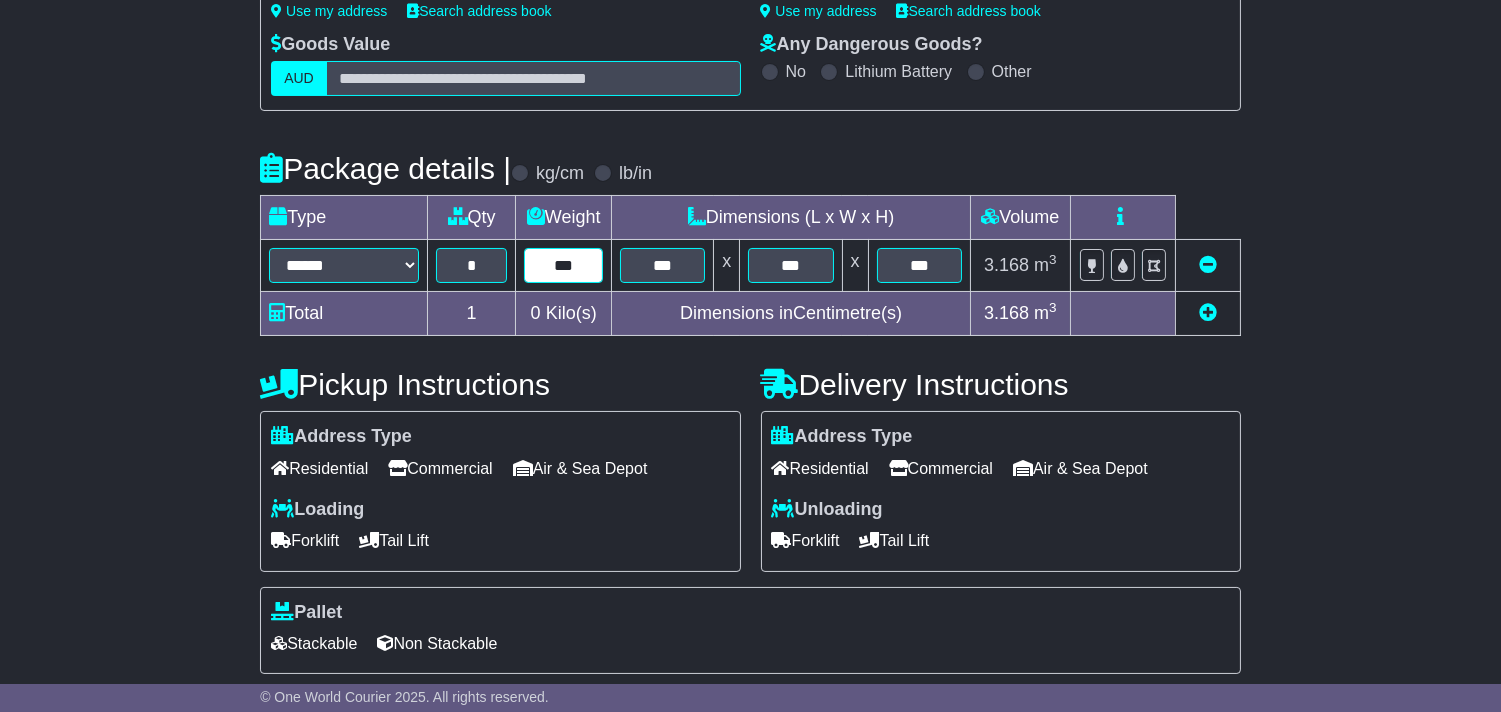 type on "***" 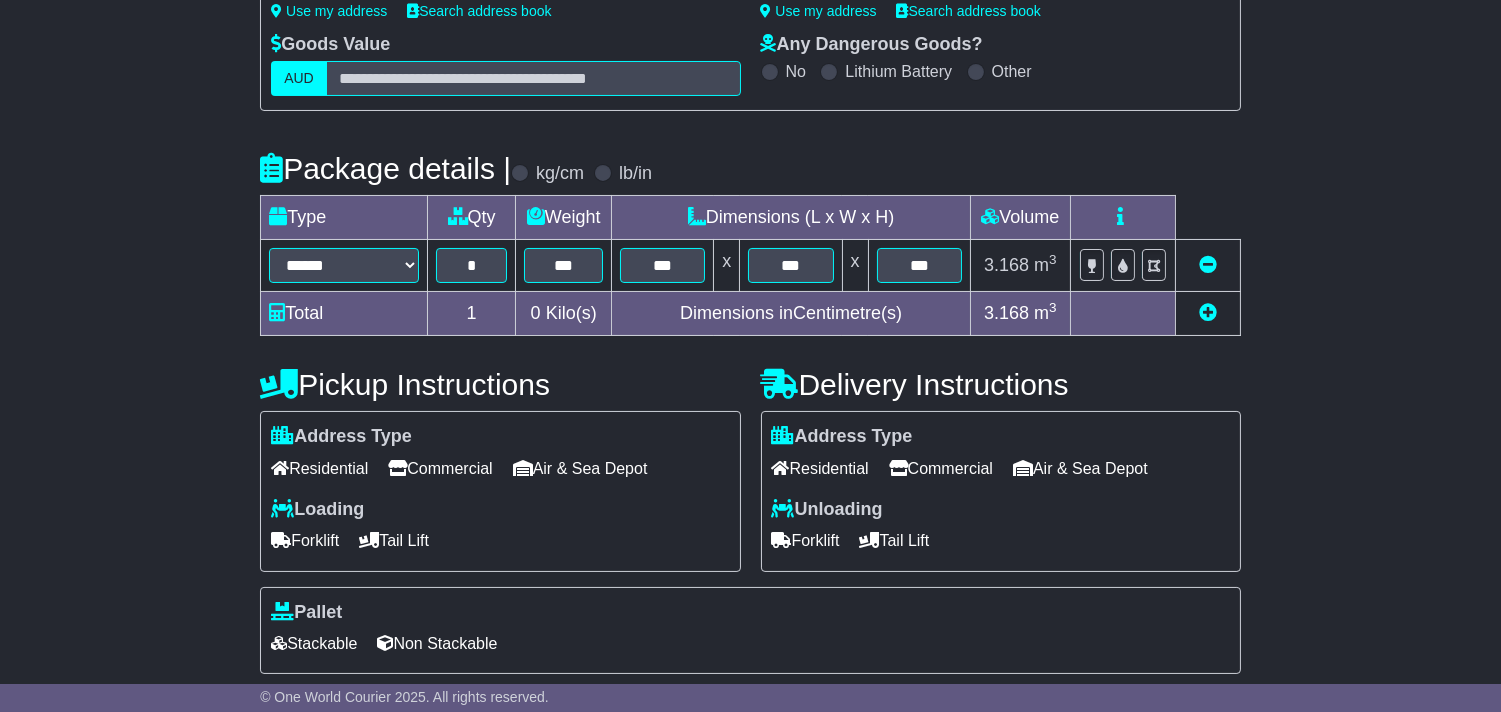 click on "Residential" at bounding box center [820, 468] 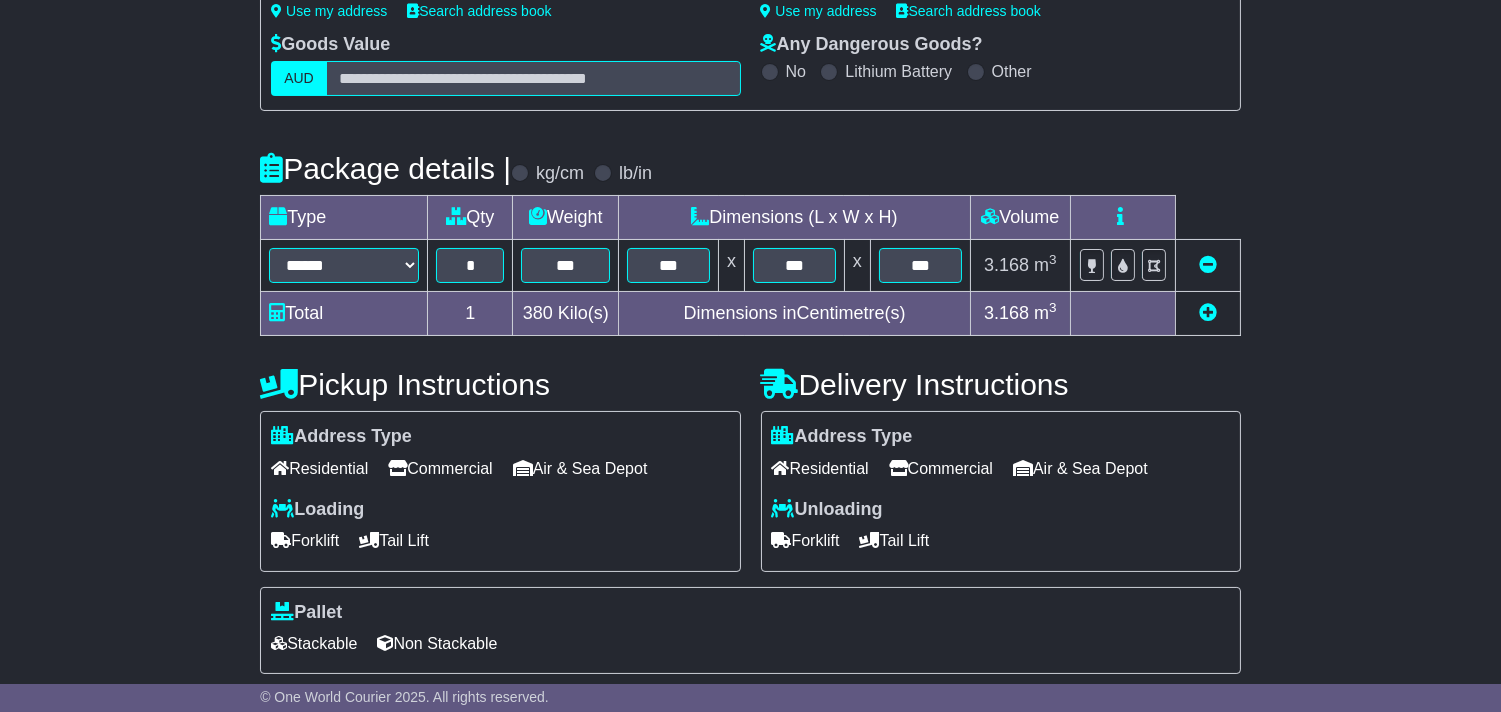 click on "Tail Lift" at bounding box center (895, 540) 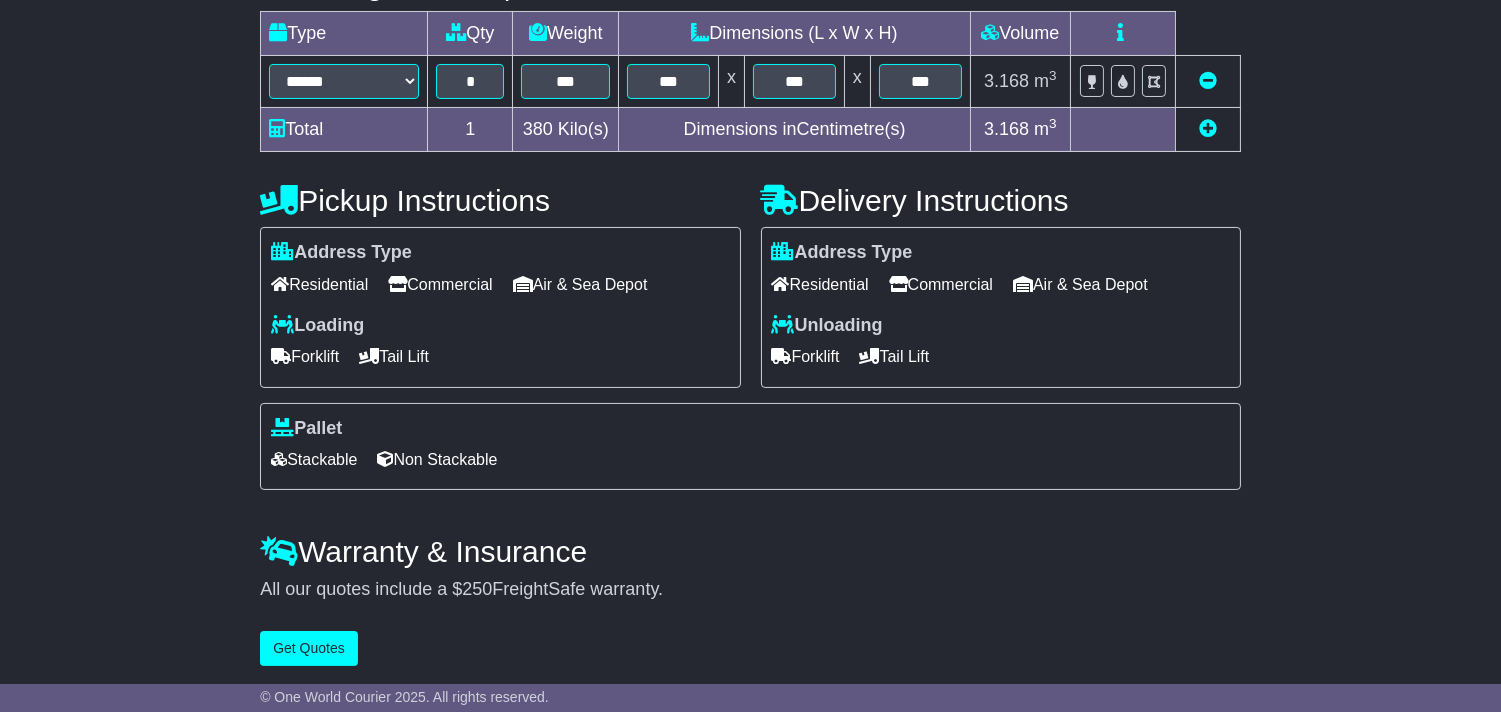 scroll, scrollTop: 530, scrollLeft: 0, axis: vertical 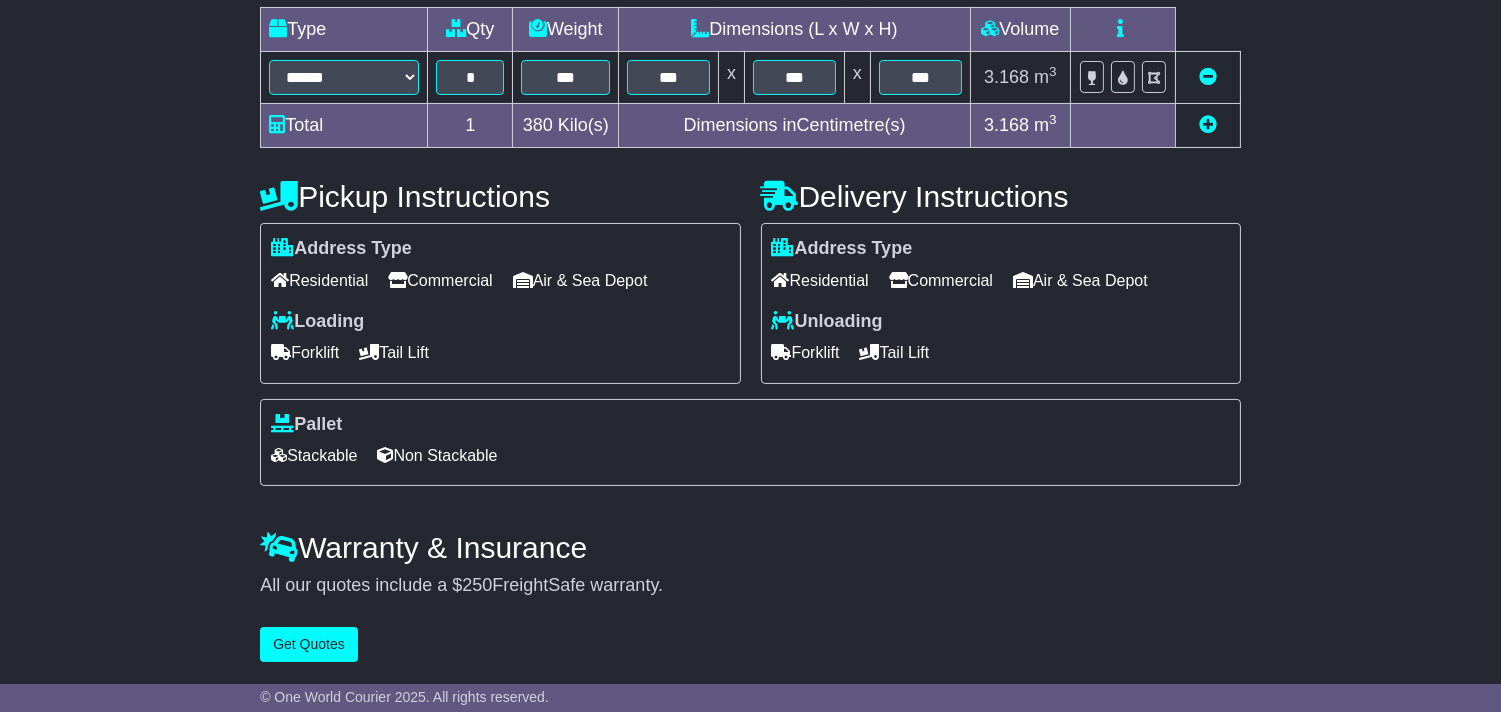 click on "Stackable" at bounding box center [314, 455] 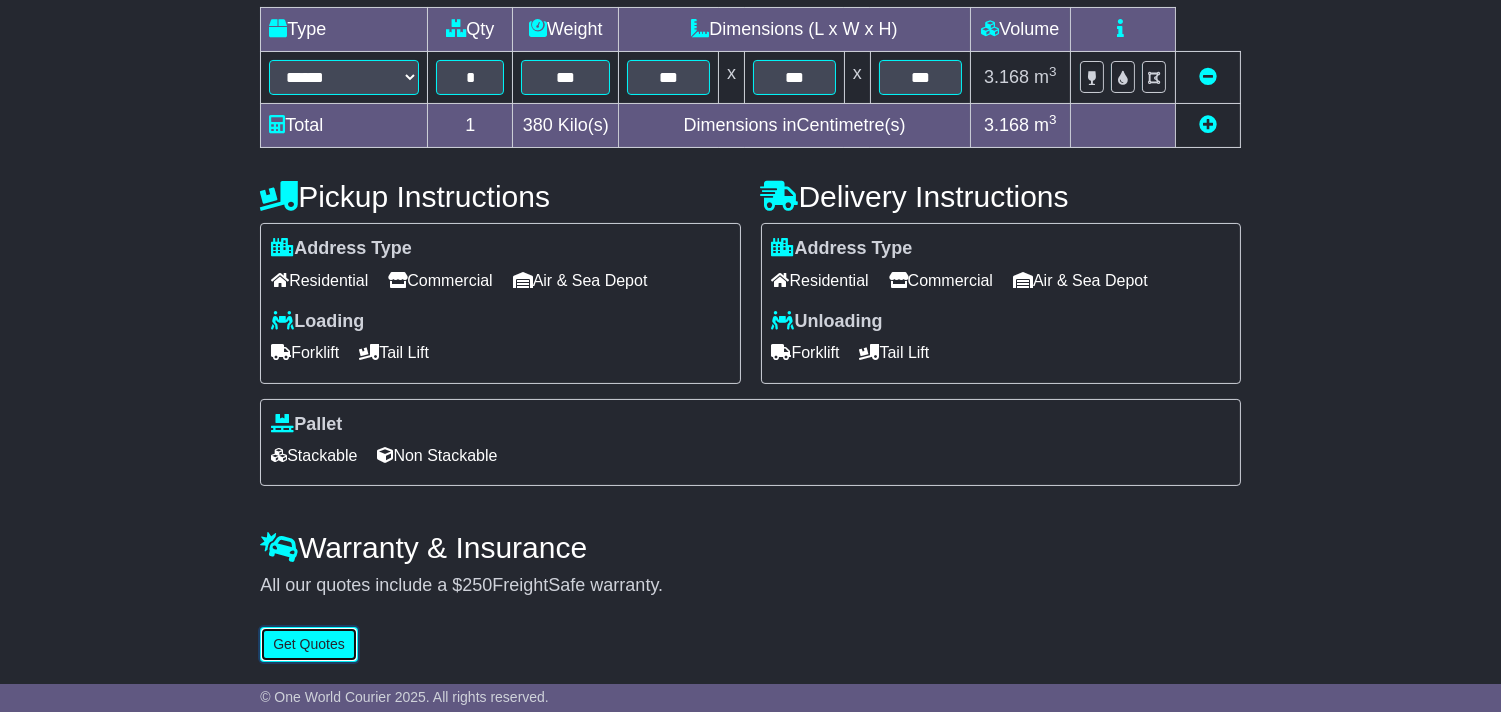 click on "Get Quotes" at bounding box center [309, 644] 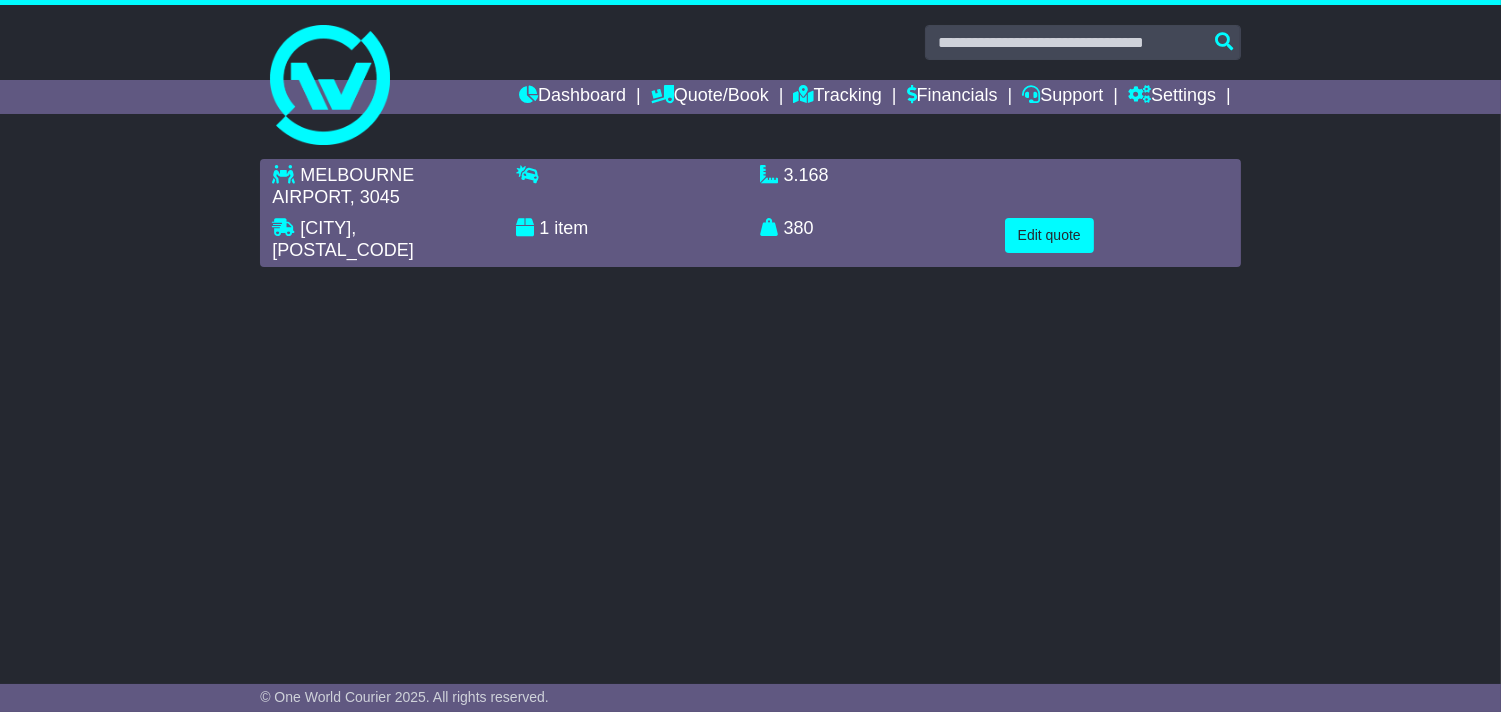 scroll, scrollTop: 0, scrollLeft: 0, axis: both 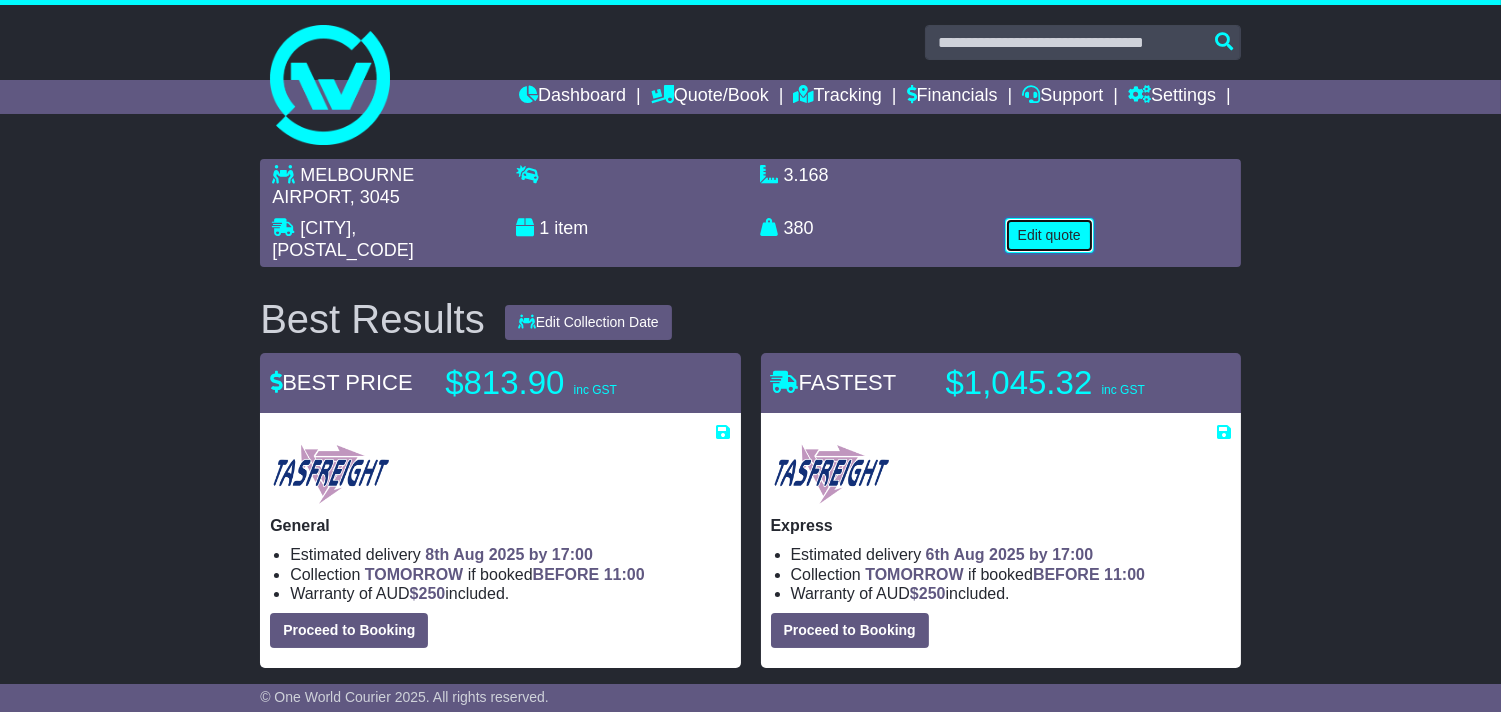 click on "Edit quote" at bounding box center [1049, 235] 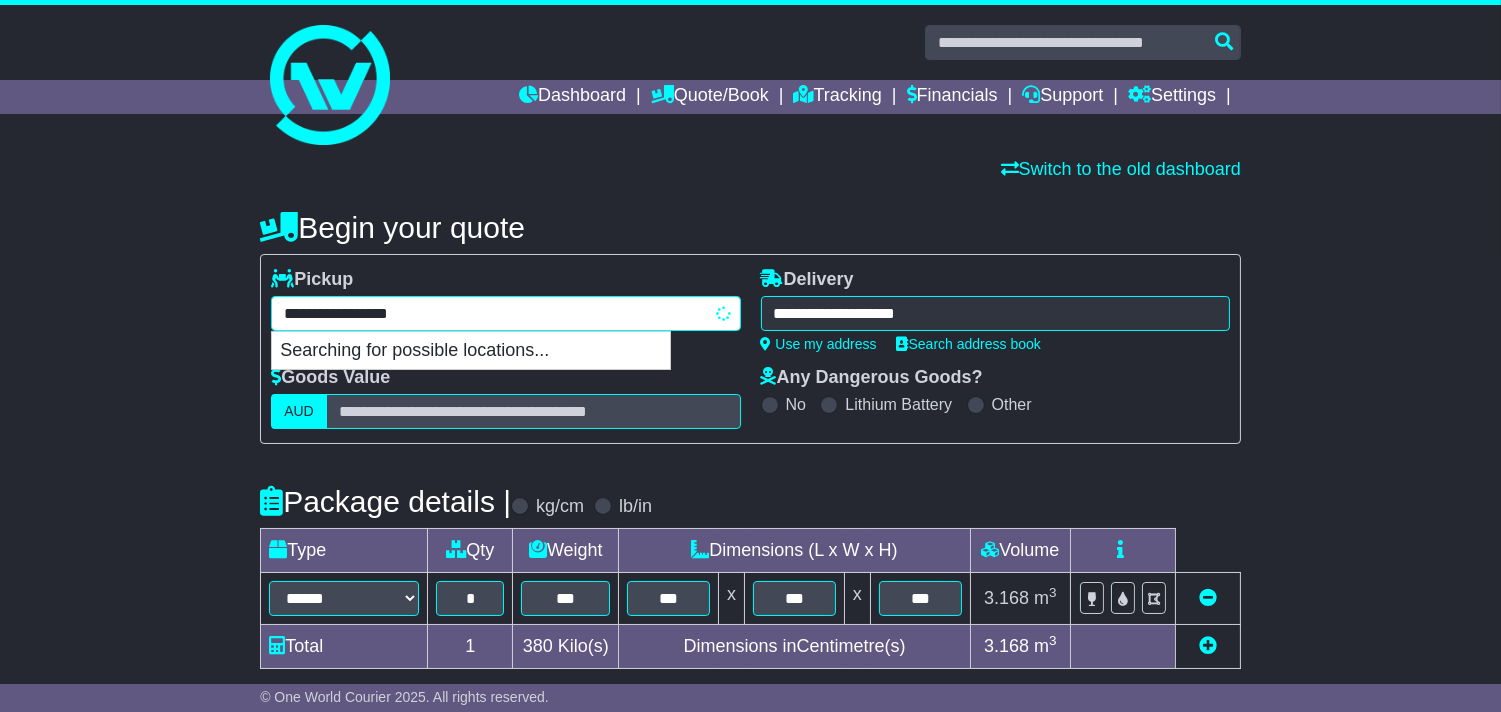 click on "**********" at bounding box center [505, 313] 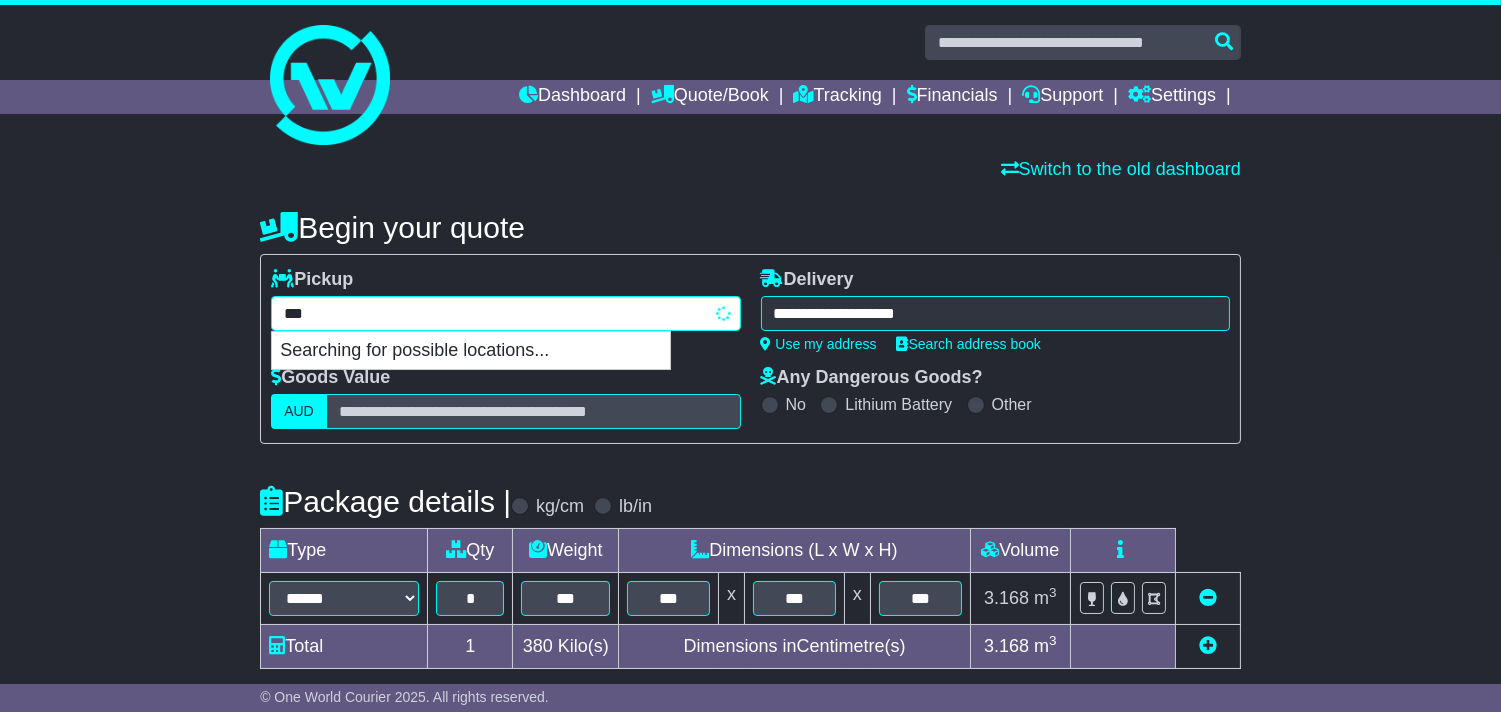 type on "****" 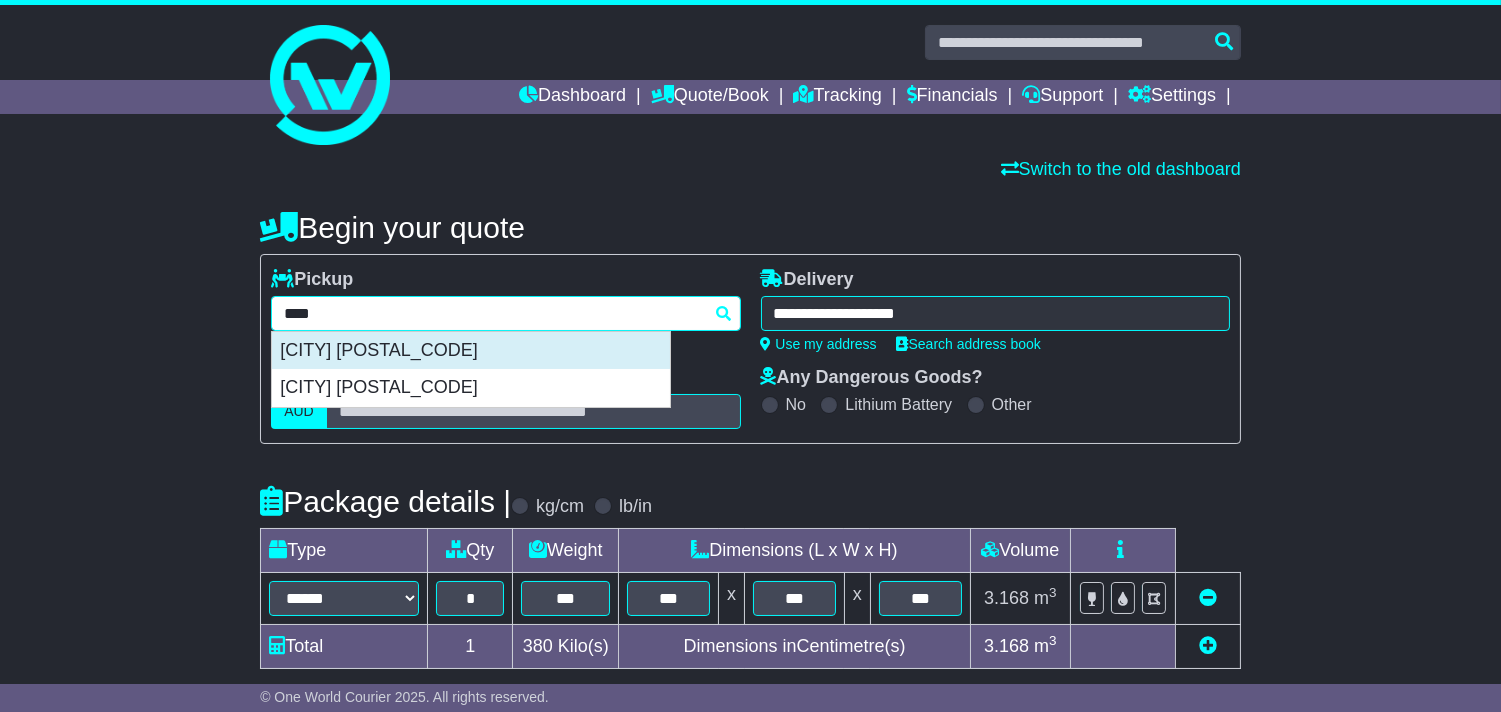 click on "PUNCHBOWL 2196" at bounding box center (471, 351) 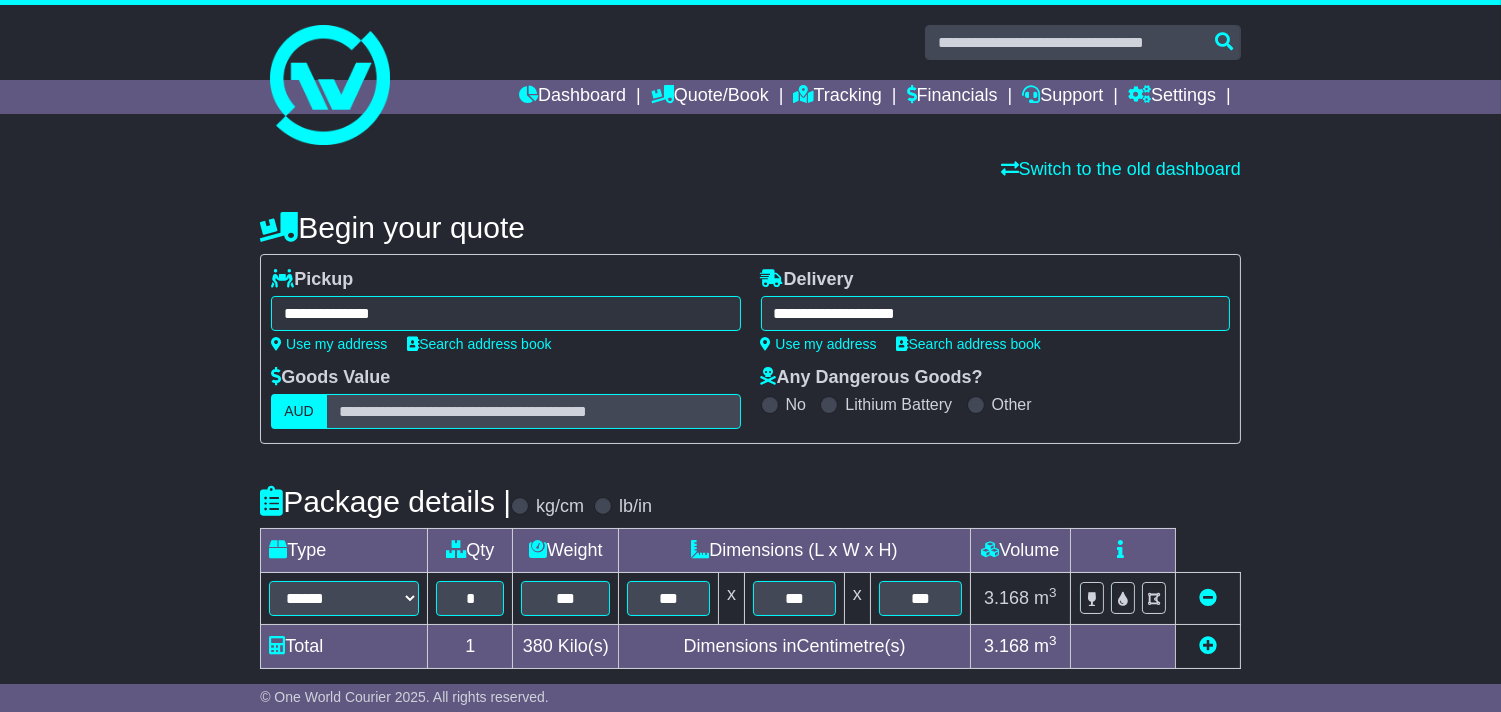 type on "**********" 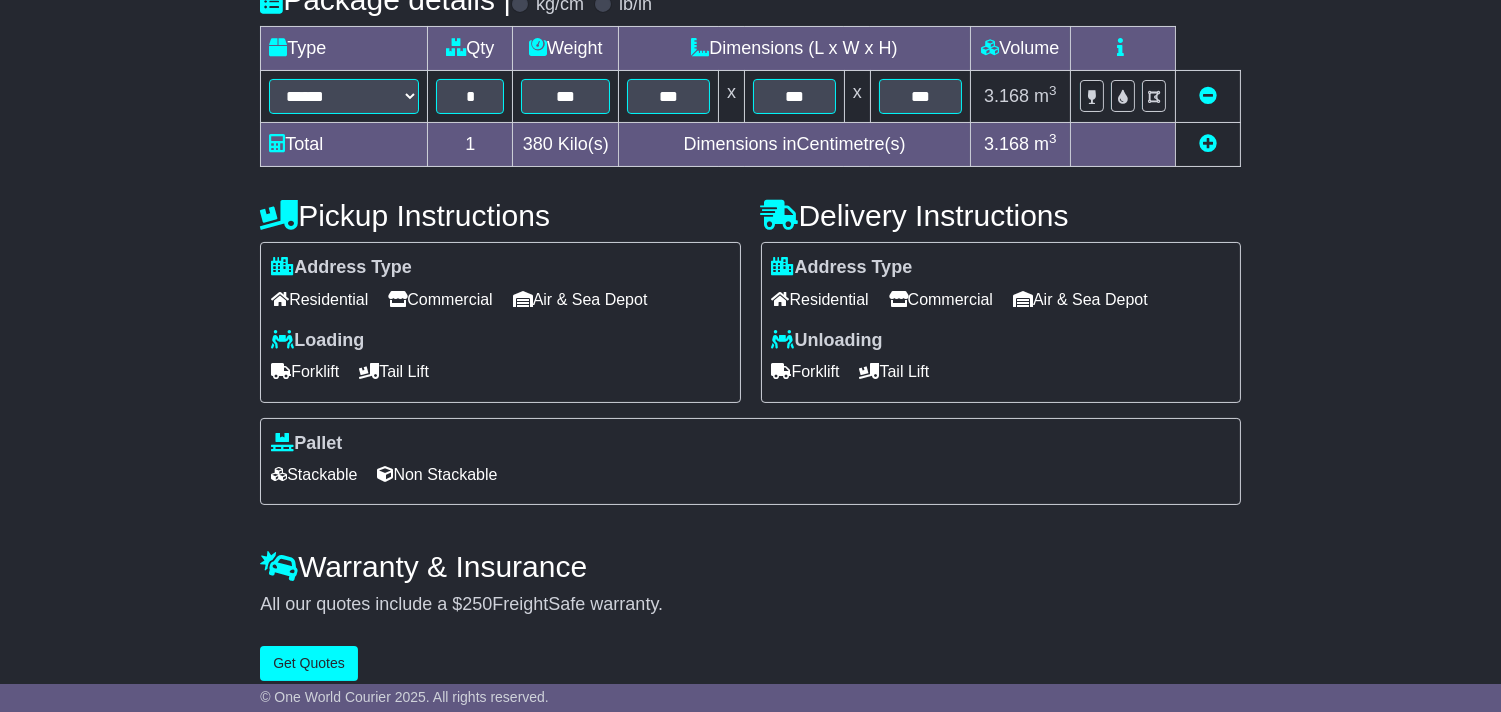 scroll, scrollTop: 532, scrollLeft: 0, axis: vertical 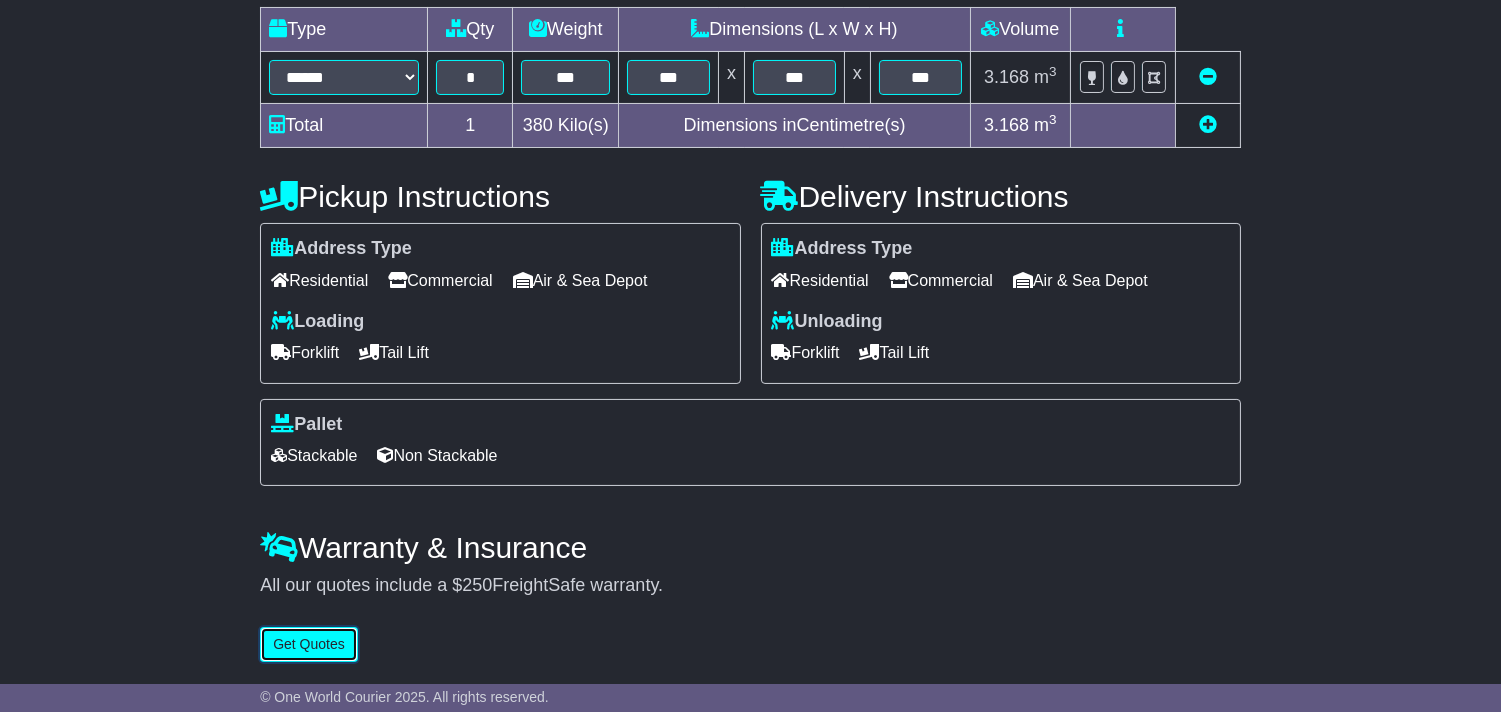 click on "Get Quotes" at bounding box center [309, 644] 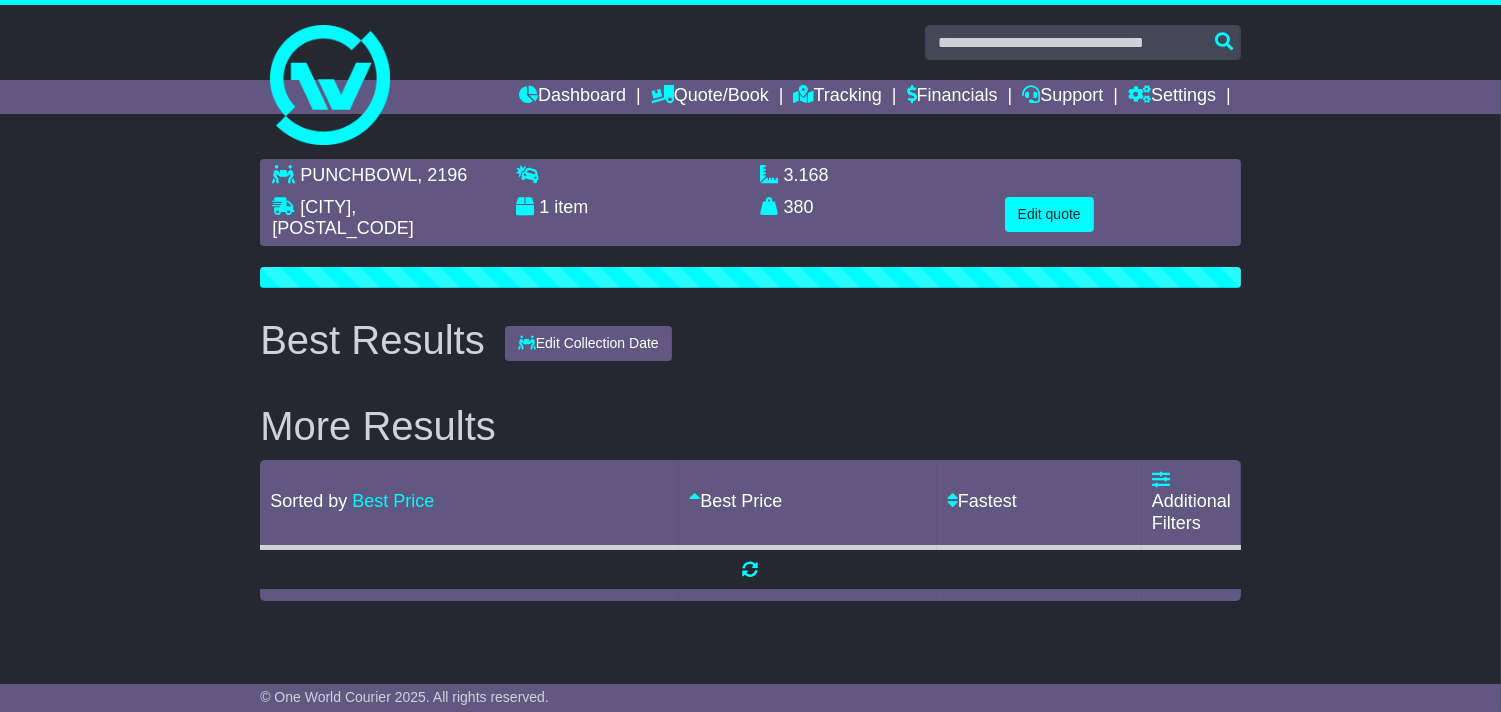 scroll, scrollTop: 0, scrollLeft: 0, axis: both 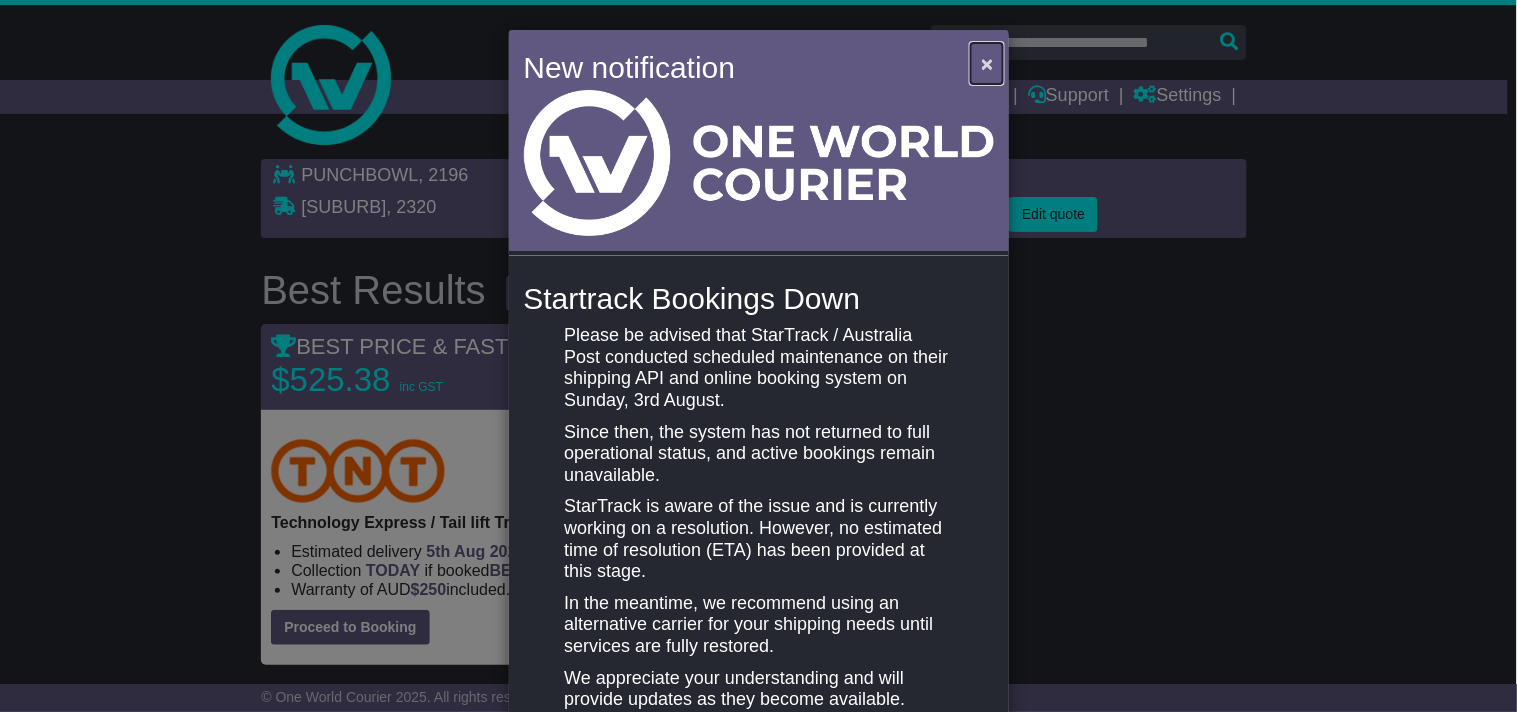 click on "×" at bounding box center [987, 63] 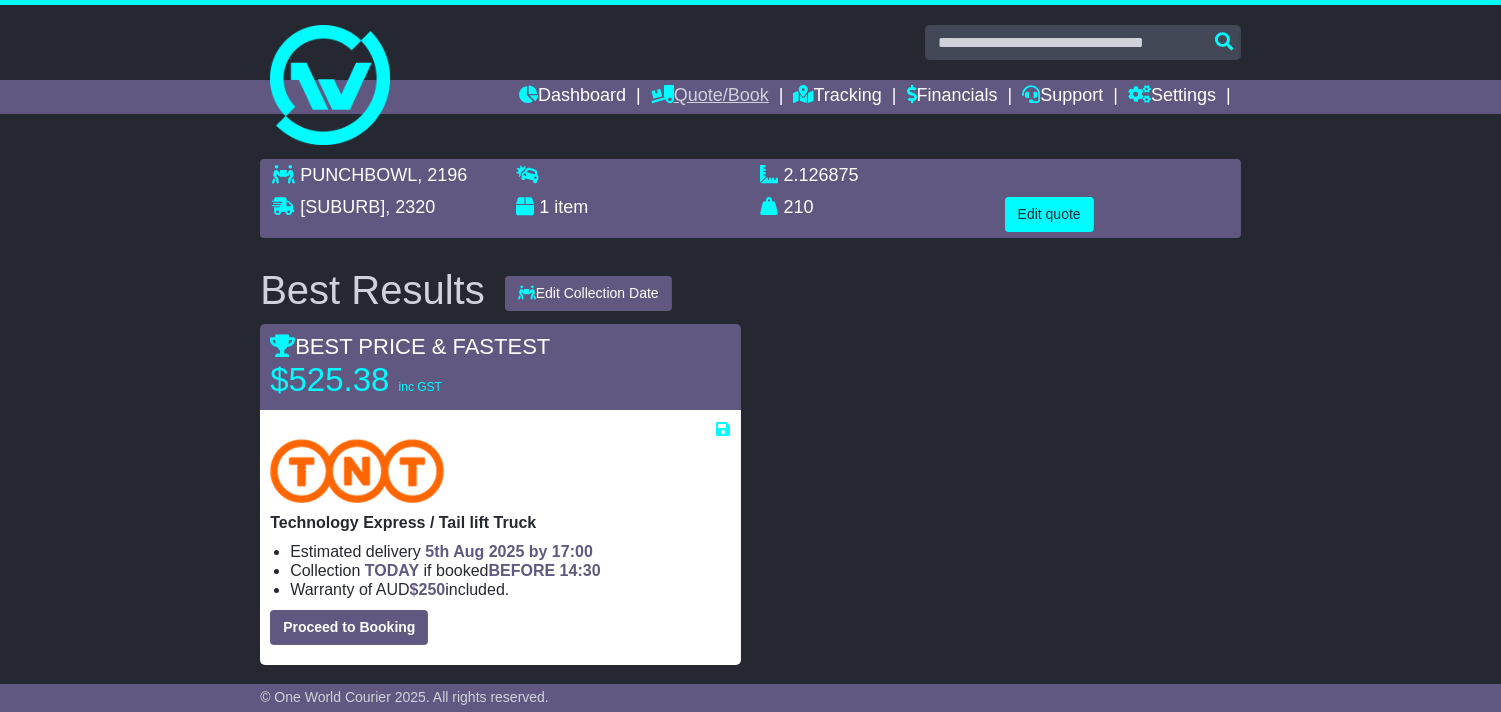 click on "Quote/Book" at bounding box center [710, 97] 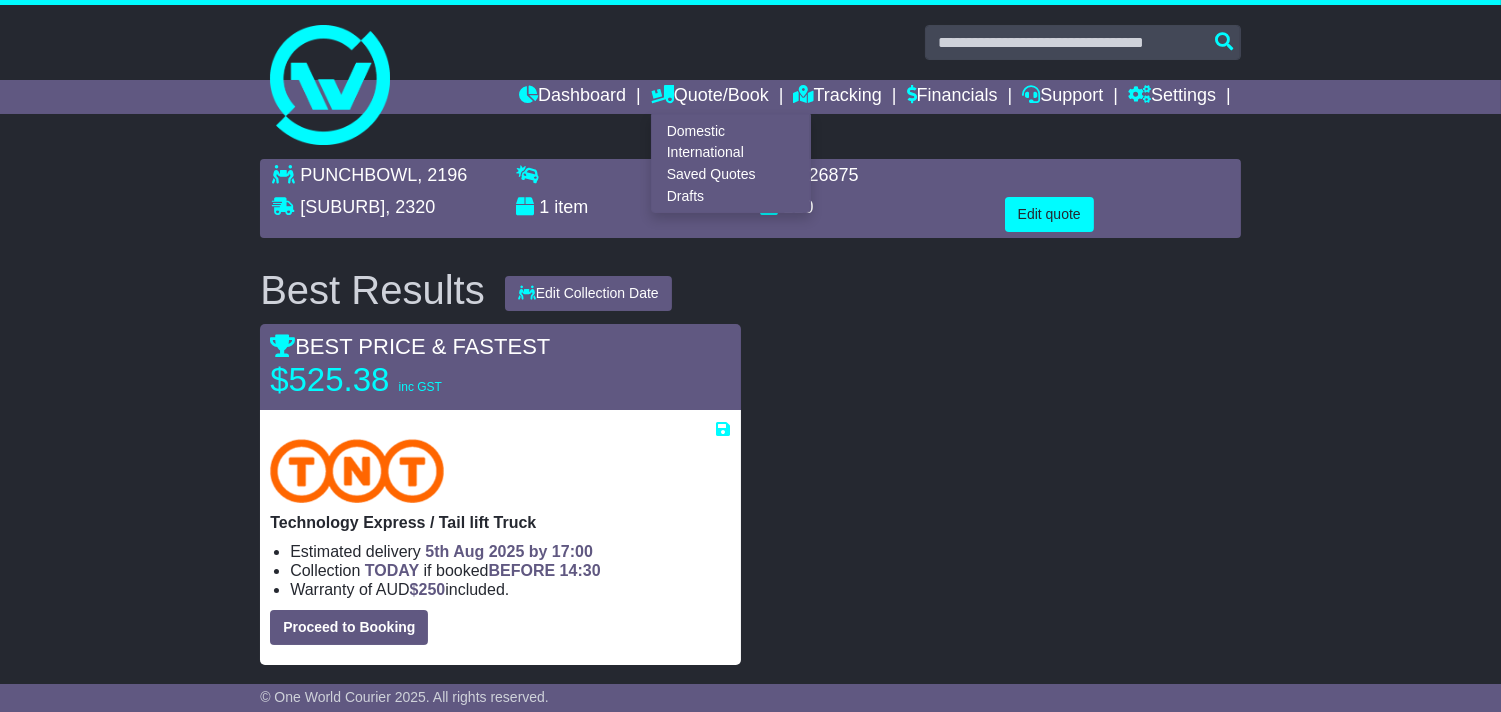 click on "Domestic
International
Saved Quotes
Drafts" at bounding box center [731, 163] 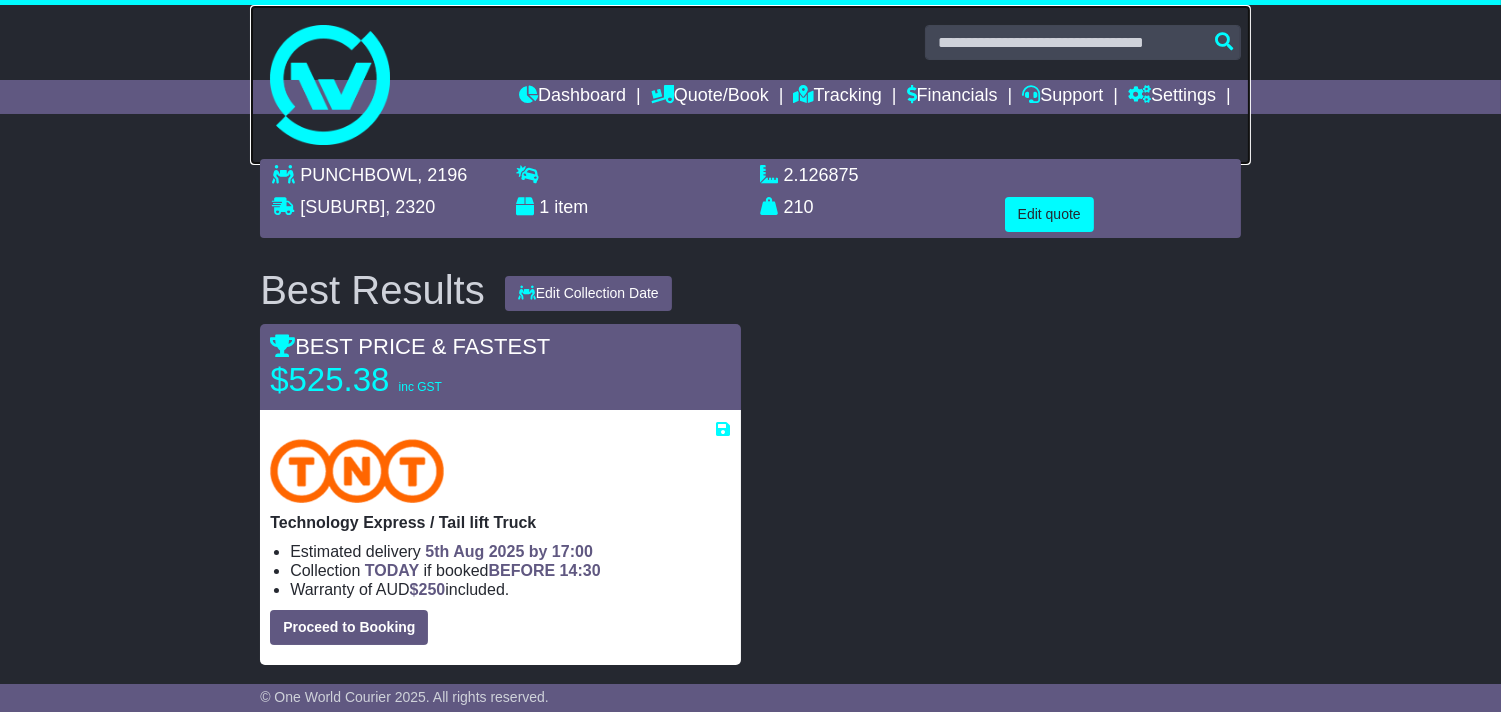 click at bounding box center (750, 85) 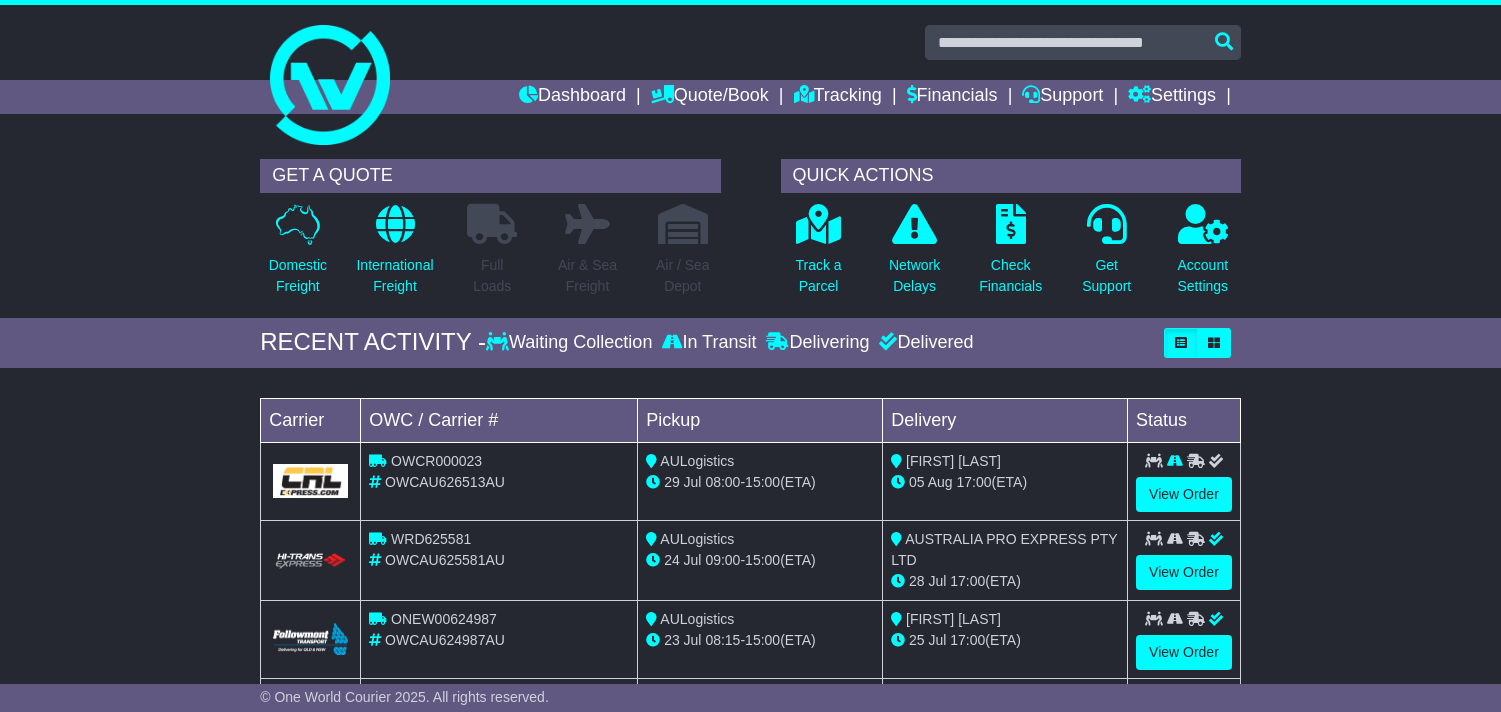 scroll, scrollTop: 0, scrollLeft: 0, axis: both 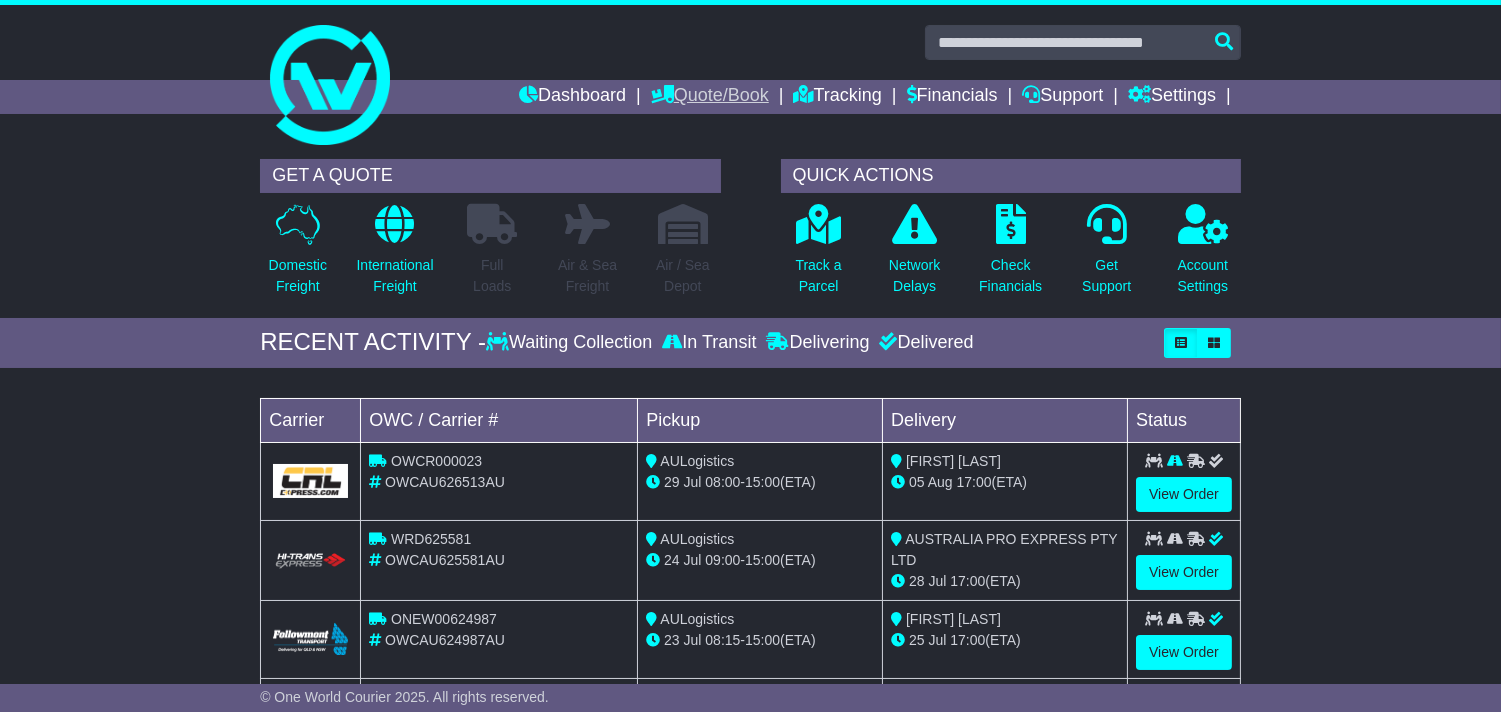 click on "Quote/Book" at bounding box center [710, 97] 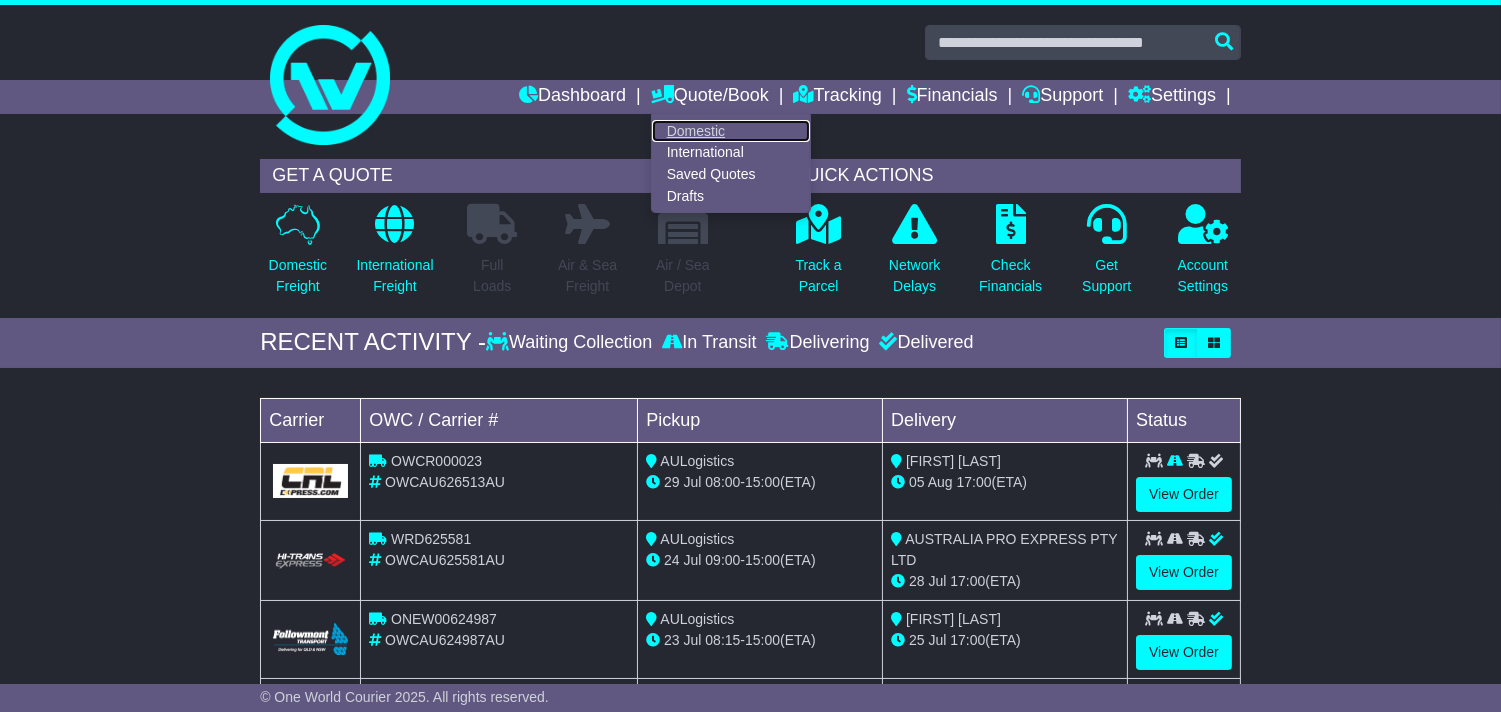 click on "Domestic" at bounding box center (731, 131) 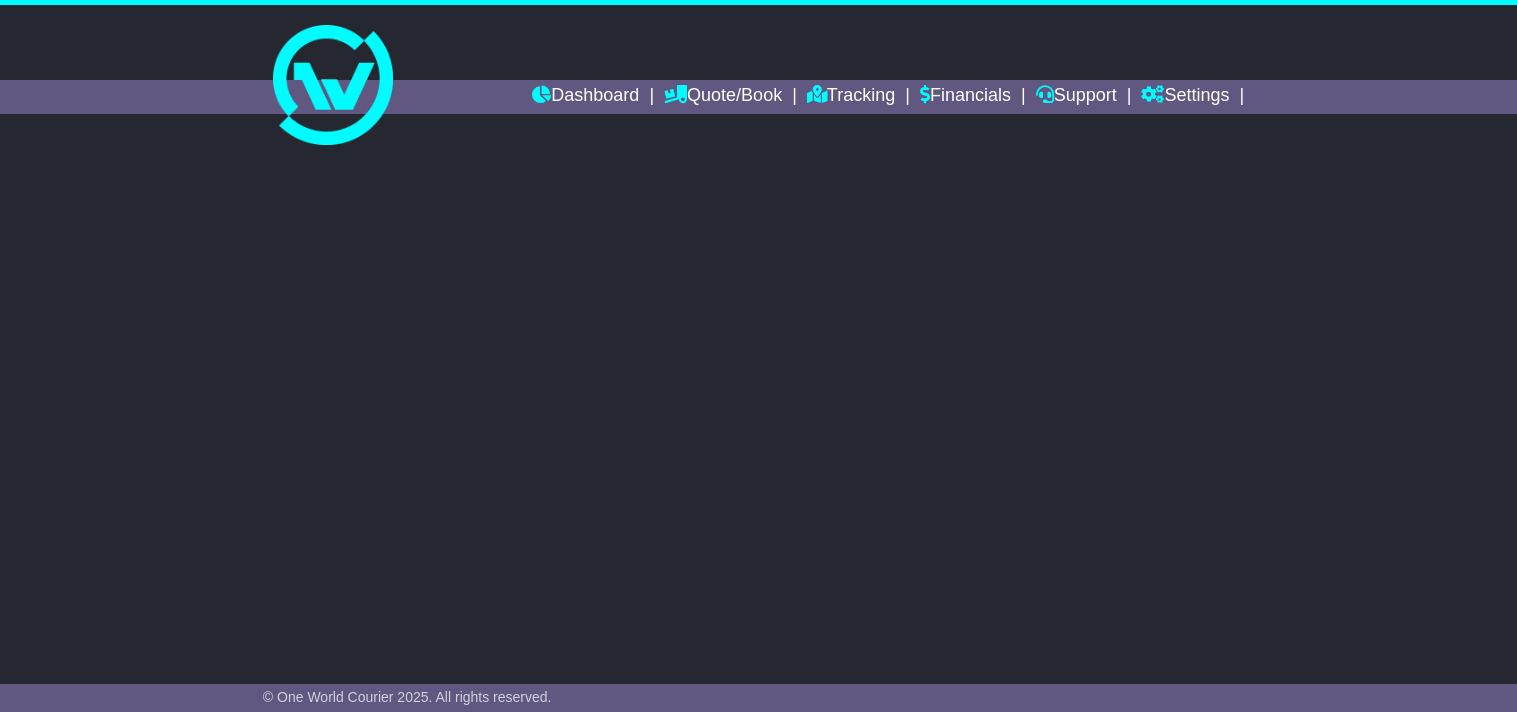 scroll, scrollTop: 0, scrollLeft: 0, axis: both 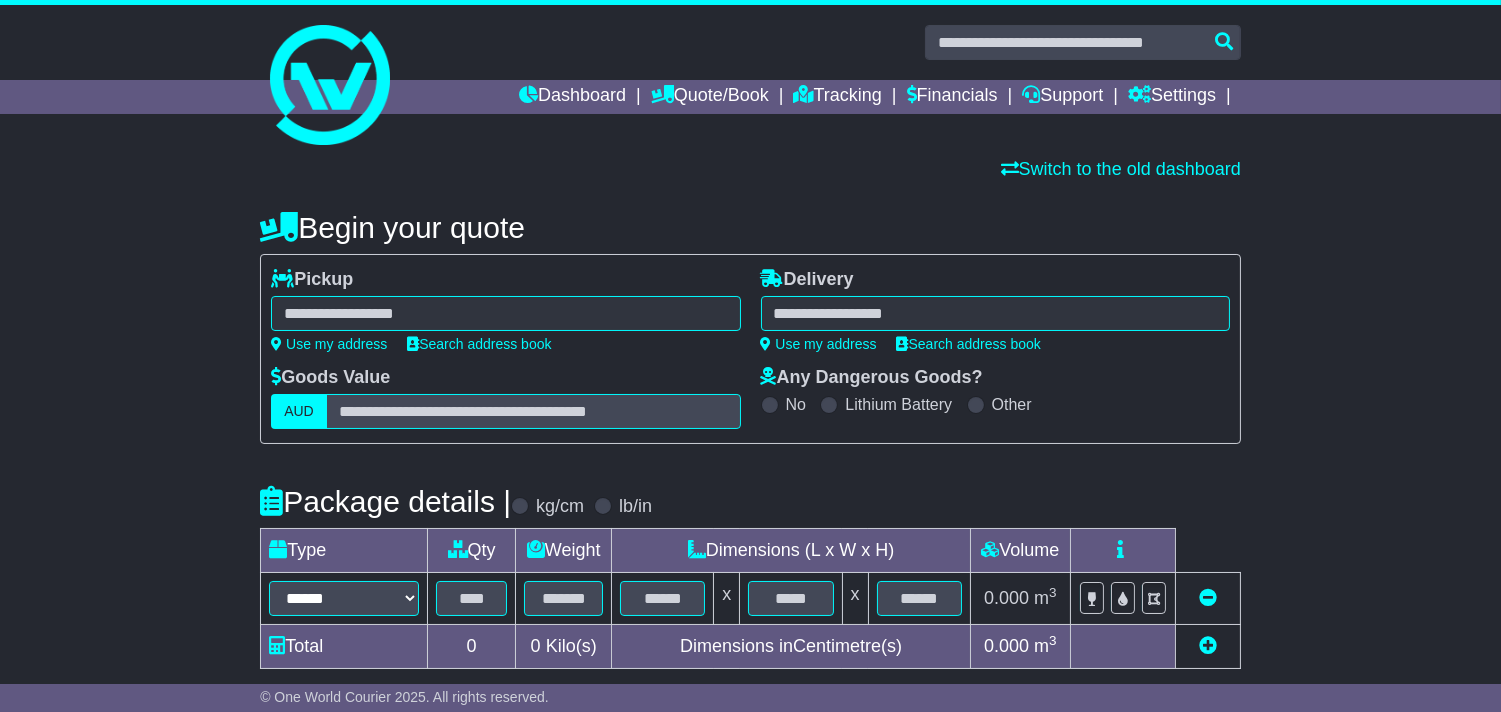 click at bounding box center (505, 313) 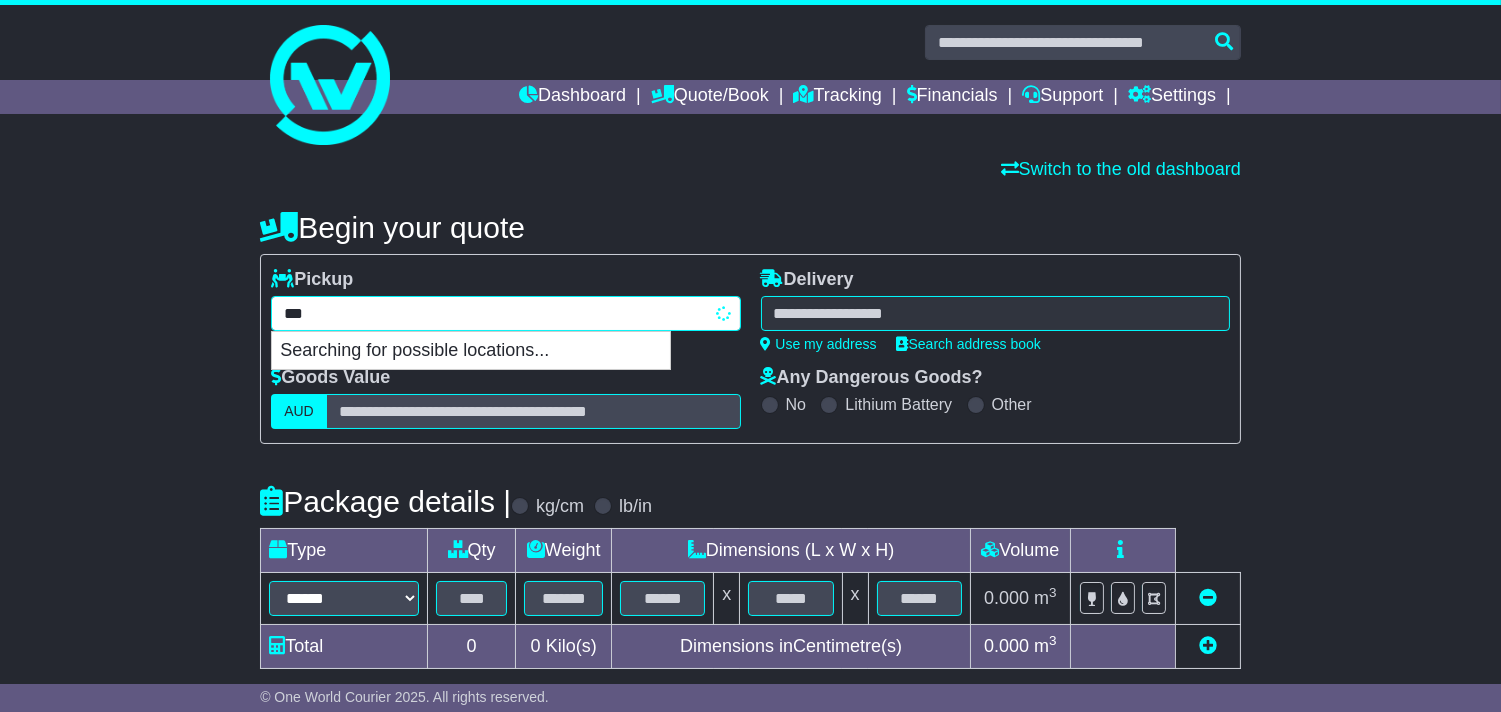 type on "****" 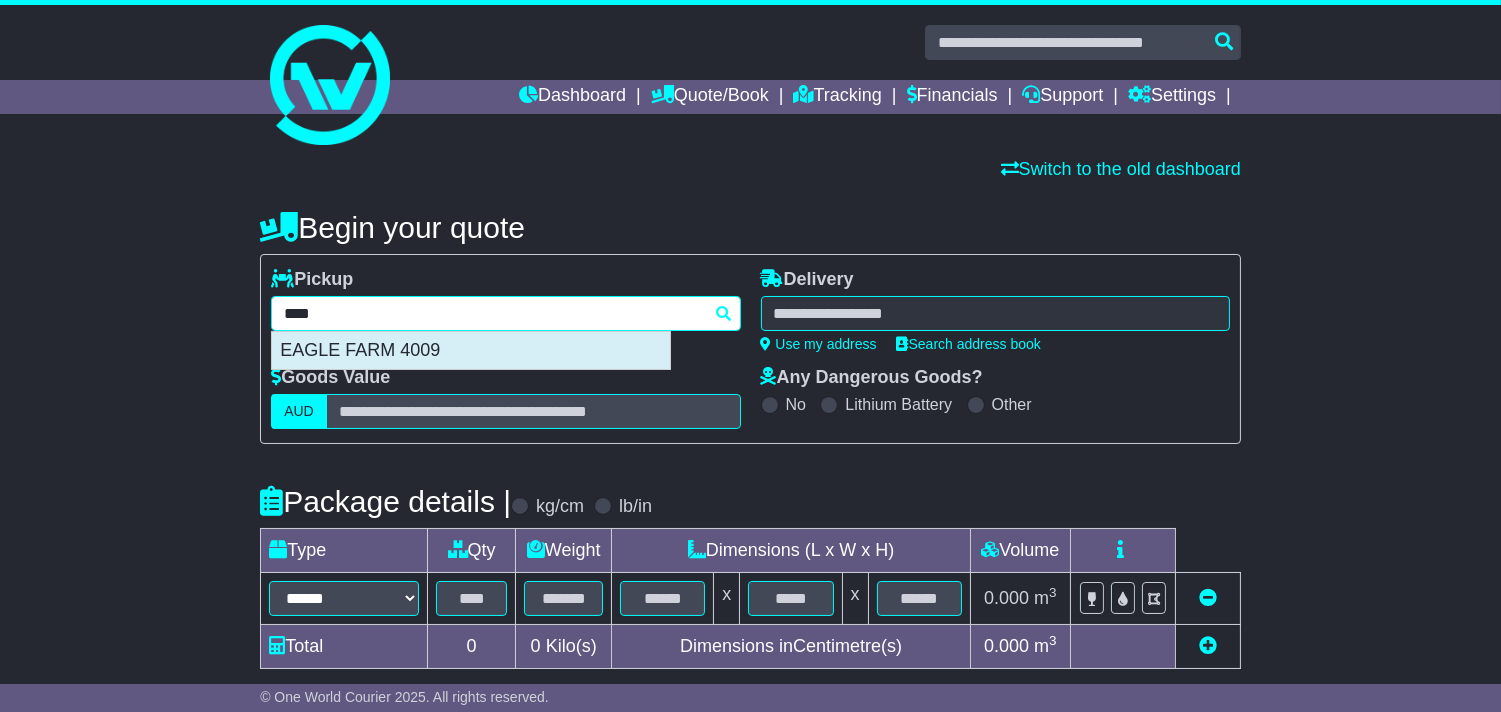 drag, startPoint x: 378, startPoint y: 350, endPoint x: 364, endPoint y: 354, distance: 14.56022 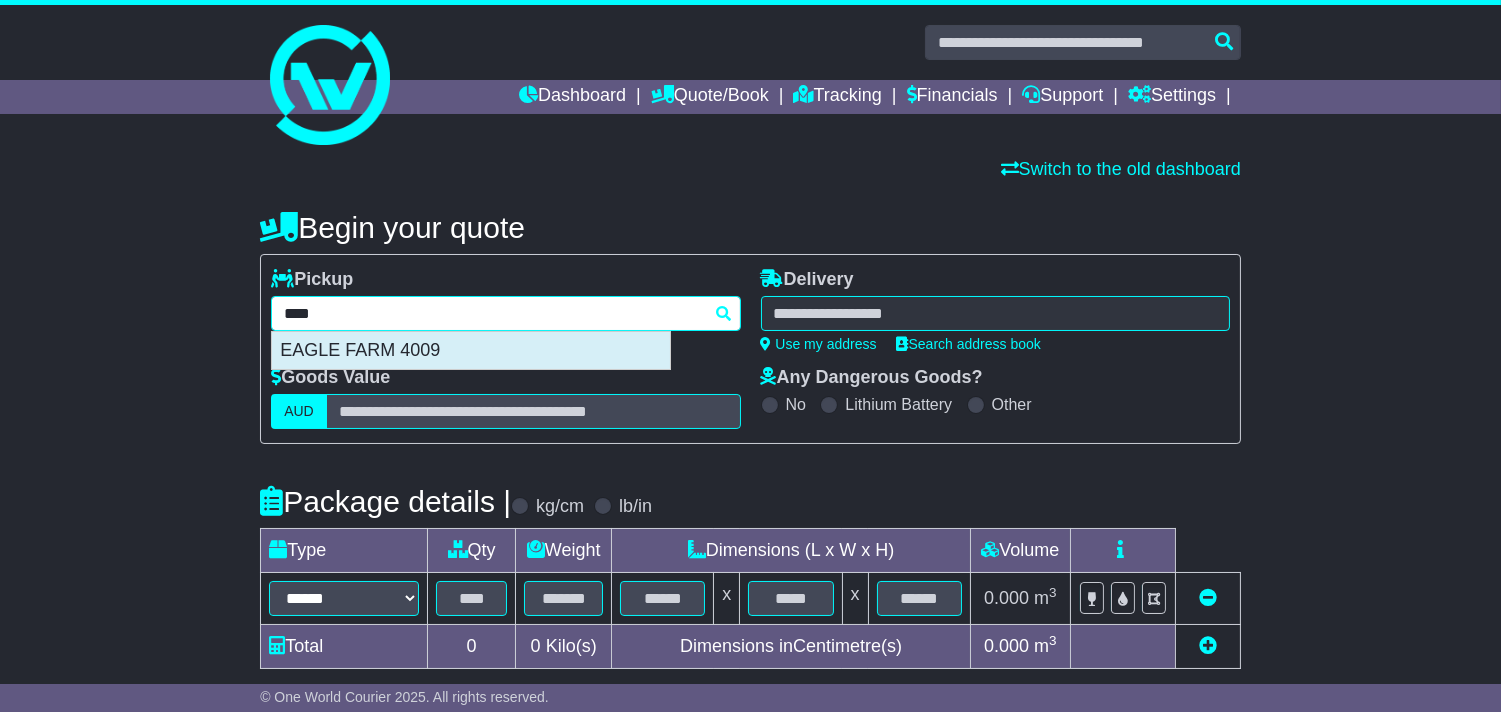 click on "EAGLE FARM 4009" at bounding box center (471, 351) 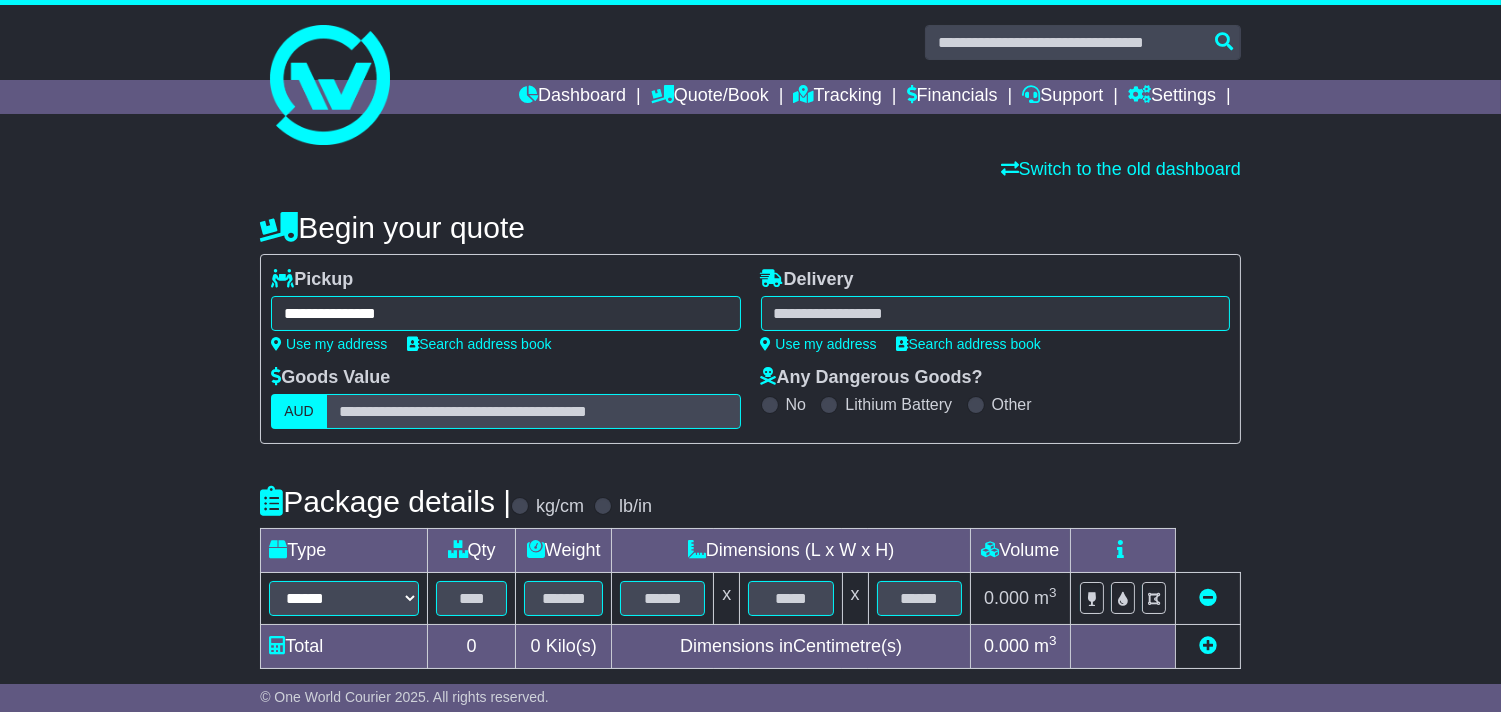type on "**********" 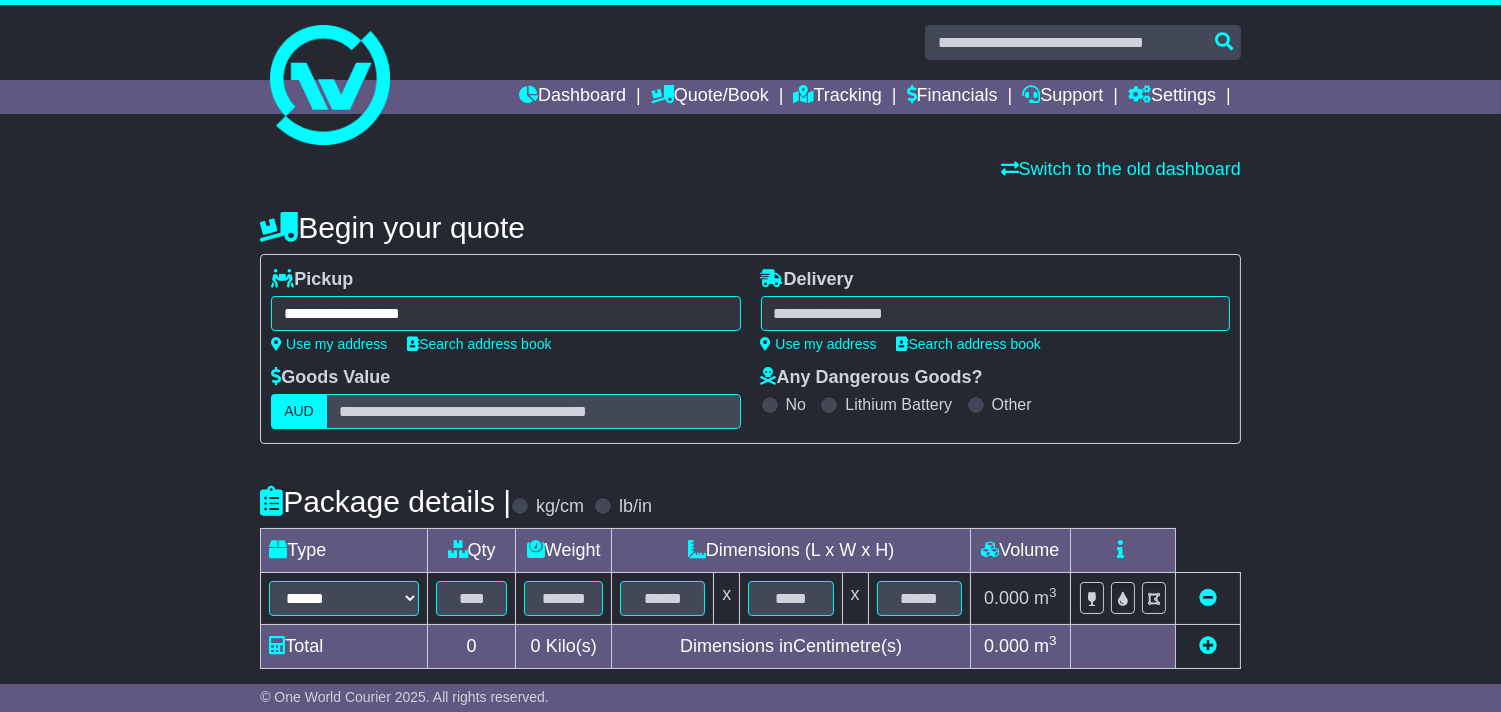 click at bounding box center [995, 313] 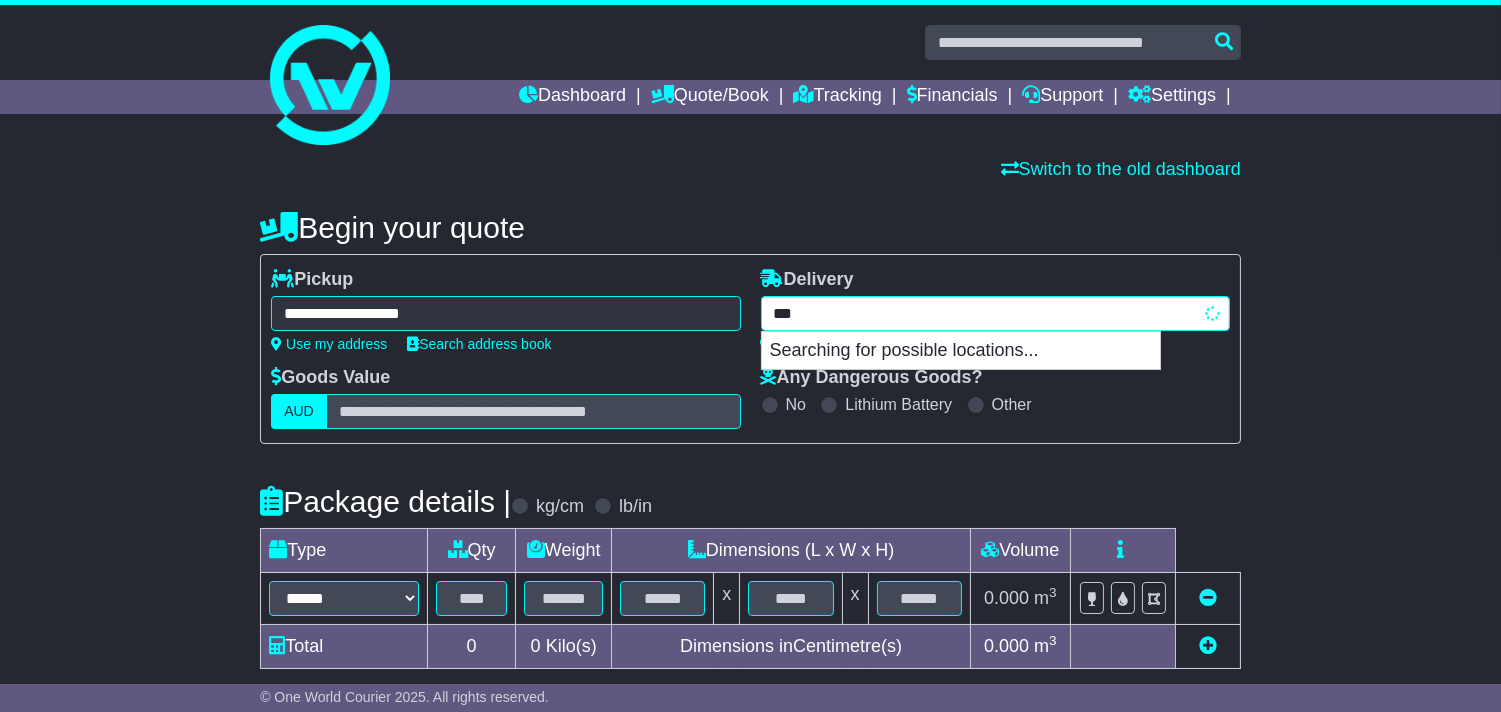 type on "****" 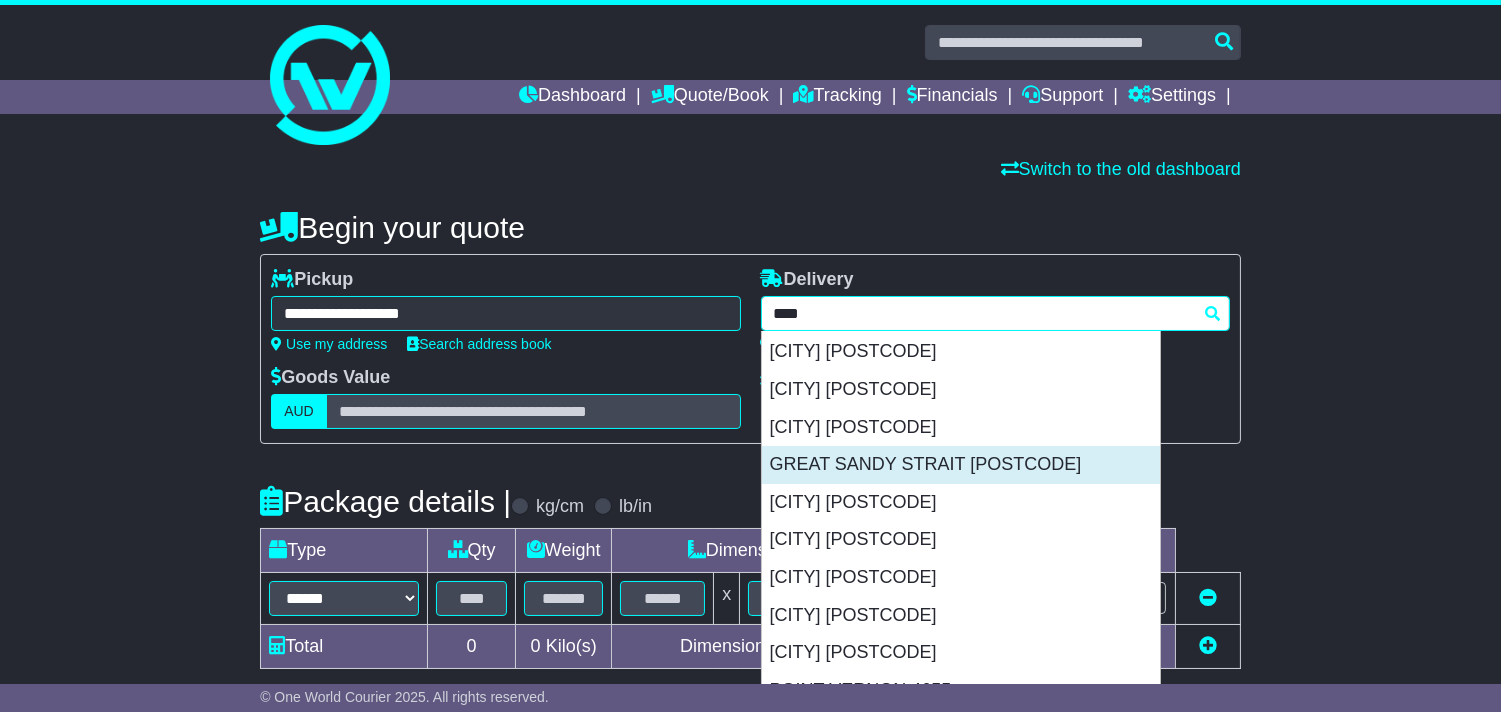 scroll, scrollTop: 222, scrollLeft: 0, axis: vertical 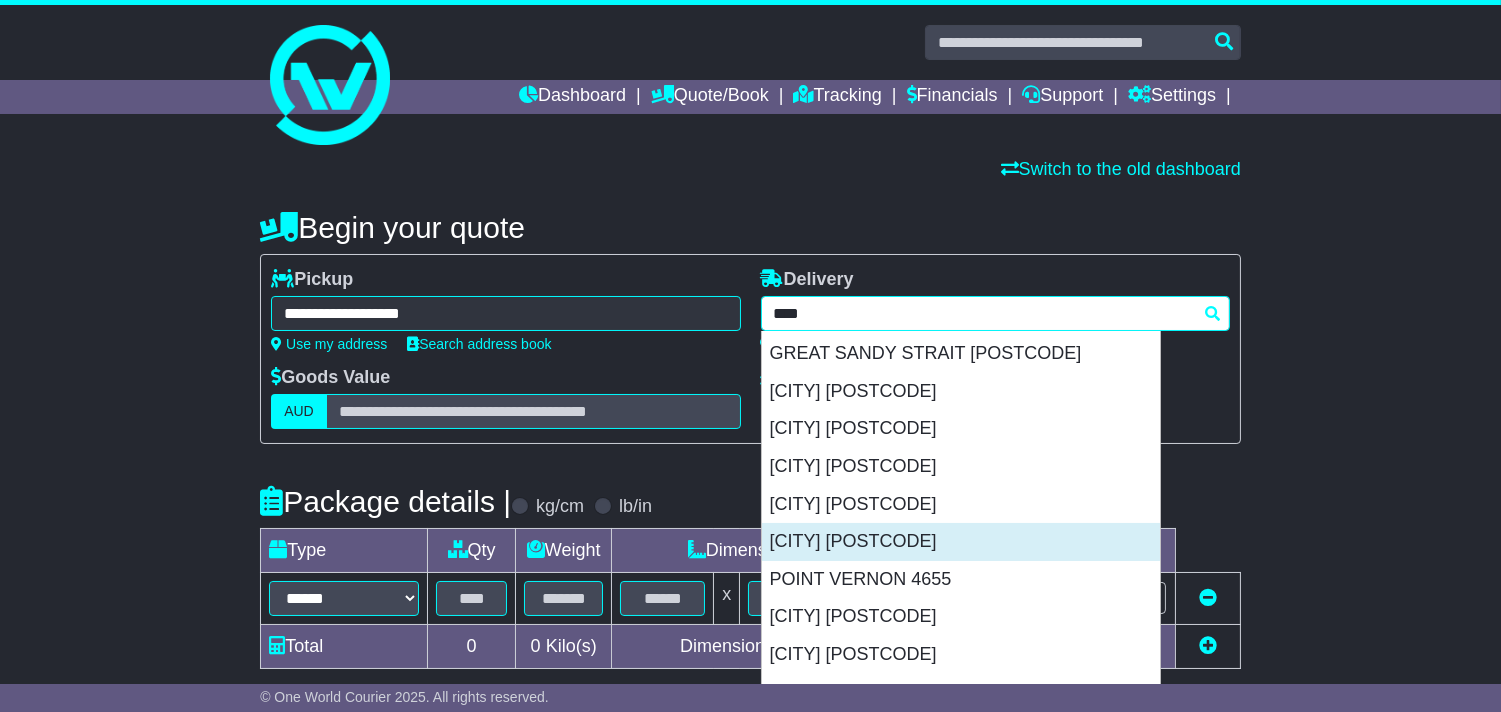 click on "[CITY] [POSTCODE]" at bounding box center [961, 542] 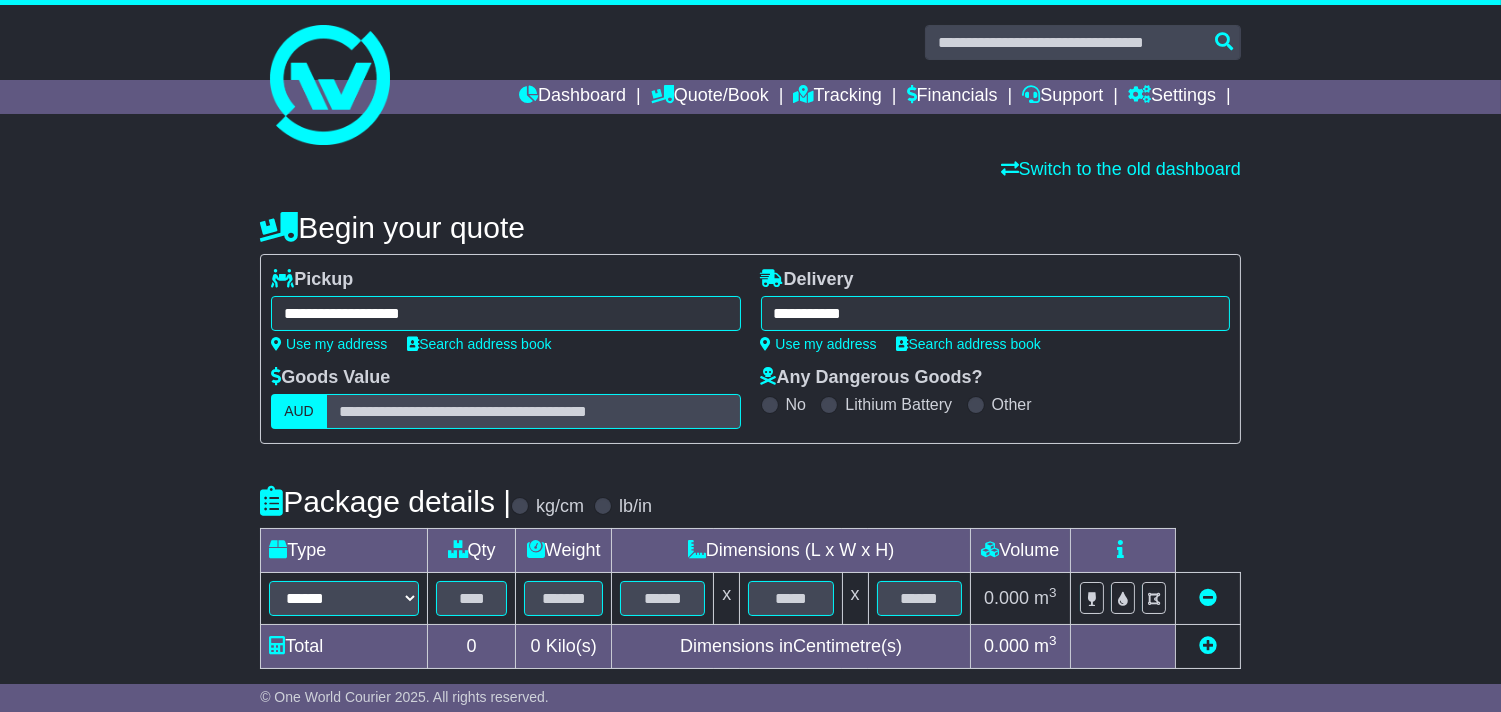 type on "**********" 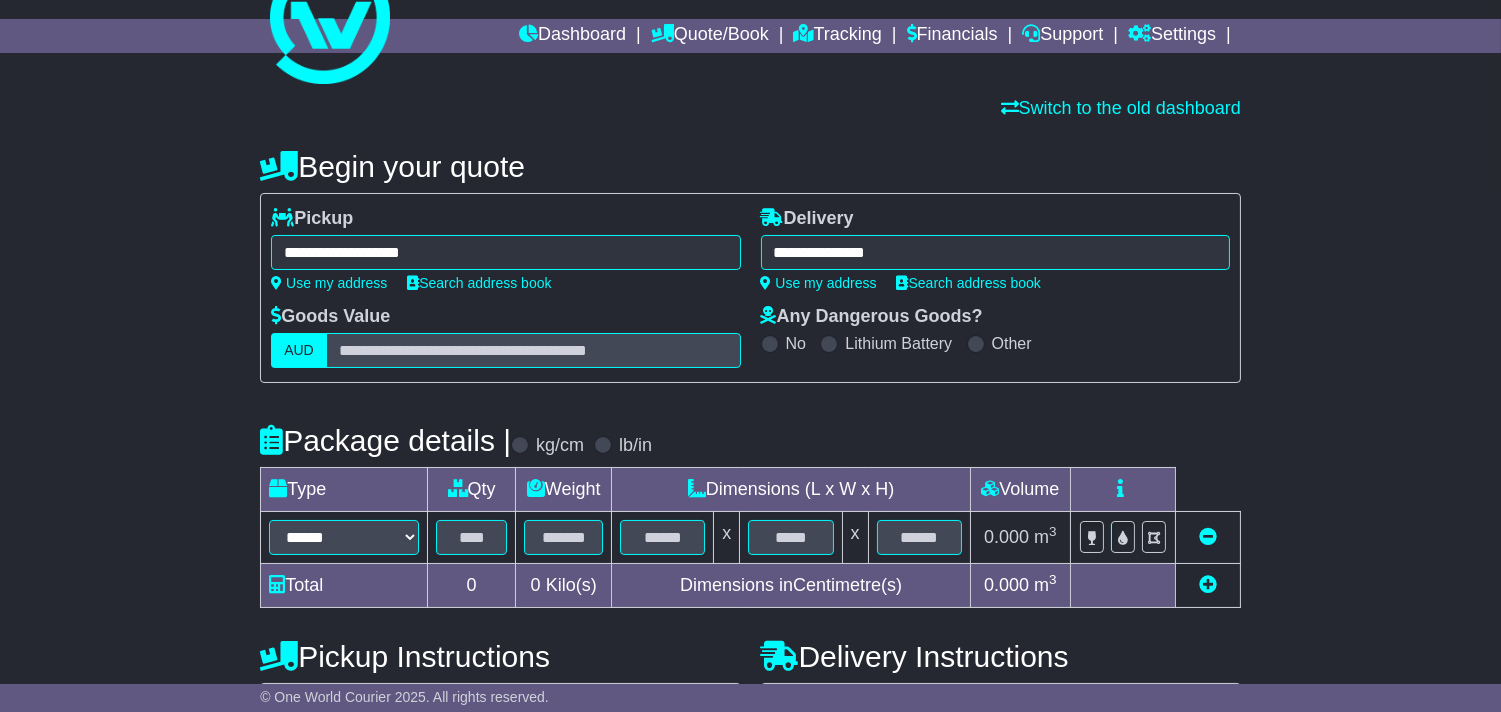 scroll, scrollTop: 222, scrollLeft: 0, axis: vertical 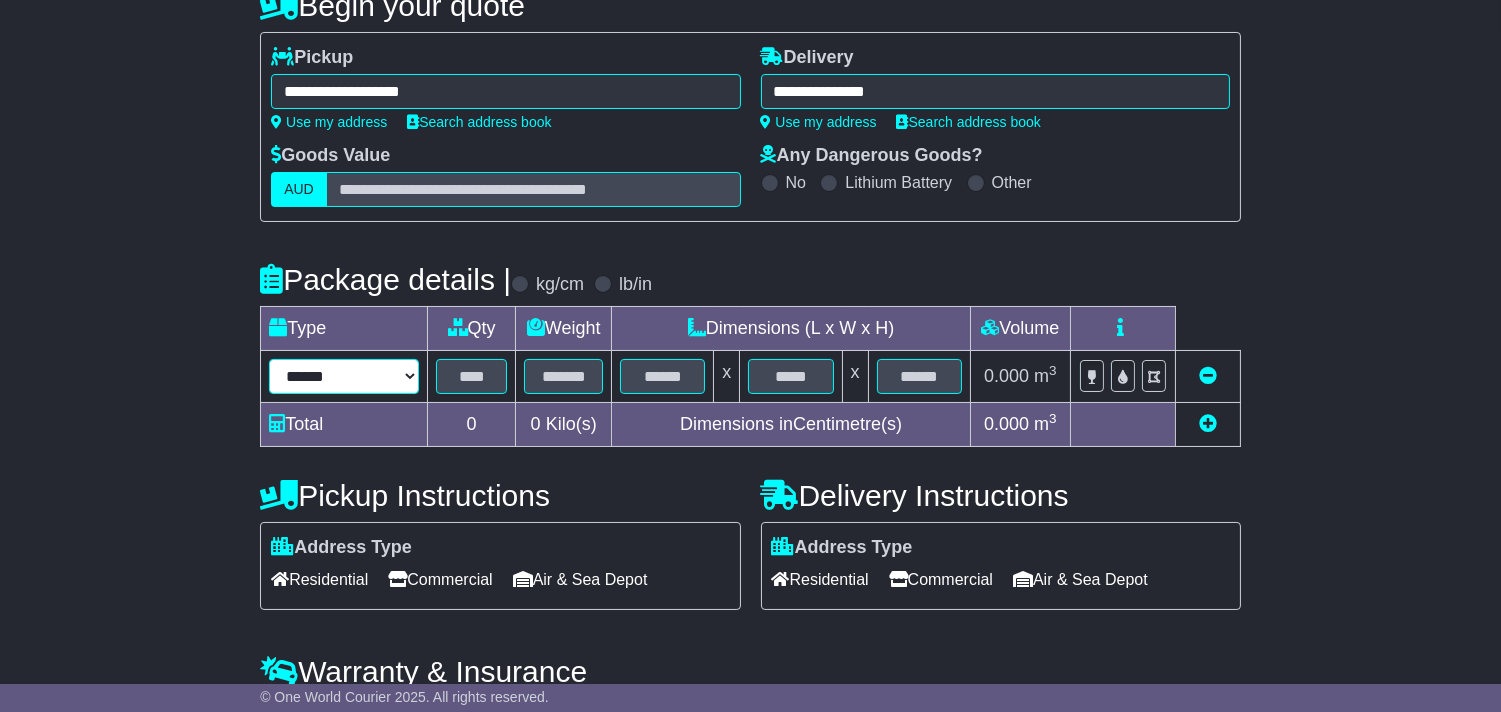 click on "****** ****** *** ******** ***** **** **** ****** *** *******" at bounding box center [344, 376] 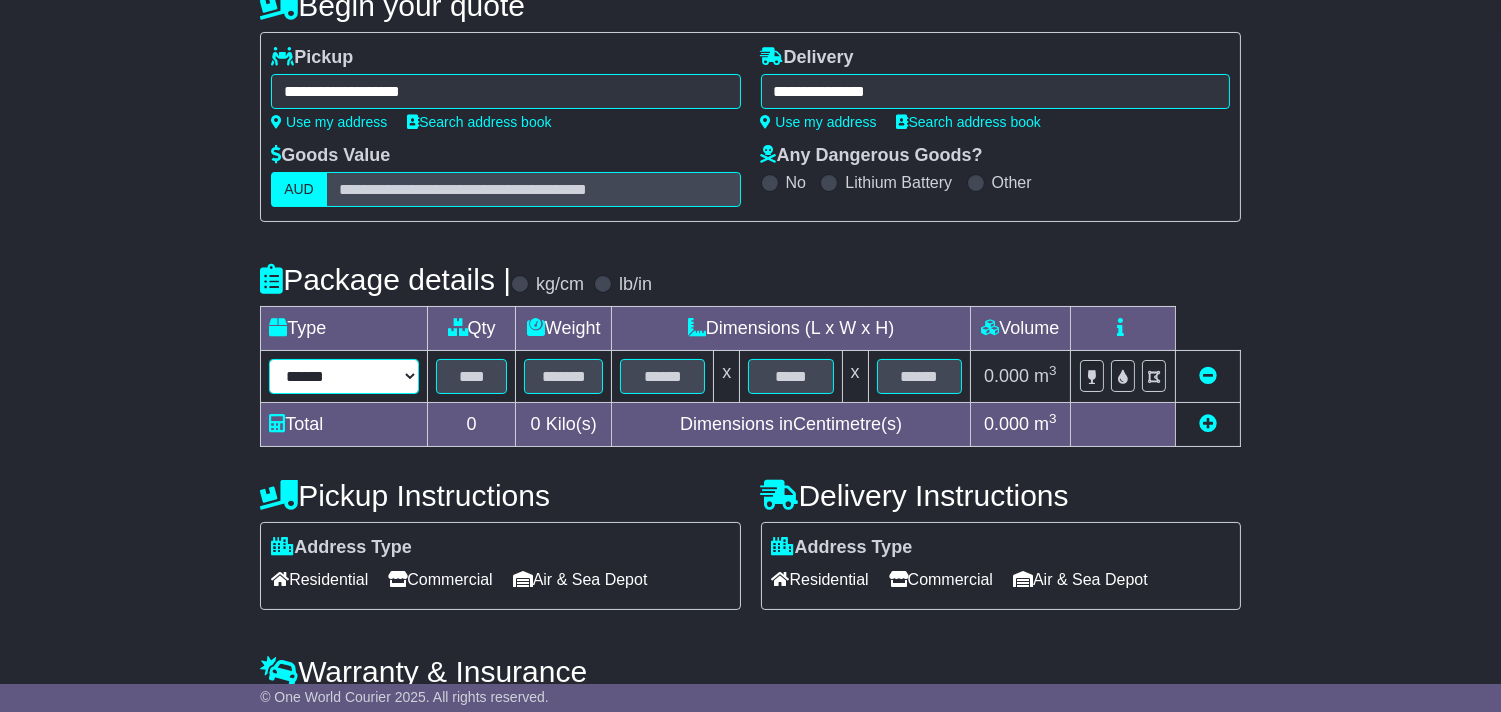 select on "*****" 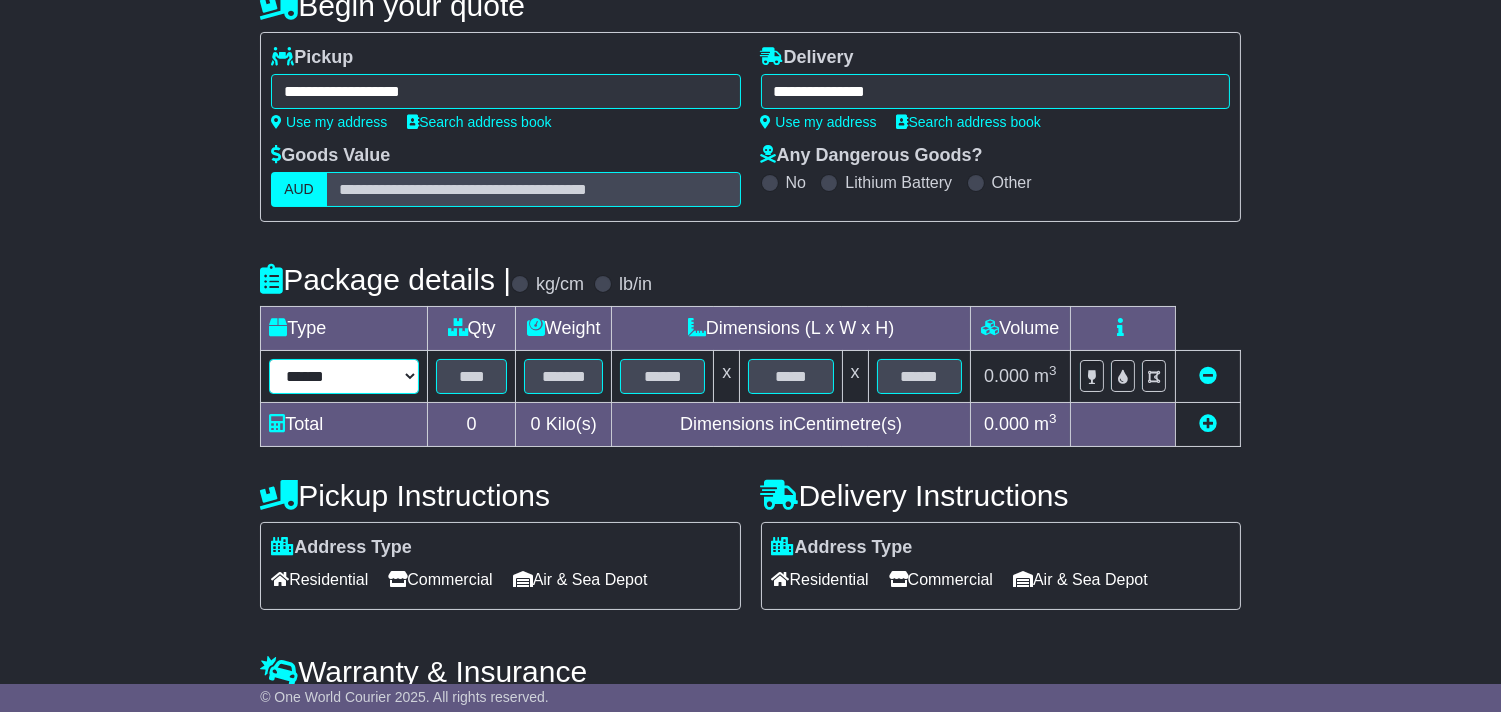 click on "****** ****** *** ******** ***** **** **** ****** *** *******" at bounding box center (344, 376) 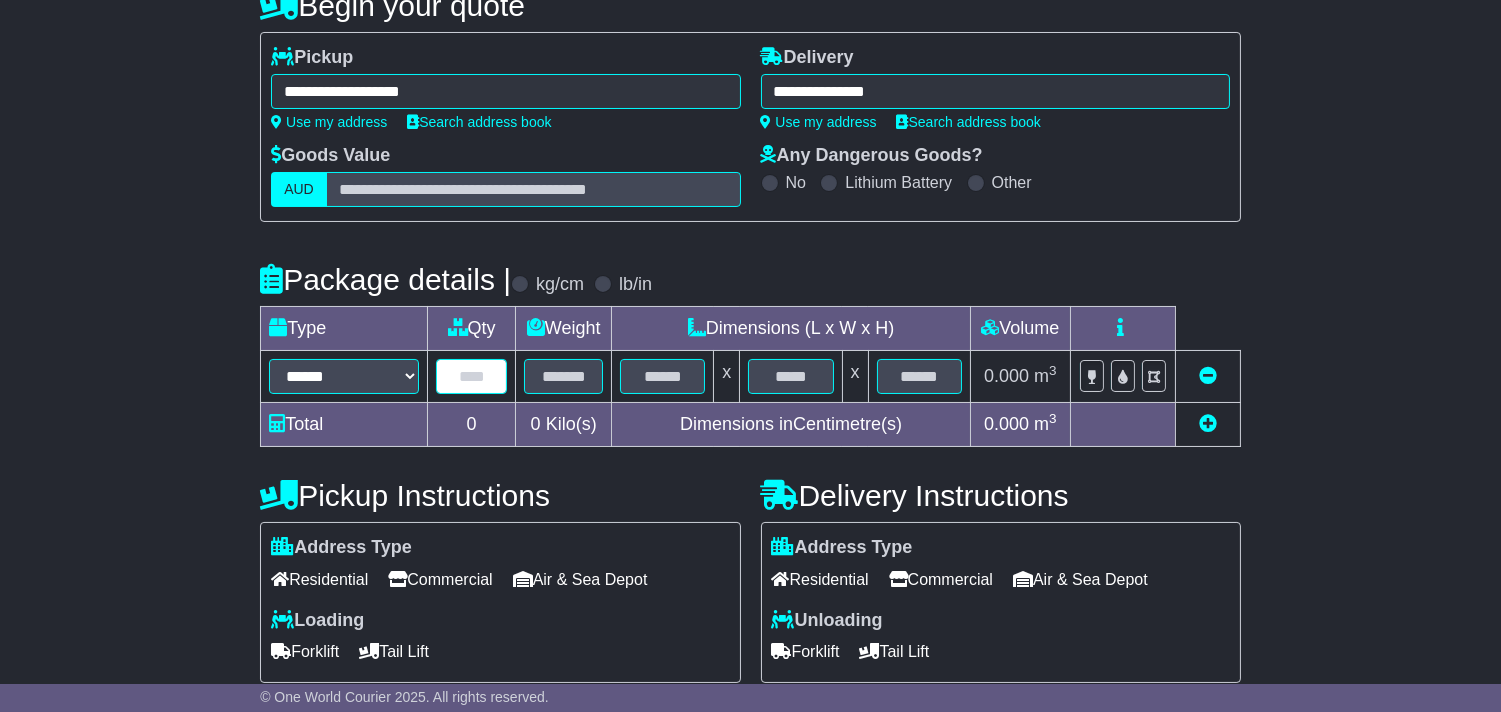 click at bounding box center (471, 376) 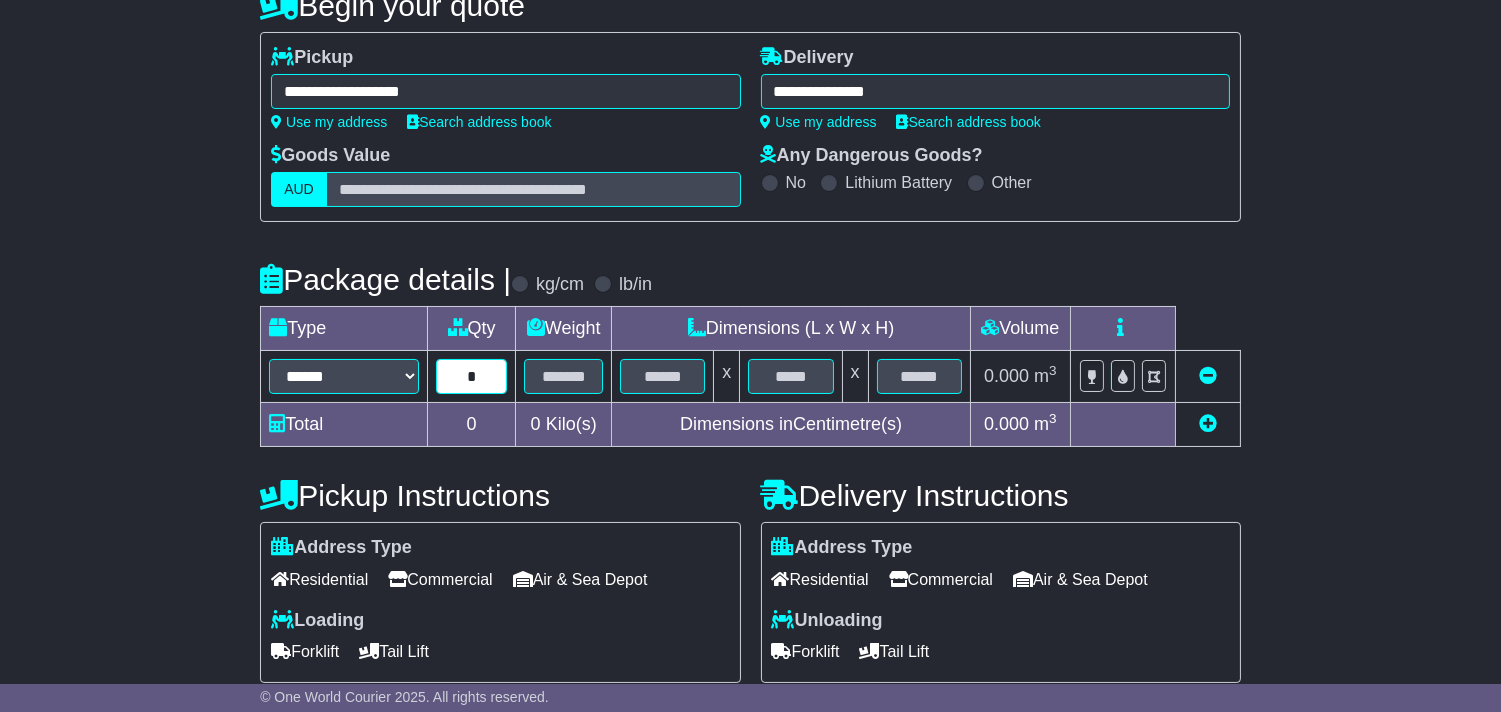 type on "*" 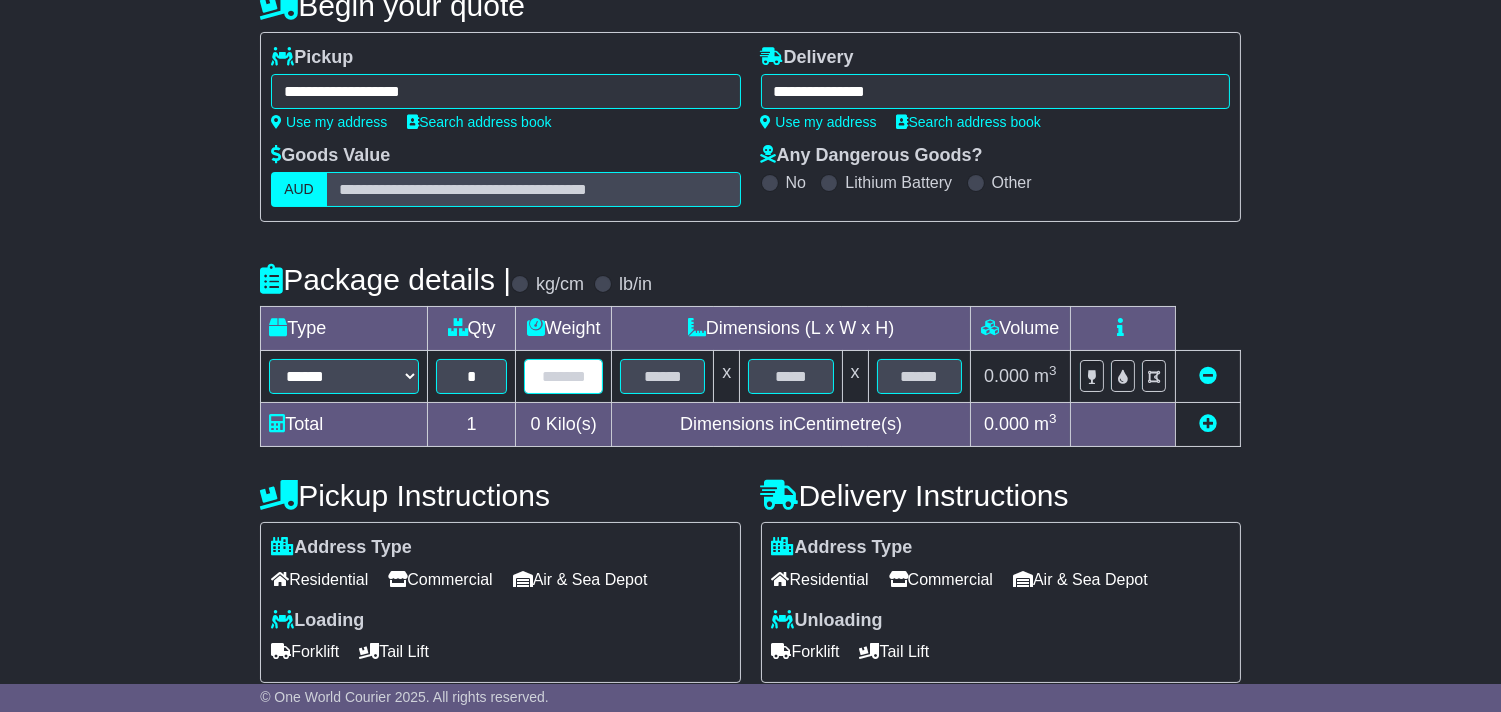 click at bounding box center (563, 376) 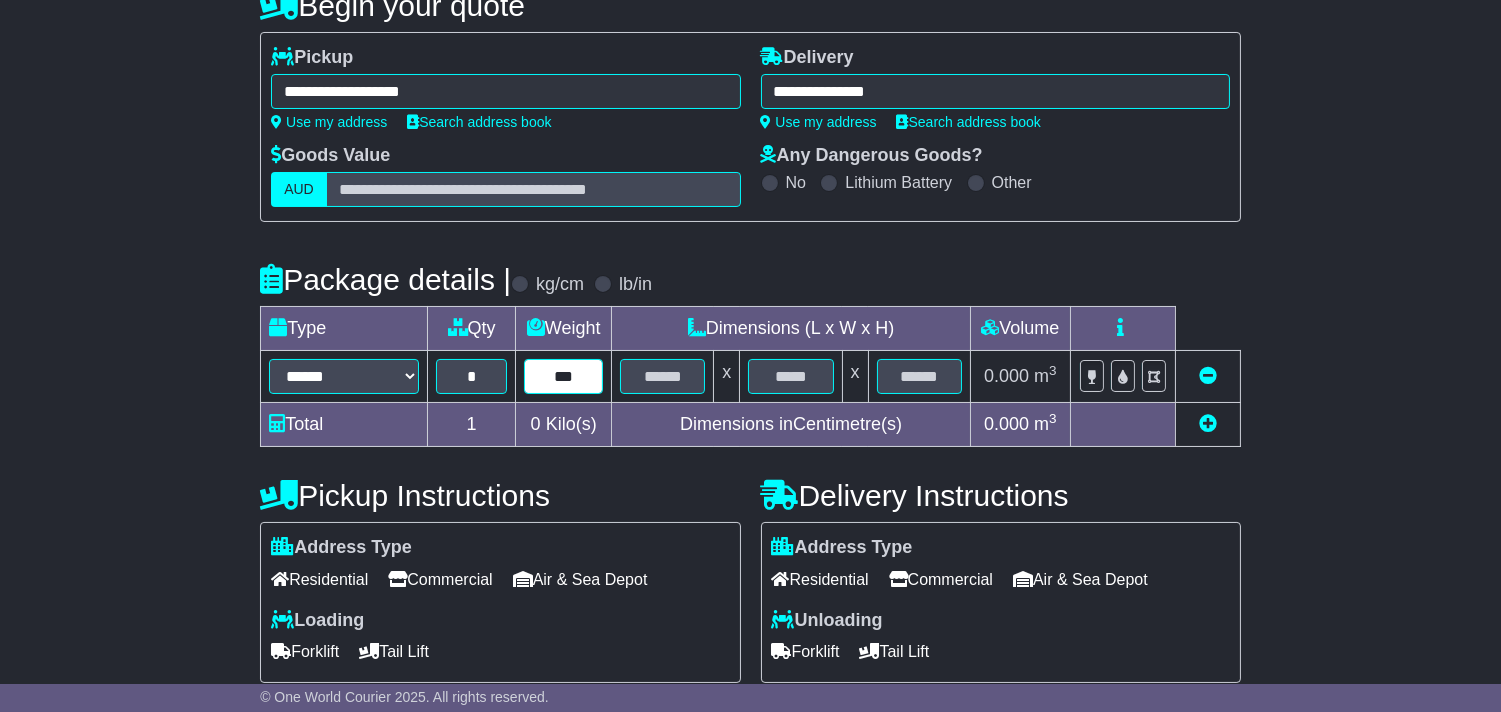 type on "***" 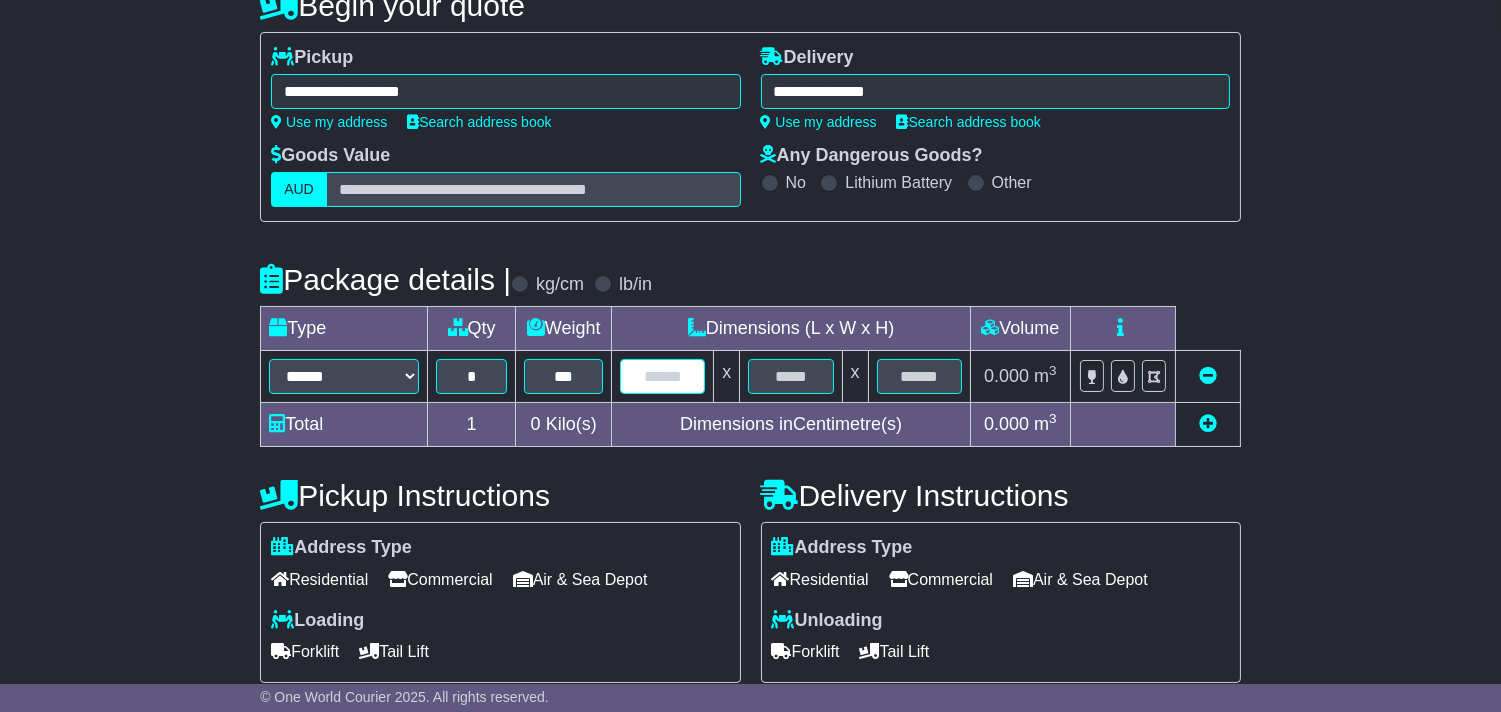 click at bounding box center [662, 376] 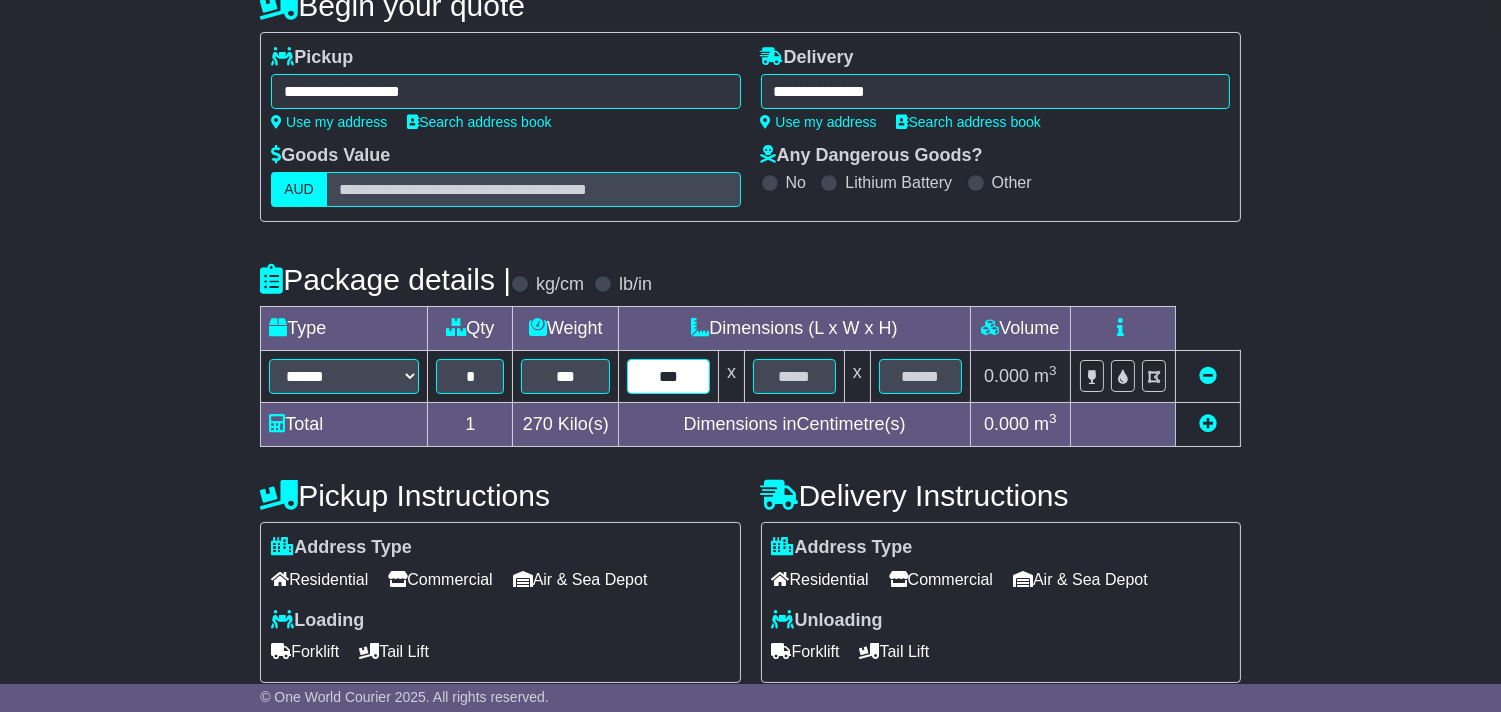 type on "***" 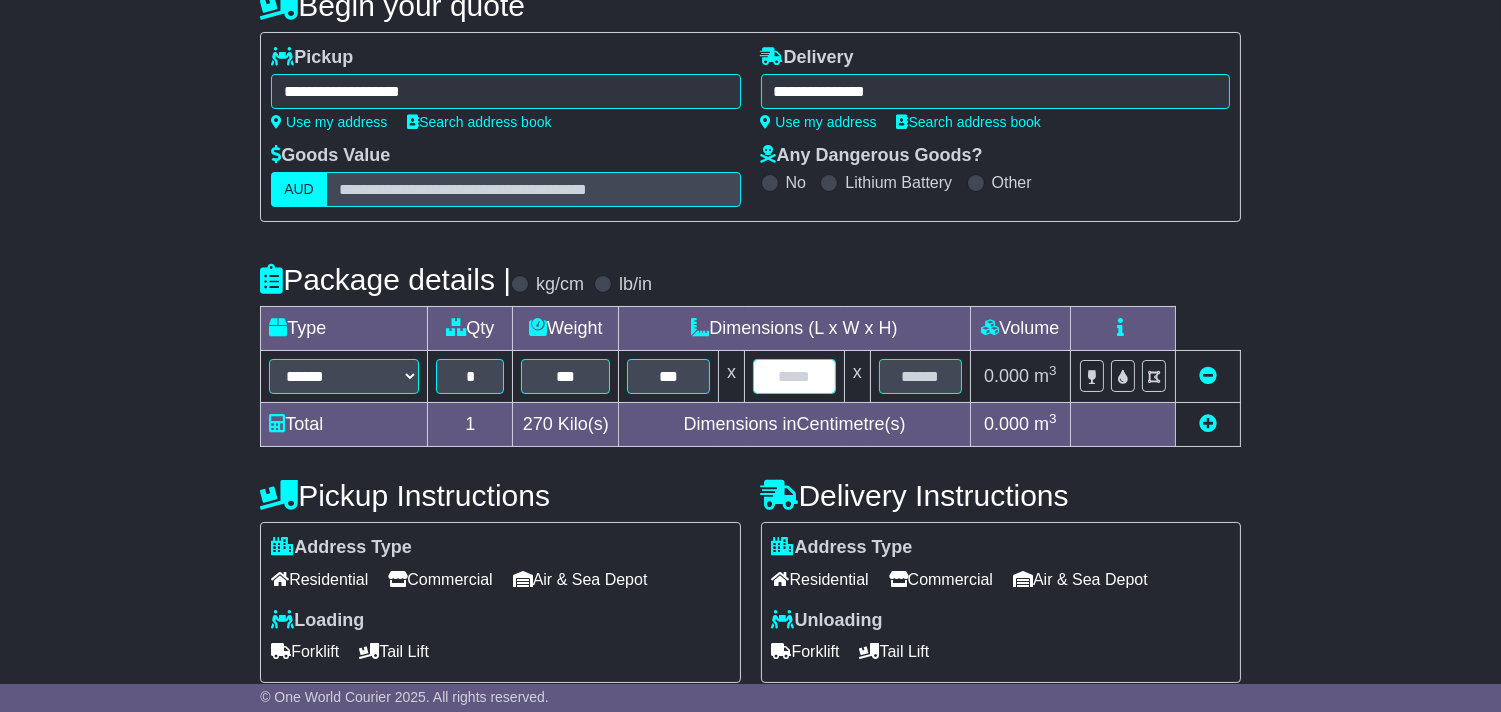 click at bounding box center [794, 376] 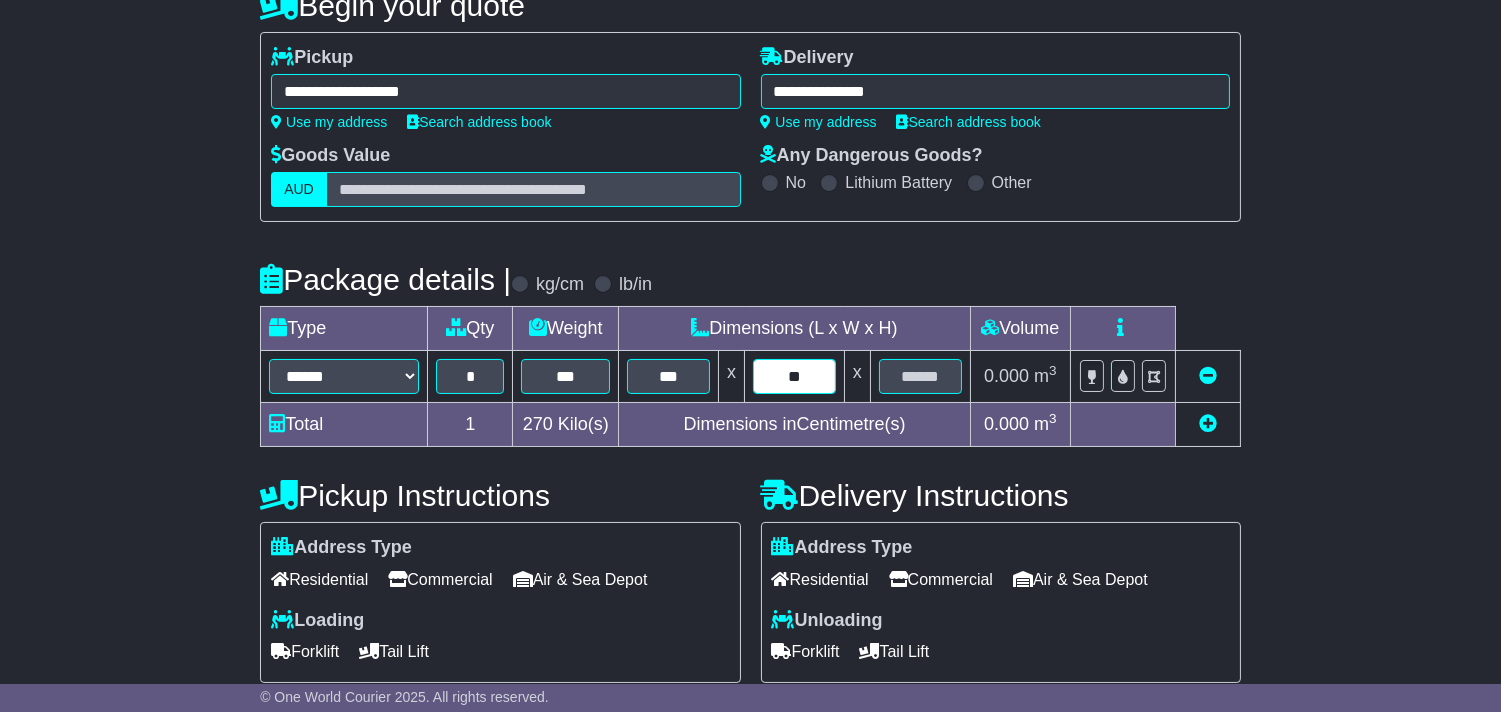 type on "**" 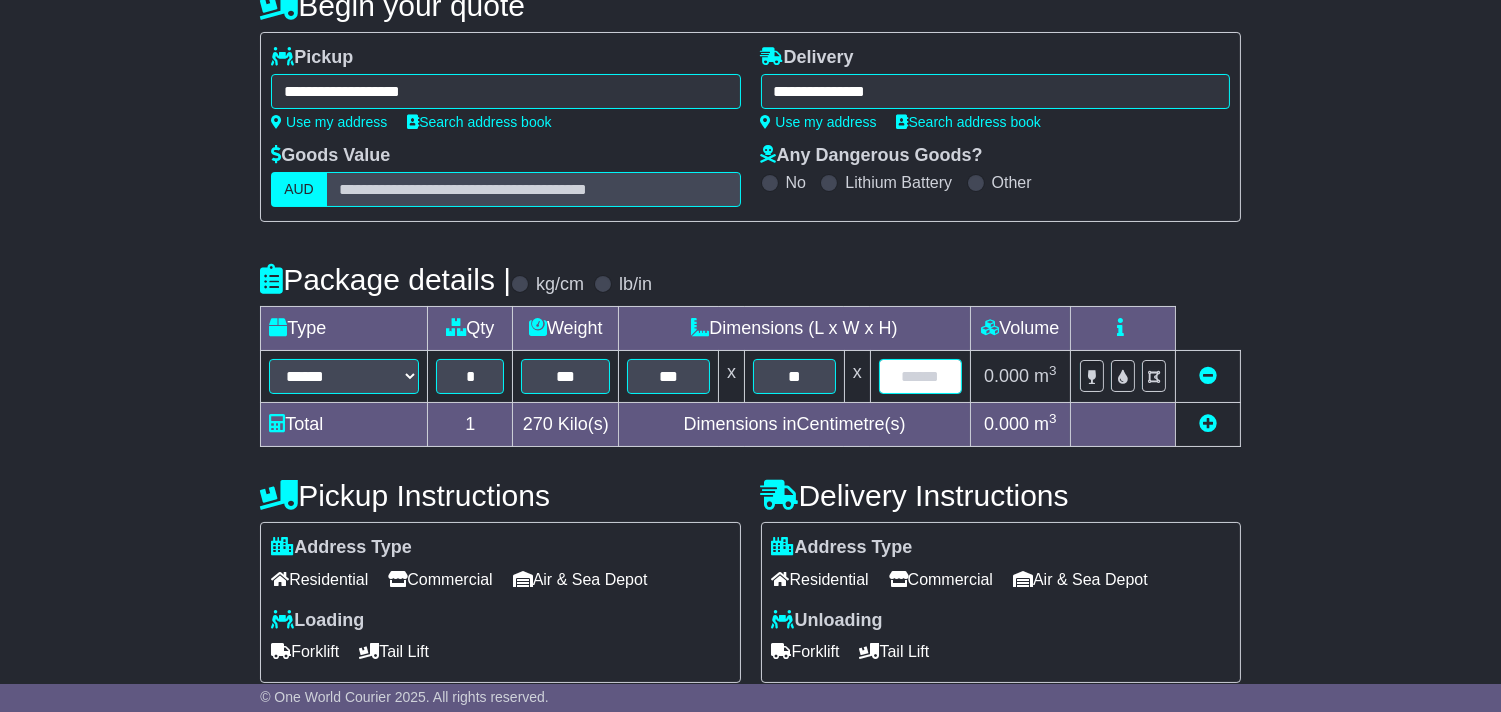 click at bounding box center [920, 376] 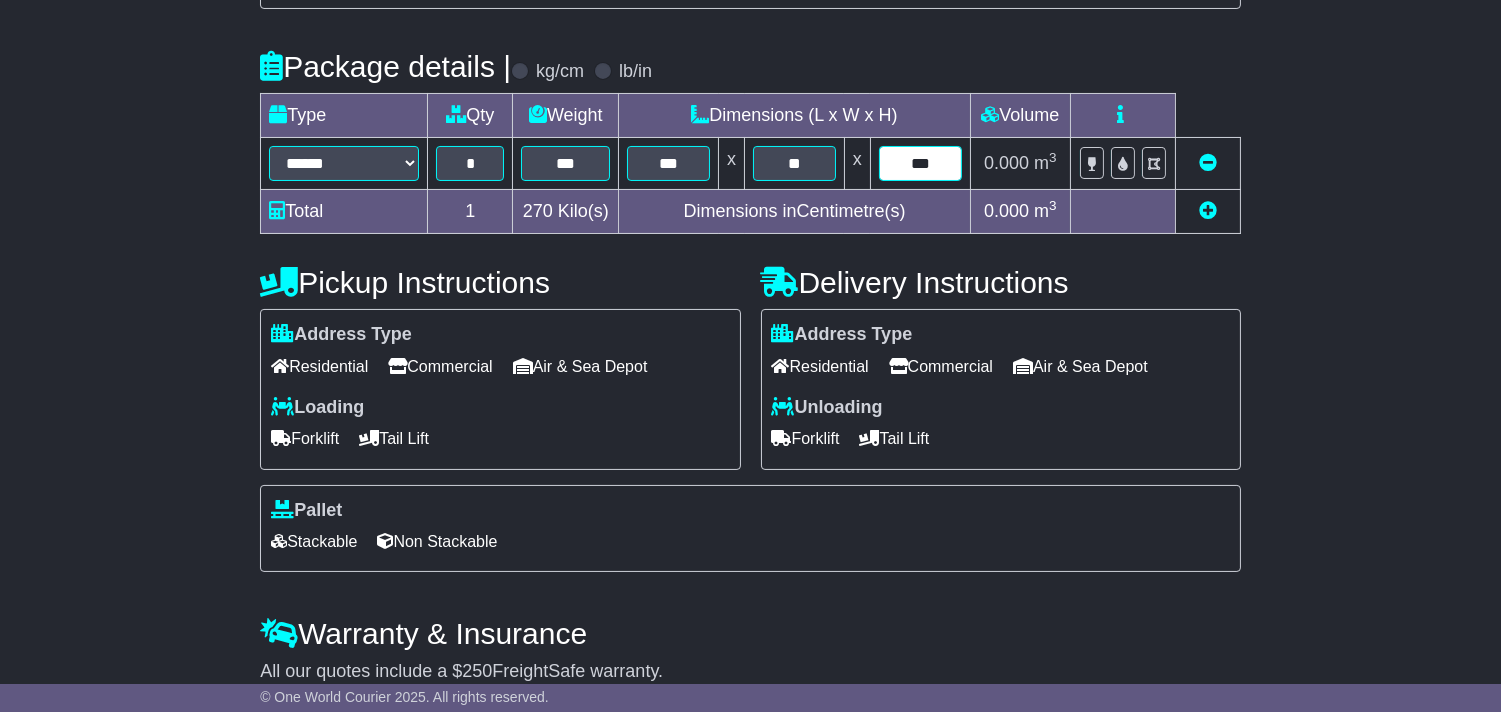 scroll, scrollTop: 444, scrollLeft: 0, axis: vertical 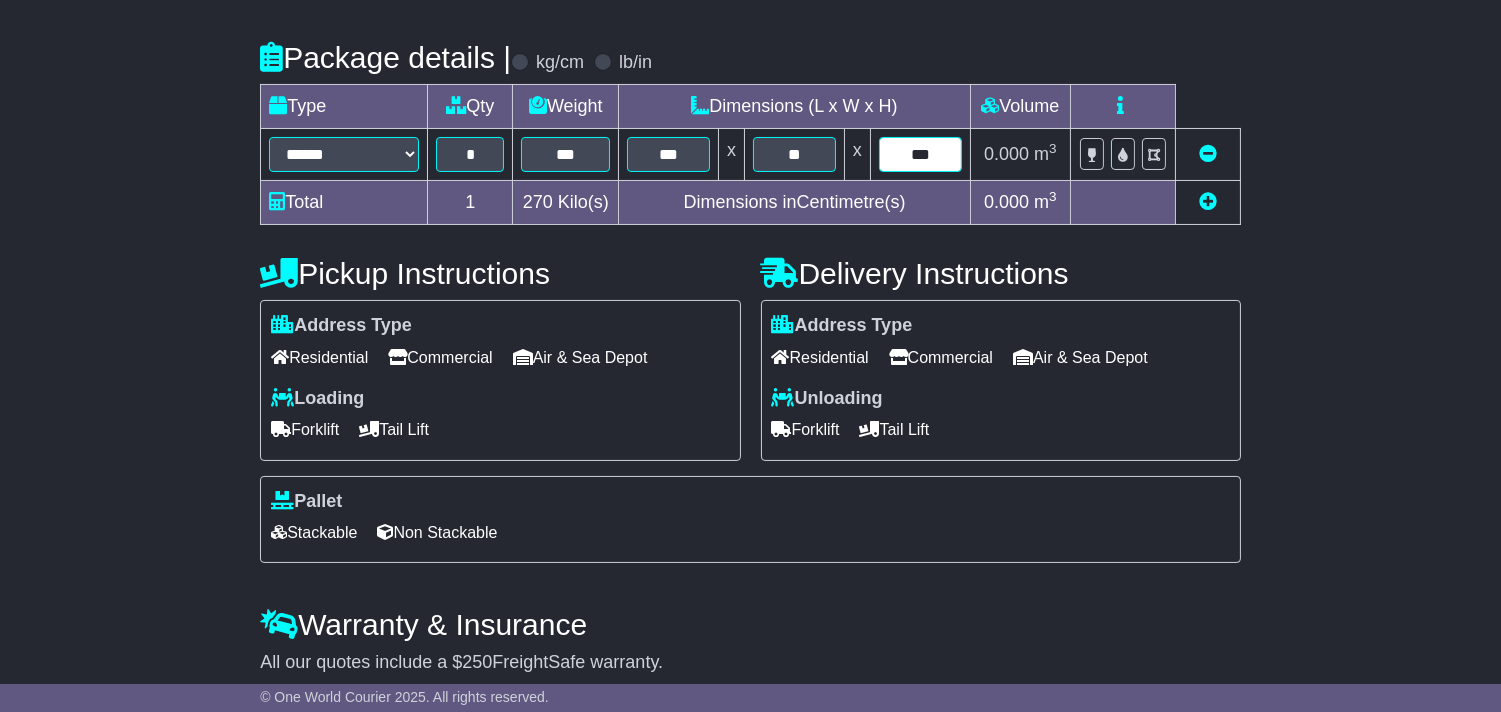 type on "***" 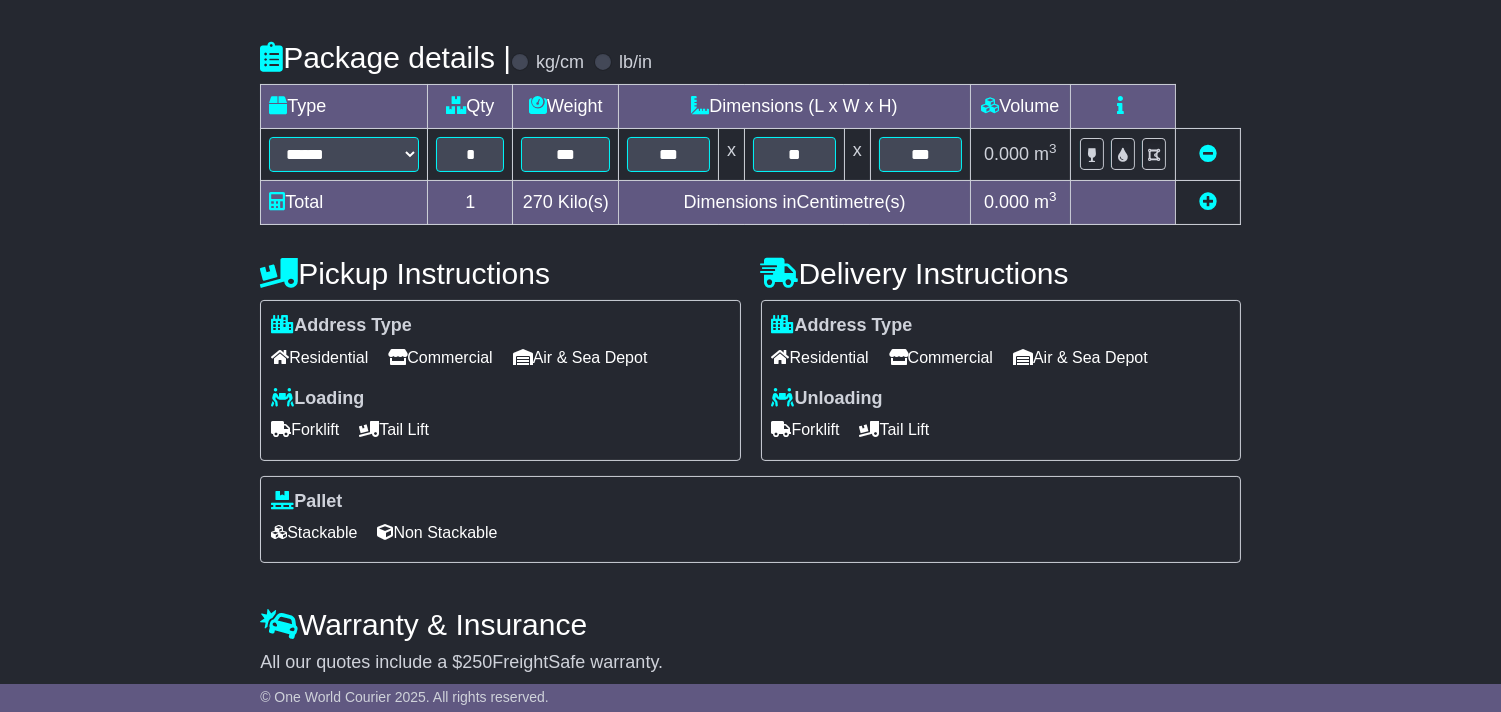 click on "Commercial" at bounding box center (440, 357) 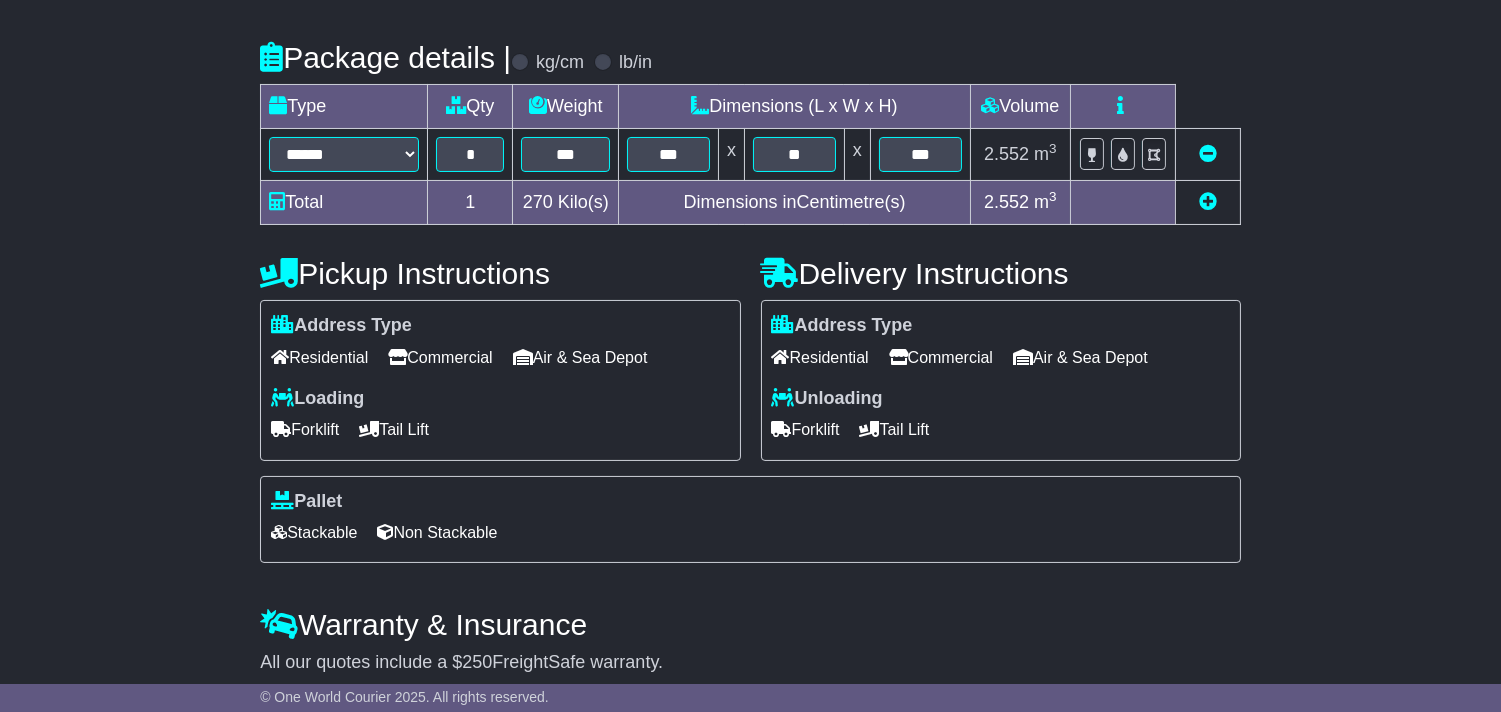 click on "Forklift" at bounding box center (305, 429) 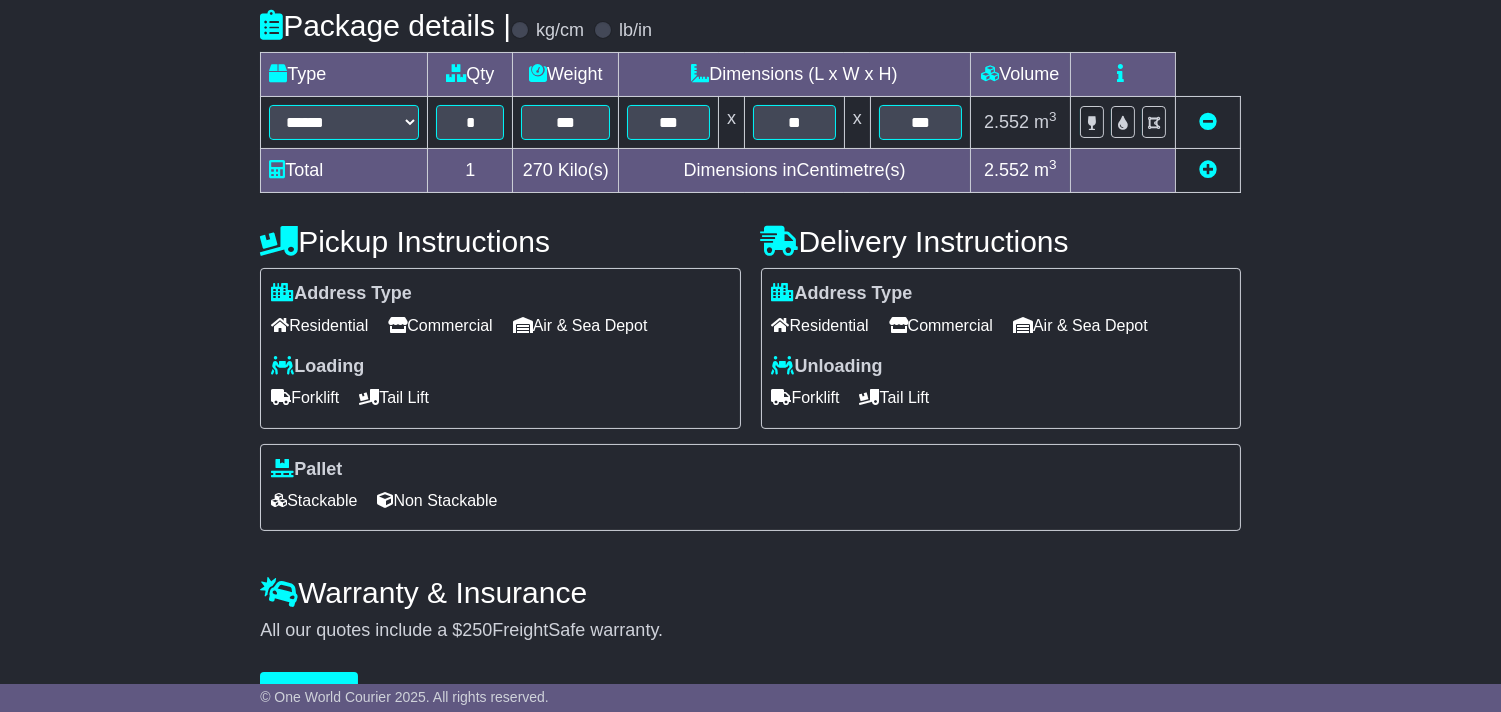 scroll, scrollTop: 532, scrollLeft: 0, axis: vertical 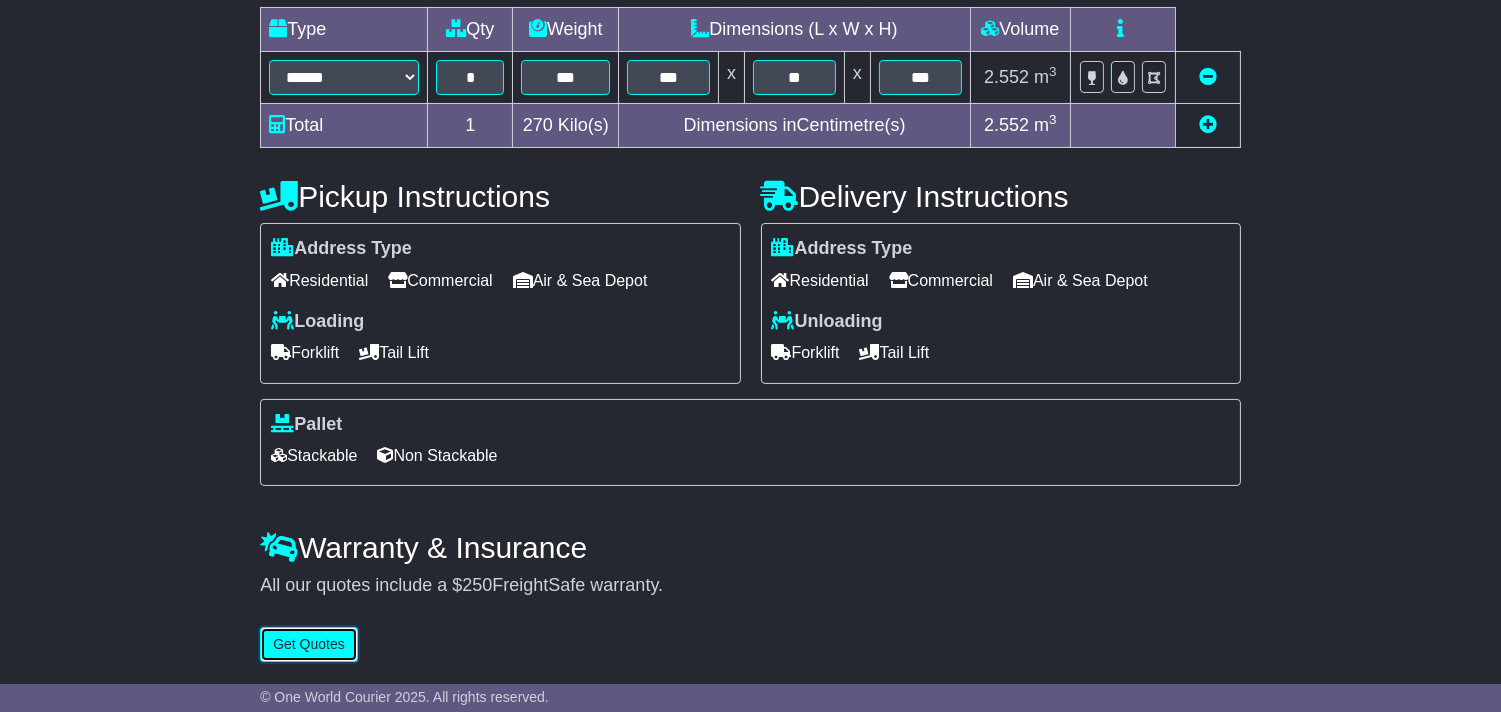click on "Get Quotes" at bounding box center [309, 644] 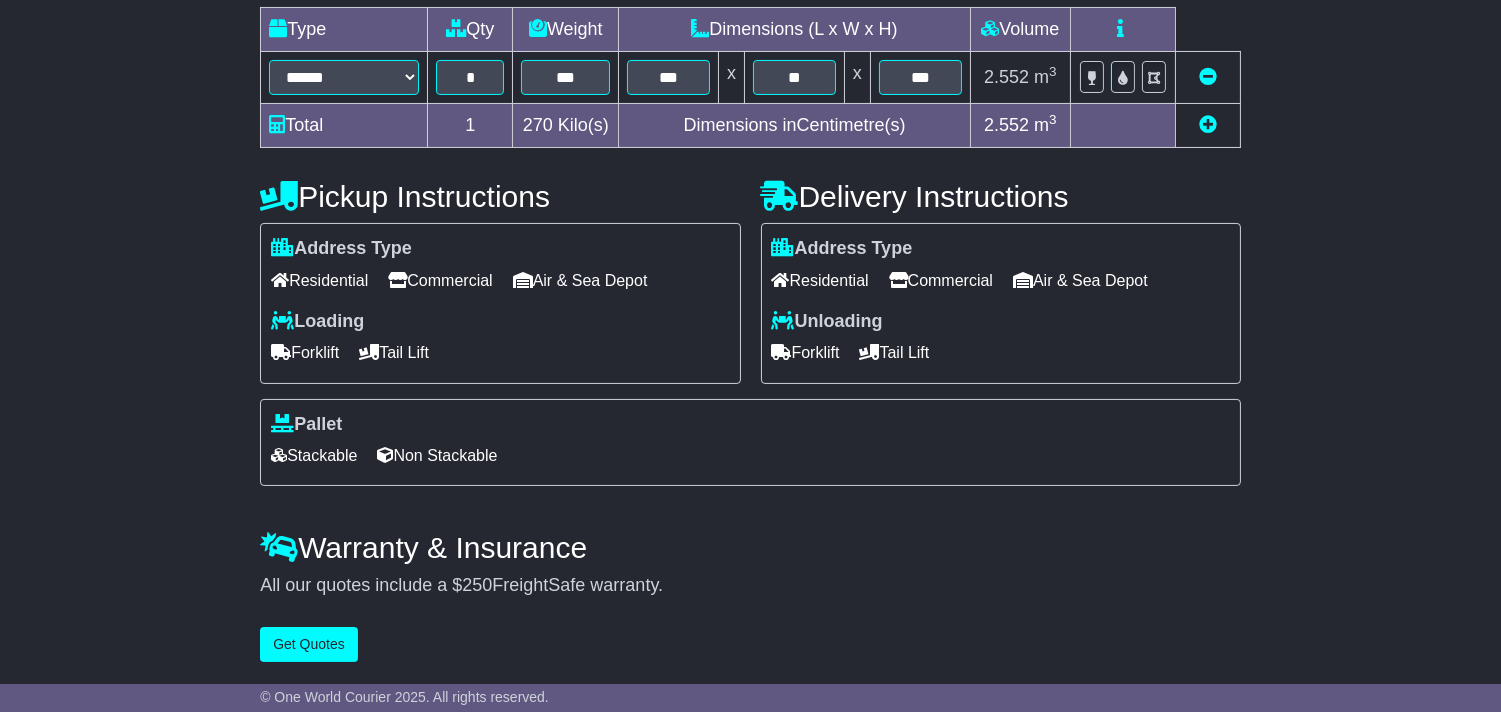 scroll, scrollTop: 0, scrollLeft: 0, axis: both 